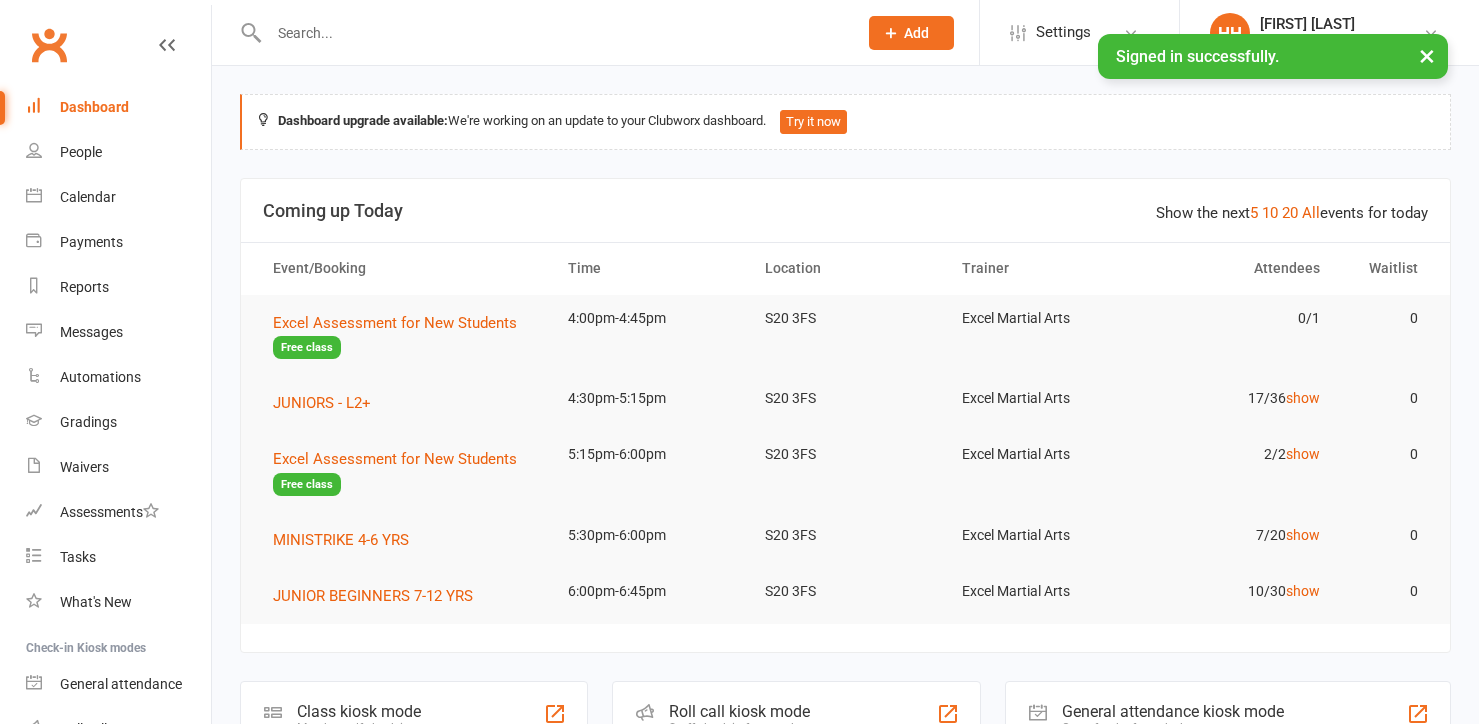 scroll, scrollTop: 0, scrollLeft: 0, axis: both 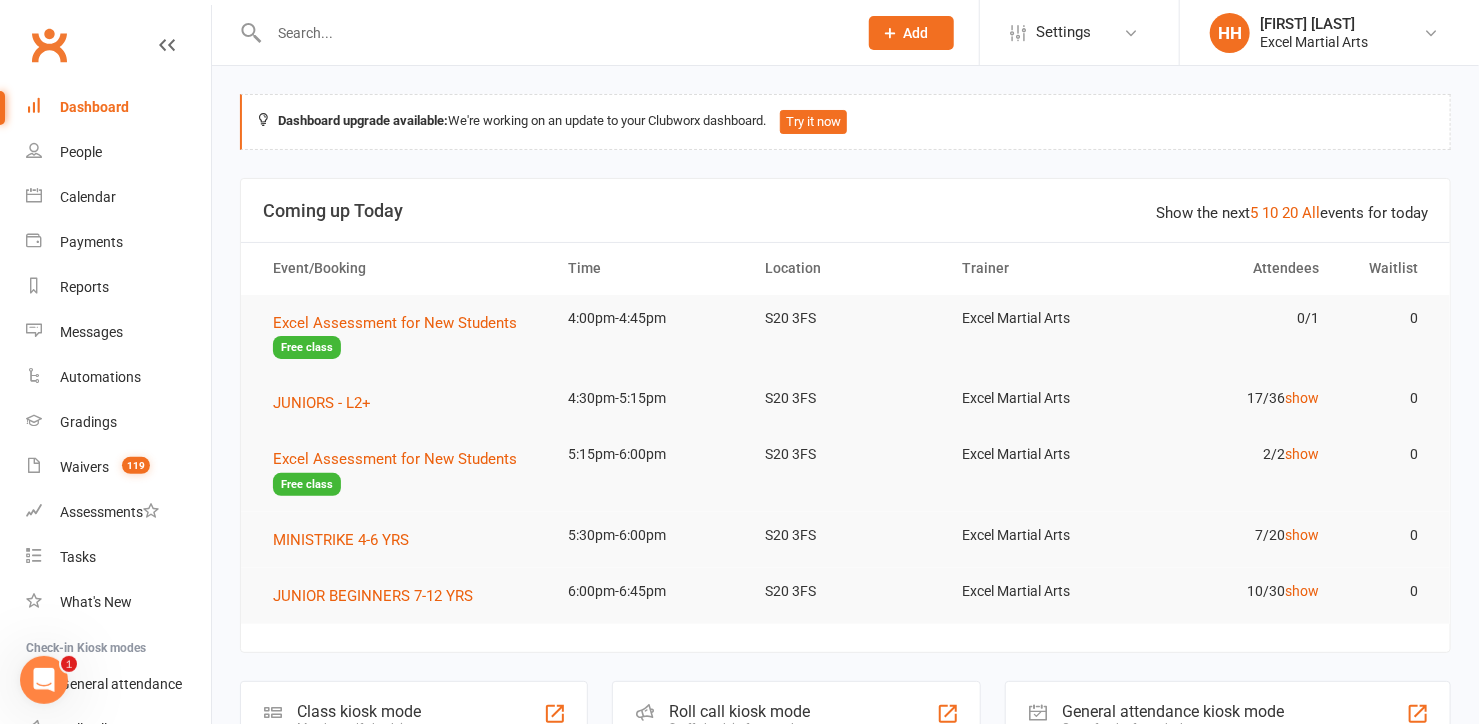 click at bounding box center [553, 33] 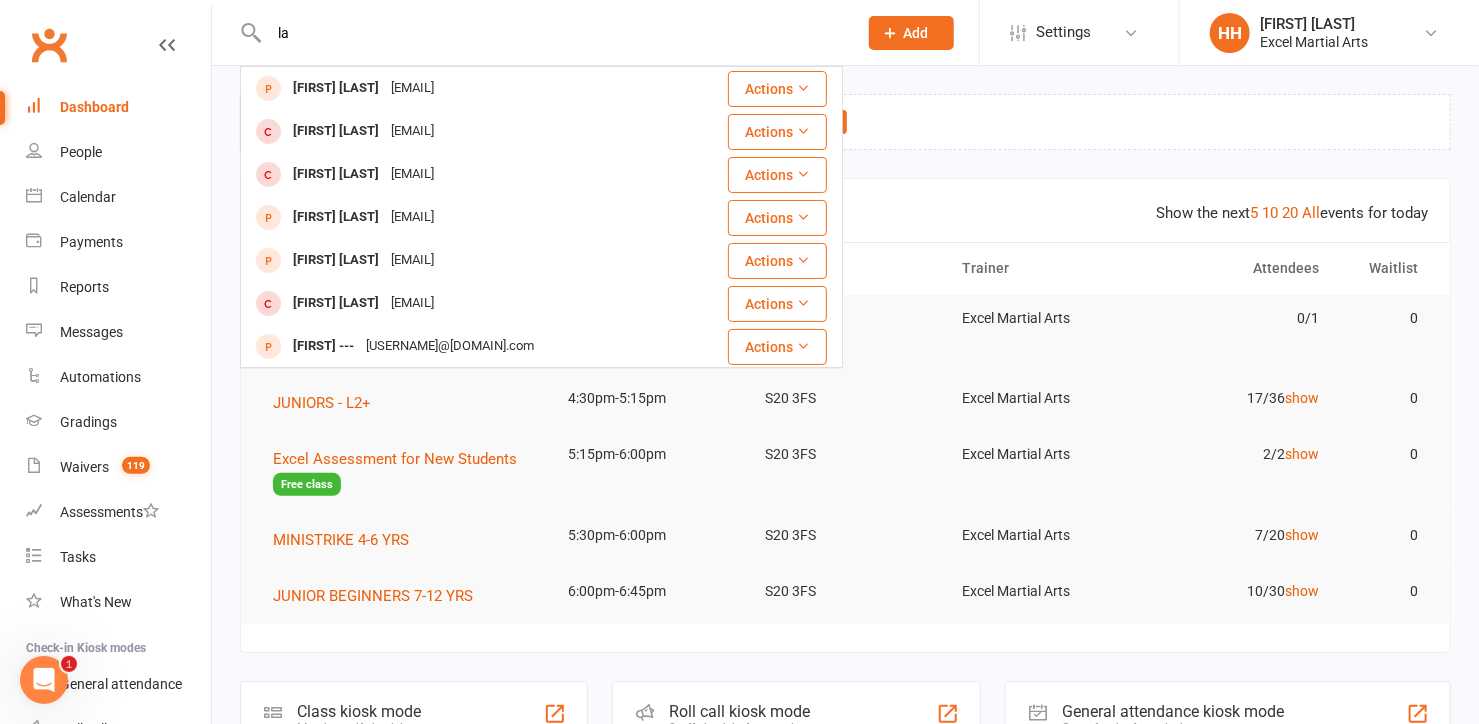 type on "l" 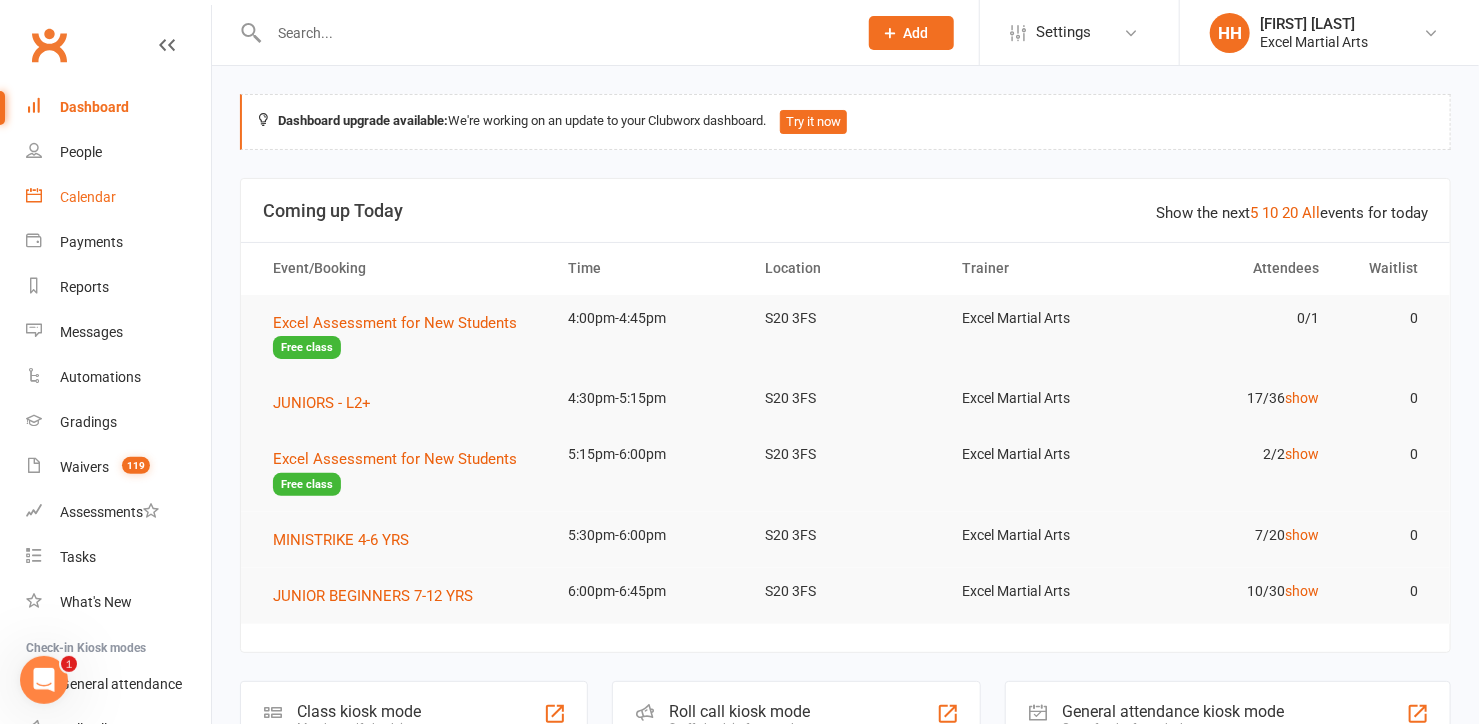 click on "Calendar" at bounding box center [88, 197] 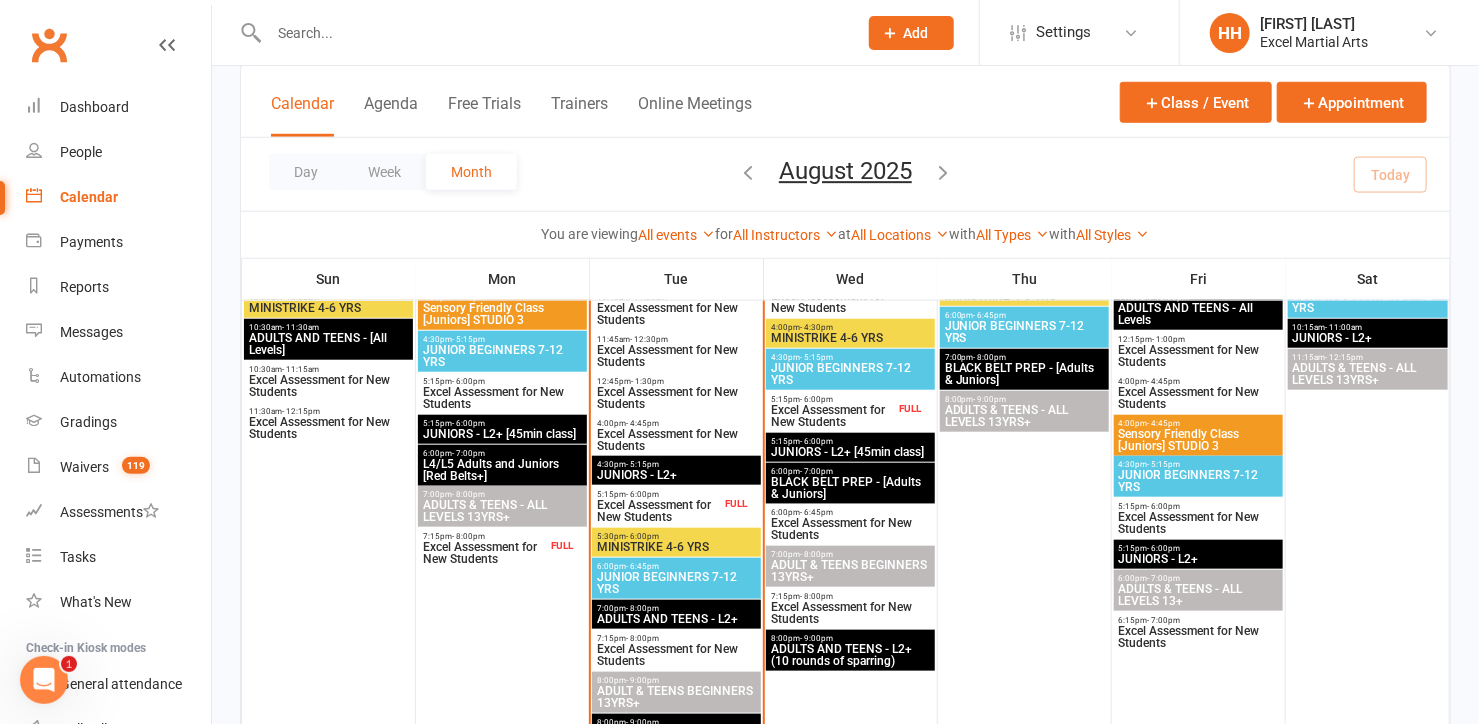 scroll, scrollTop: 727, scrollLeft: 0, axis: vertical 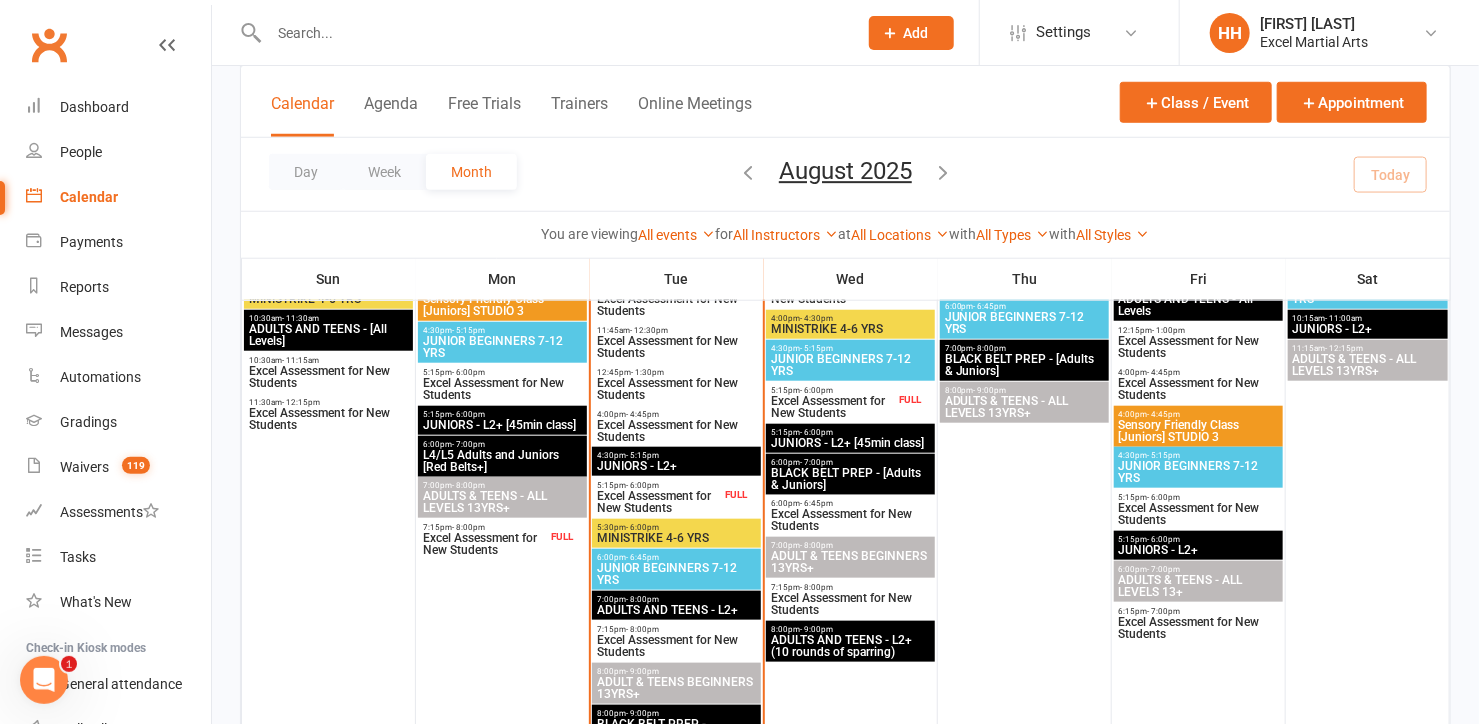 click on "JUNIOR BEGINNERS 7-12 YRS" at bounding box center (676, 574) 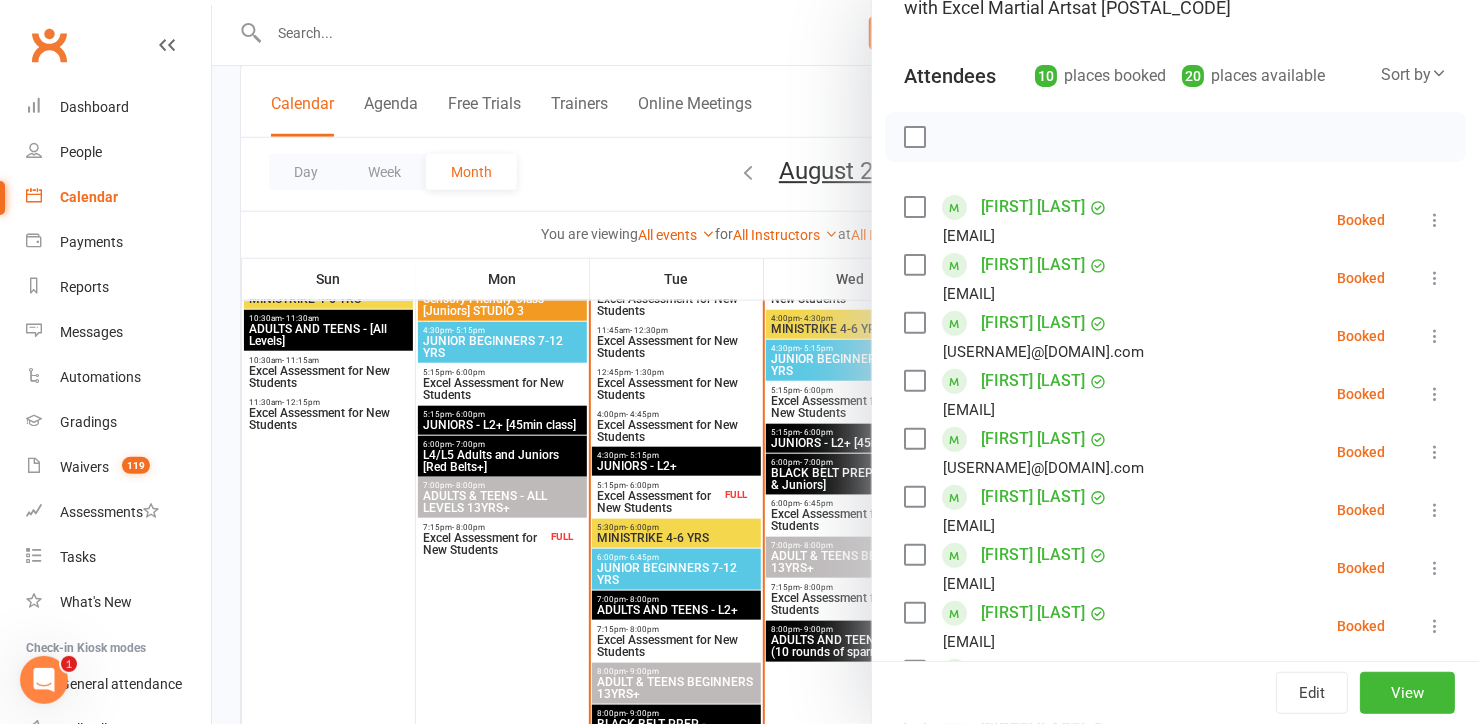 scroll, scrollTop: 0, scrollLeft: 0, axis: both 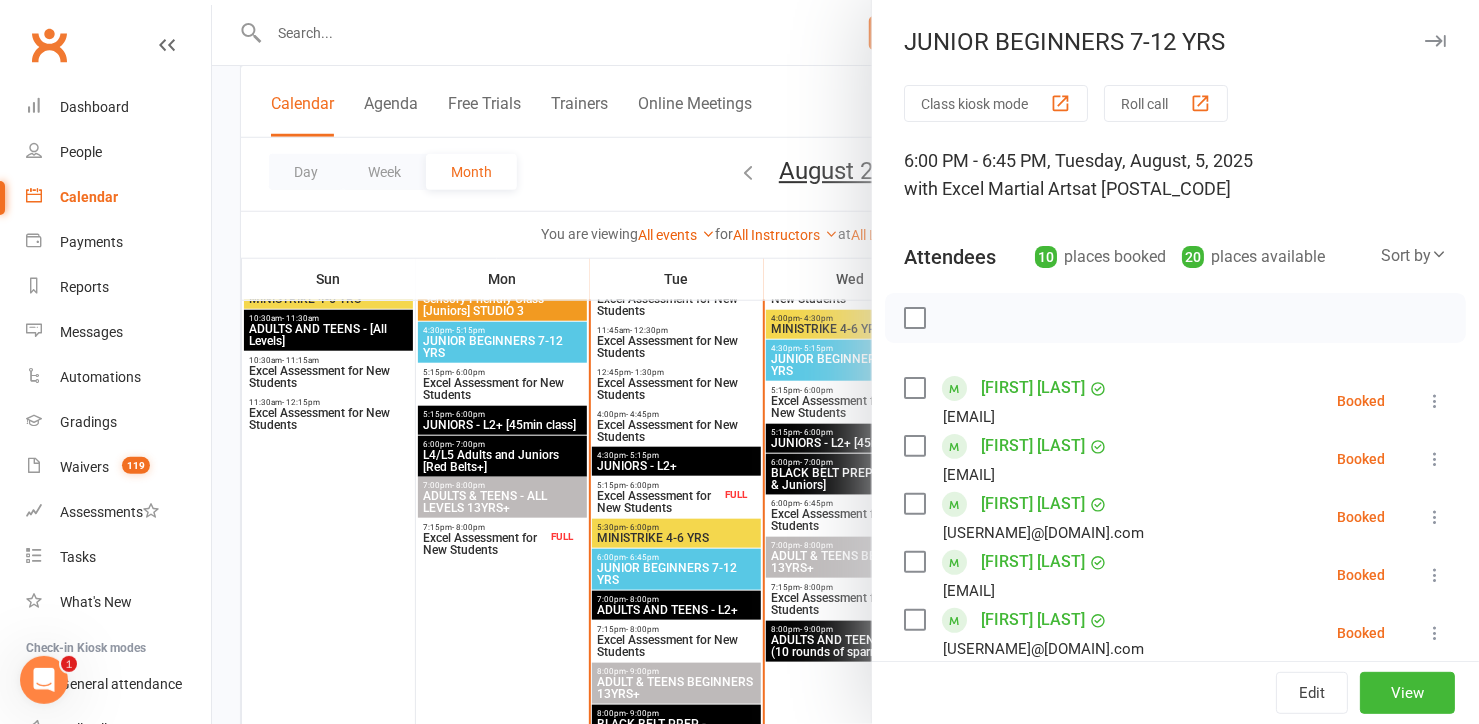 click on "Calendar" at bounding box center (118, 197) 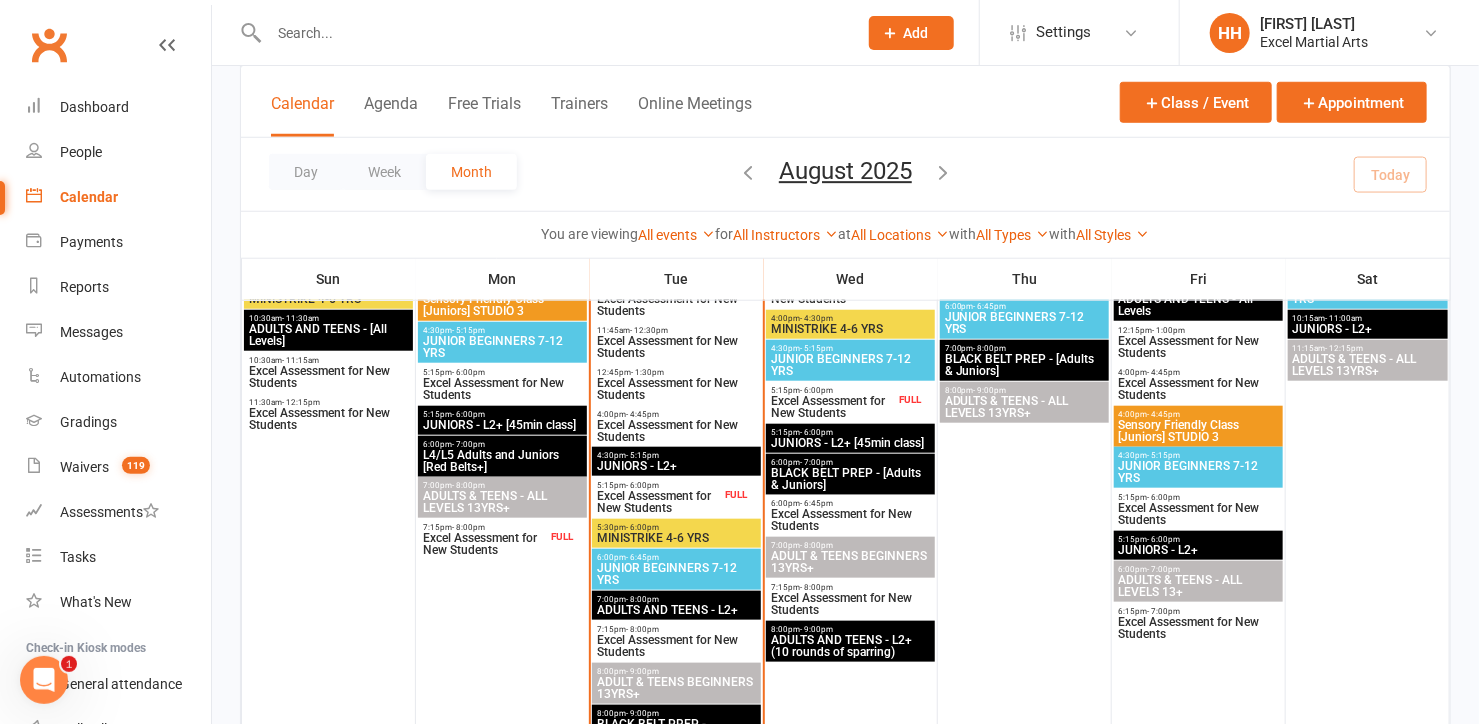 click at bounding box center (553, 33) 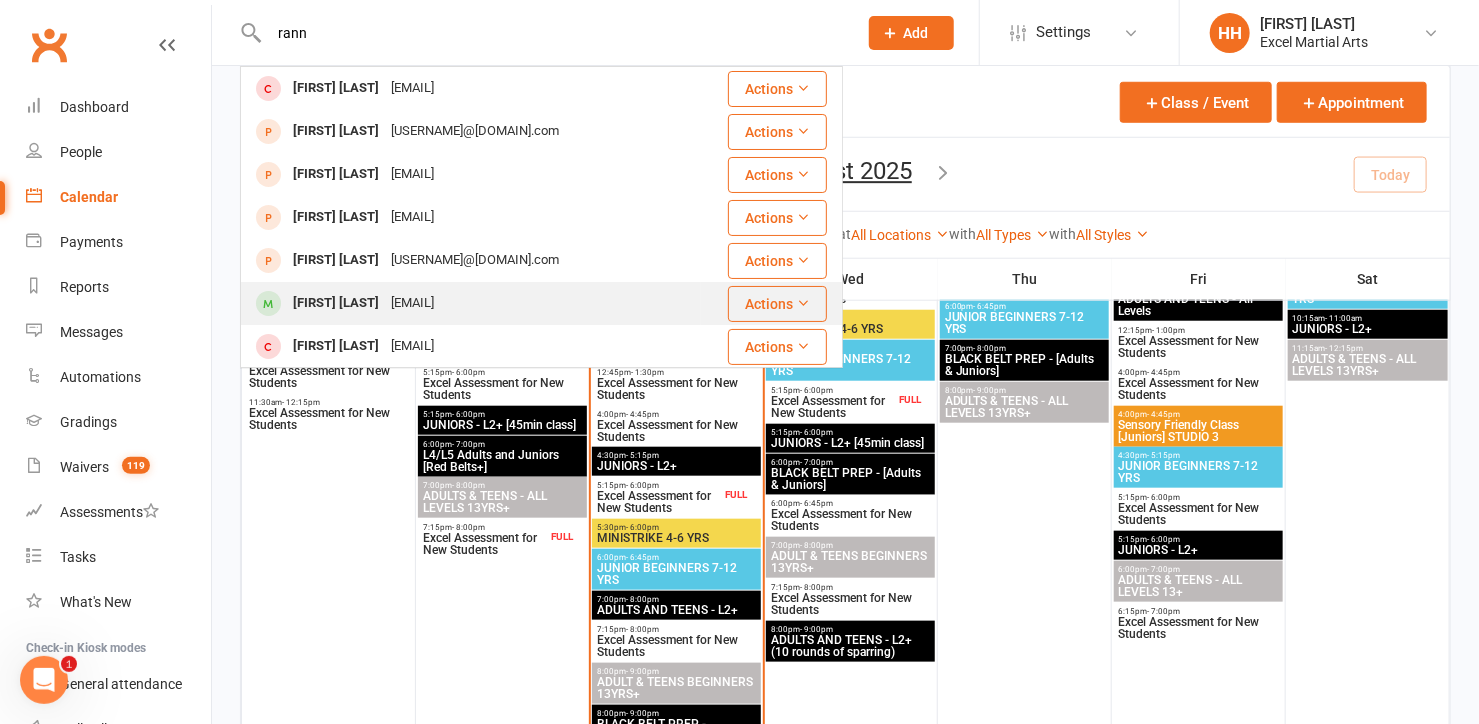 type on "rann" 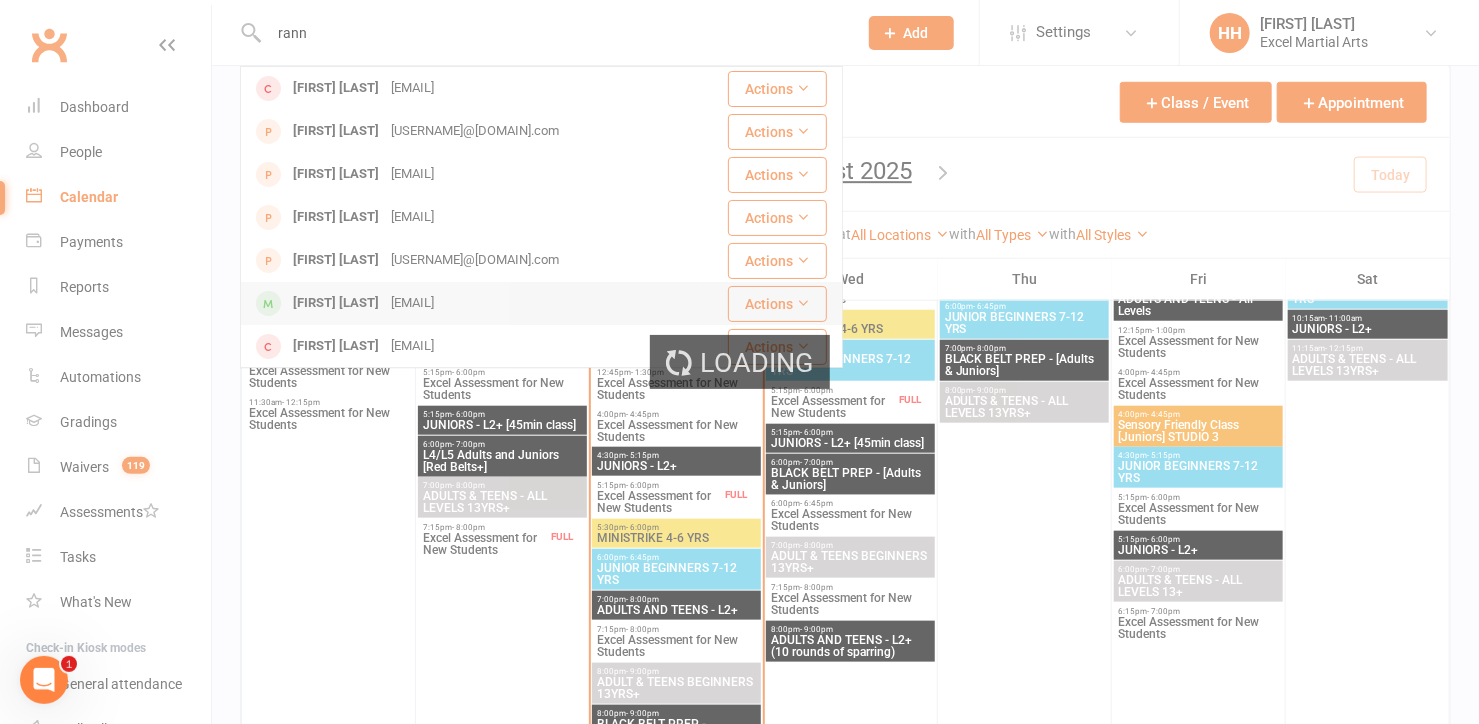 type 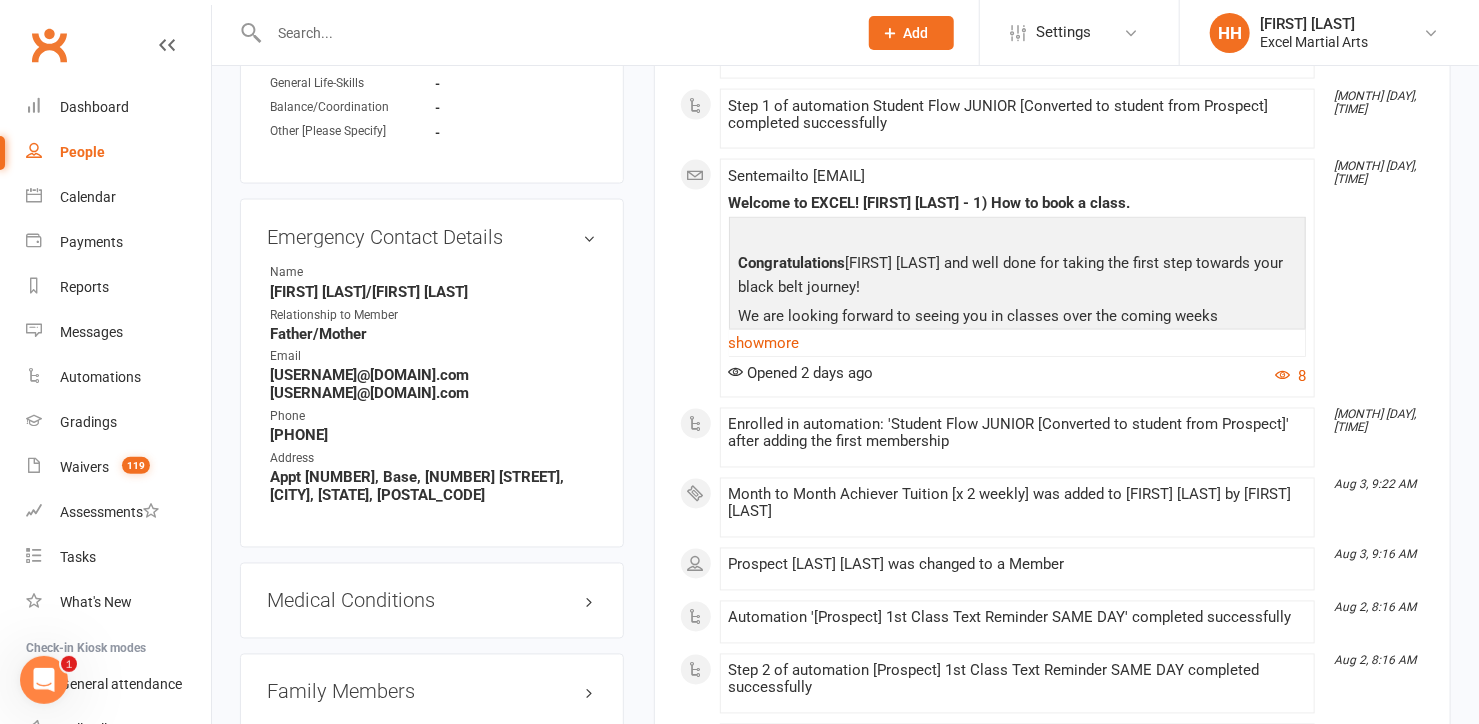 scroll, scrollTop: 1454, scrollLeft: 0, axis: vertical 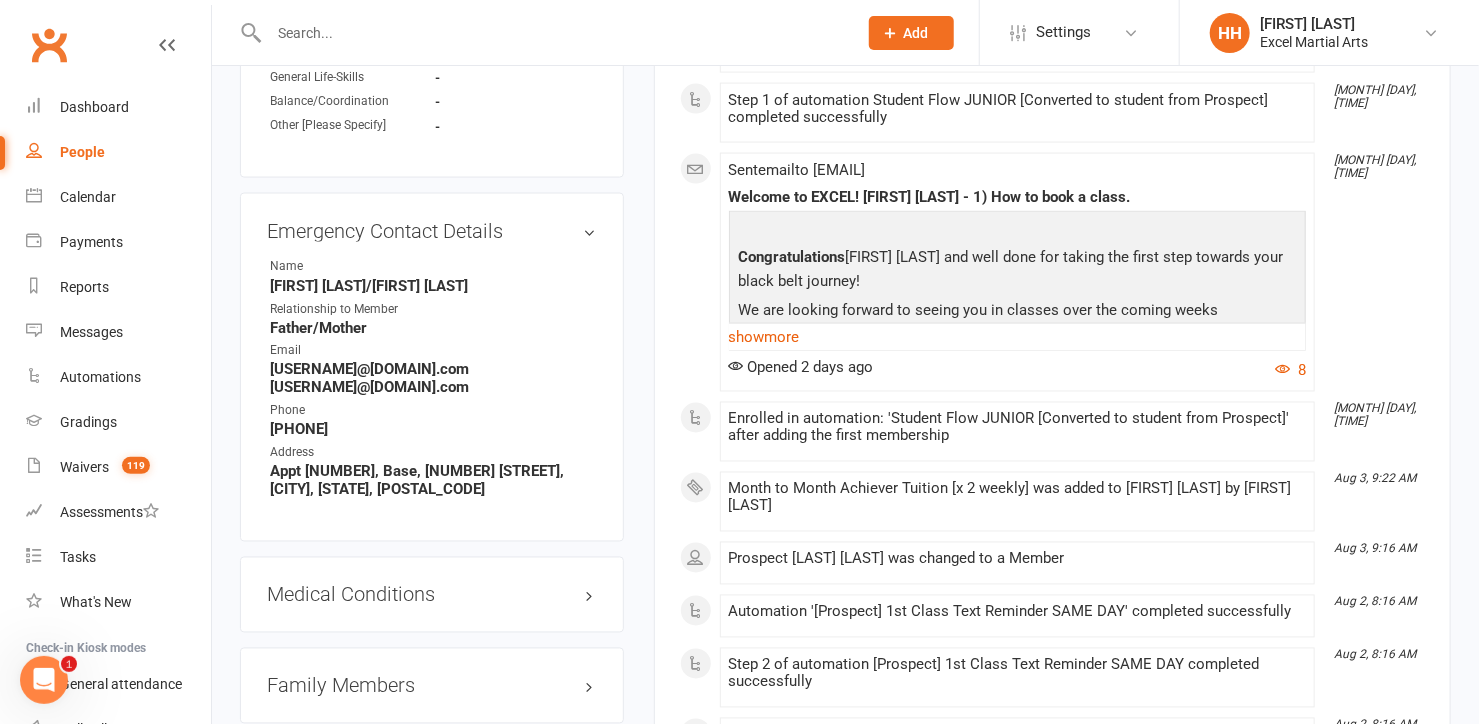 click on "This Month [MONTH] [DAY], [TIME] Automation 'Failed Payment' completed successfully   [MONTH] [DAY], [TIME] Step 1 of automation Failed Payment completed successfully   [MONTH] [DAY], [TIME]   Sent  sms  to   [PHONE]   Hi, just to let you know that your Excel tuition for this month has failed to be taken, could you please give us a call or see us at reception so that we can take care of this for you. Thank you Team Excel - Reply UNSUB to unsub [MONTH] [DAY], [TIME] Automation 'Failed Tuition Payment' completed successfully   [MONTH] [DAY], [TIME] Step 1 of automation Failed Tuition Payment completed successfully   [MONTH] [DAY], [TIME]   Sent  sms  to   [PHONE]   Hi, we've noticed that the tuition payment has failed for your tuition this month, please could you get in touch on [PHONE] this may prevent you from booking any further classes until payment is resolved. Thank you Team Excel - Reply UNSUB to unsub [MONTH] [DAY], [TIME] Enrolled in automation: 'Failed Payment' for failed payment #[NUMBER]   [MONTH] [DAY], [TIME]         Sent" at bounding box center (1052, 91) 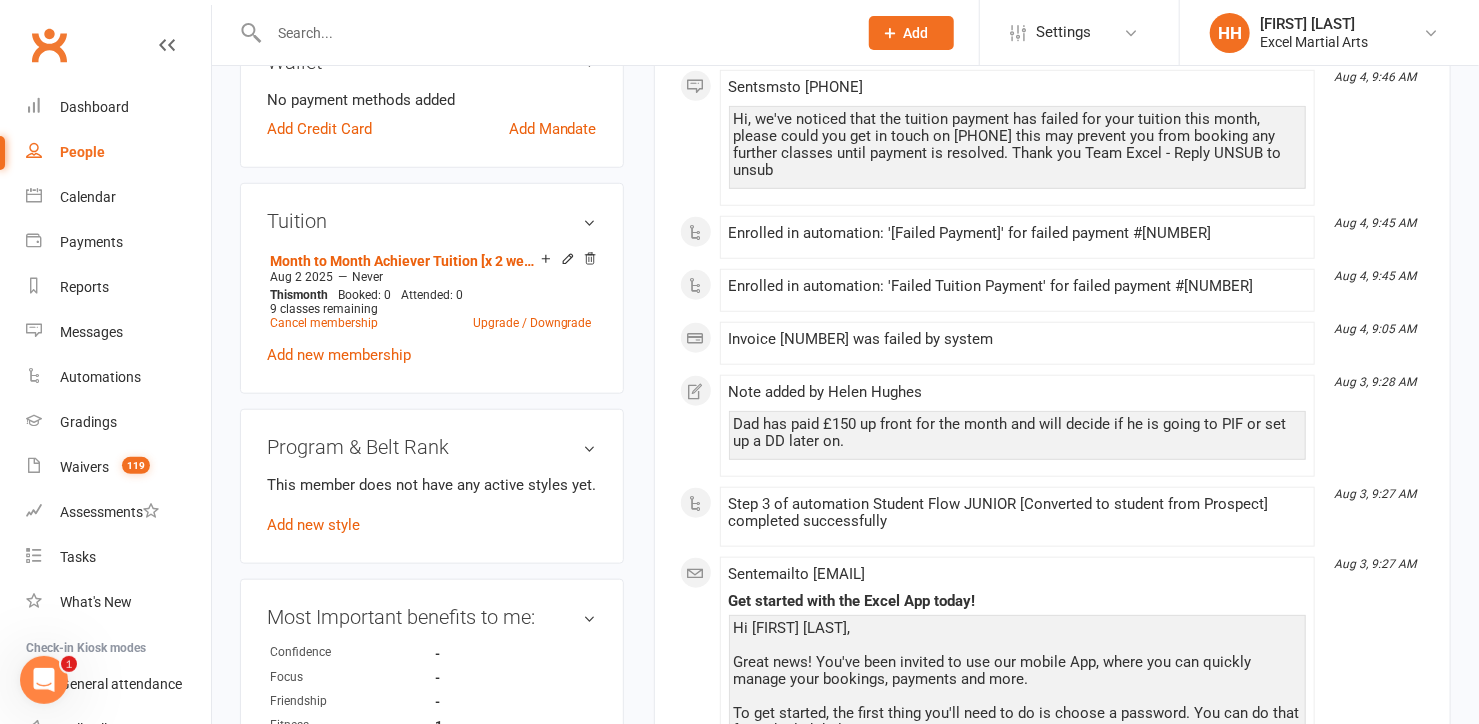 scroll, scrollTop: 727, scrollLeft: 0, axis: vertical 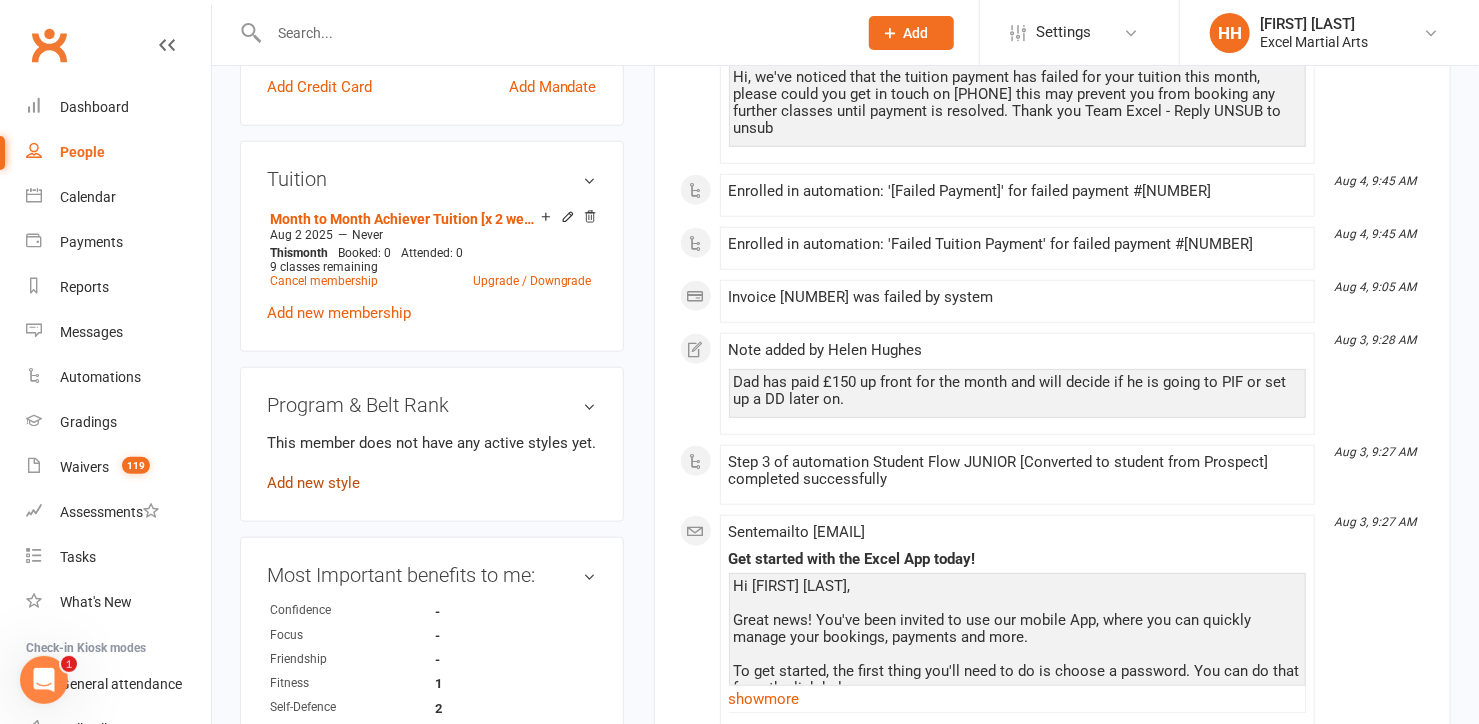 click on "Add new style" at bounding box center [313, 483] 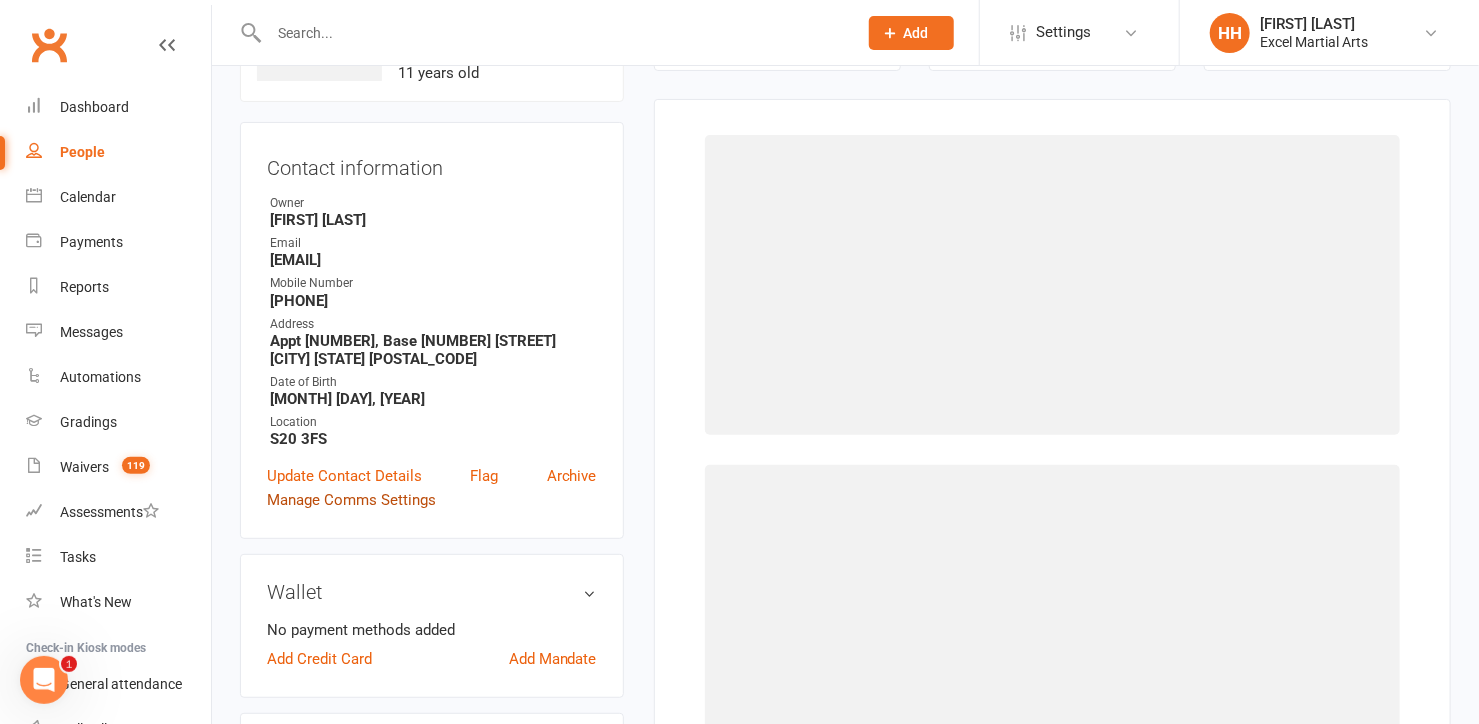 scroll, scrollTop: 153, scrollLeft: 0, axis: vertical 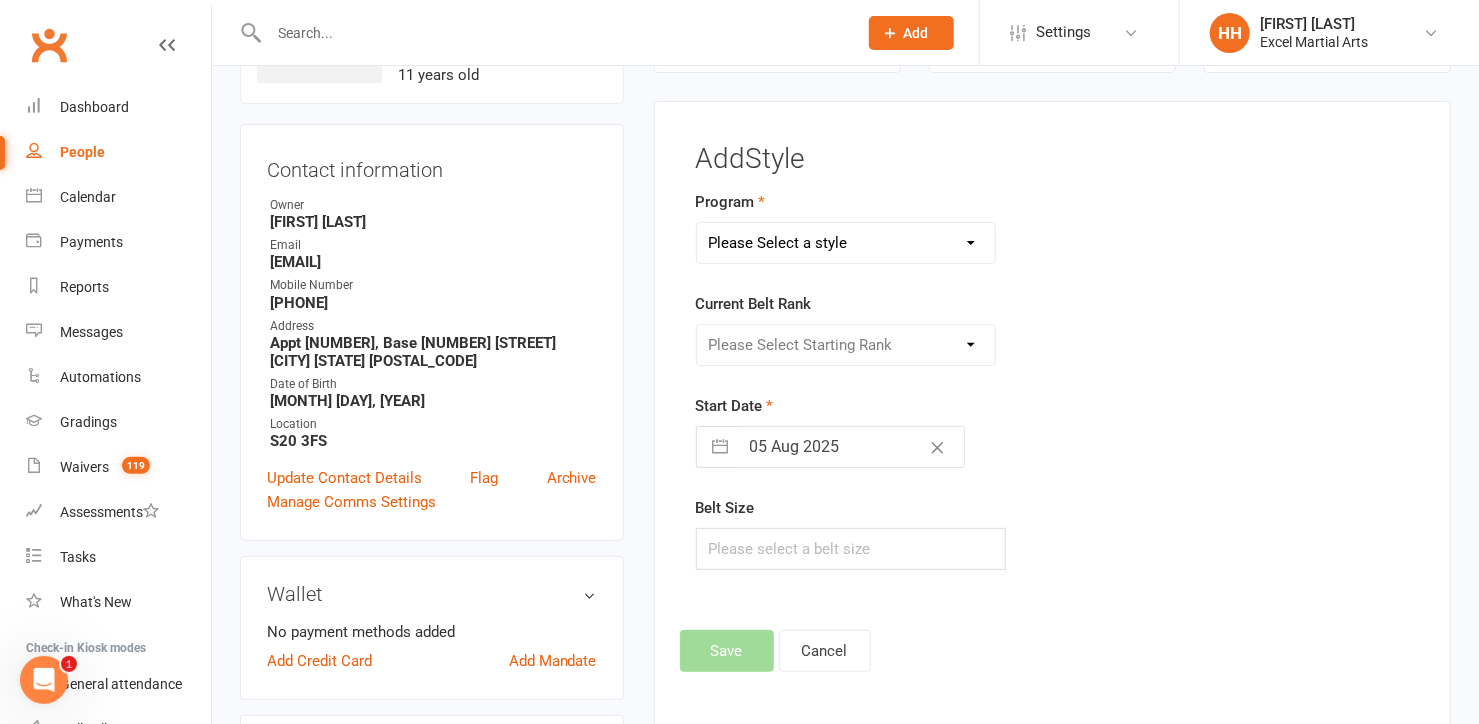 click on "Please Select a style Adults & Teens Juniors Ministrike" at bounding box center [846, 243] 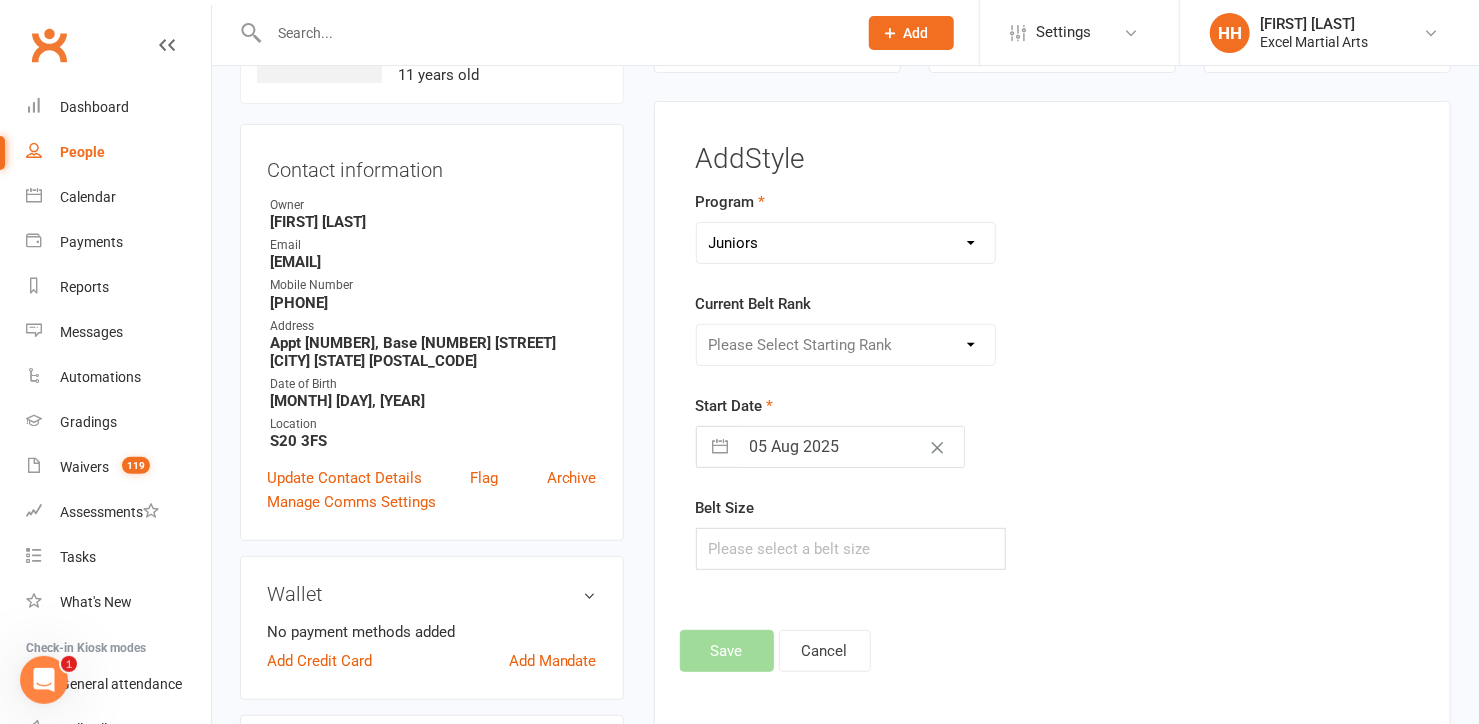 click on "Please Select a style Adults & Teens Juniors Ministrike" at bounding box center [846, 243] 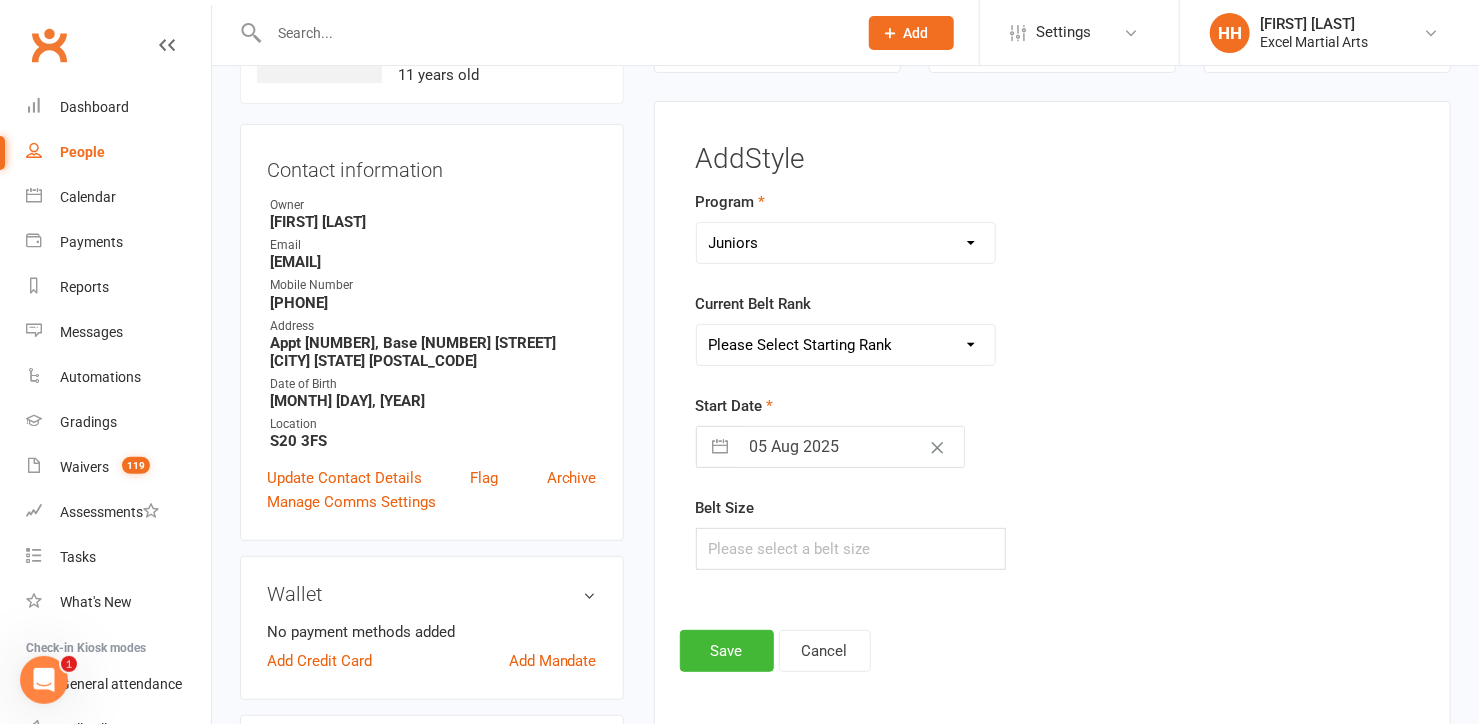 click on "Please Select Starting Rank Excel Experience White Belt Yellow Belt Orange Belt Green Belt Purple Belt Blue Belt Blue Black Stripe Belt Brown Belt Brown Black Stripe Belt Red Belt Red Black Stripe Belt Cycle Belt Black Belt 1st Degree Black Belt 2nd Degree Black Belt 3rd Degree Black Belt 4th Degree Black Belt 5th Degree Black Belt" at bounding box center [846, 345] 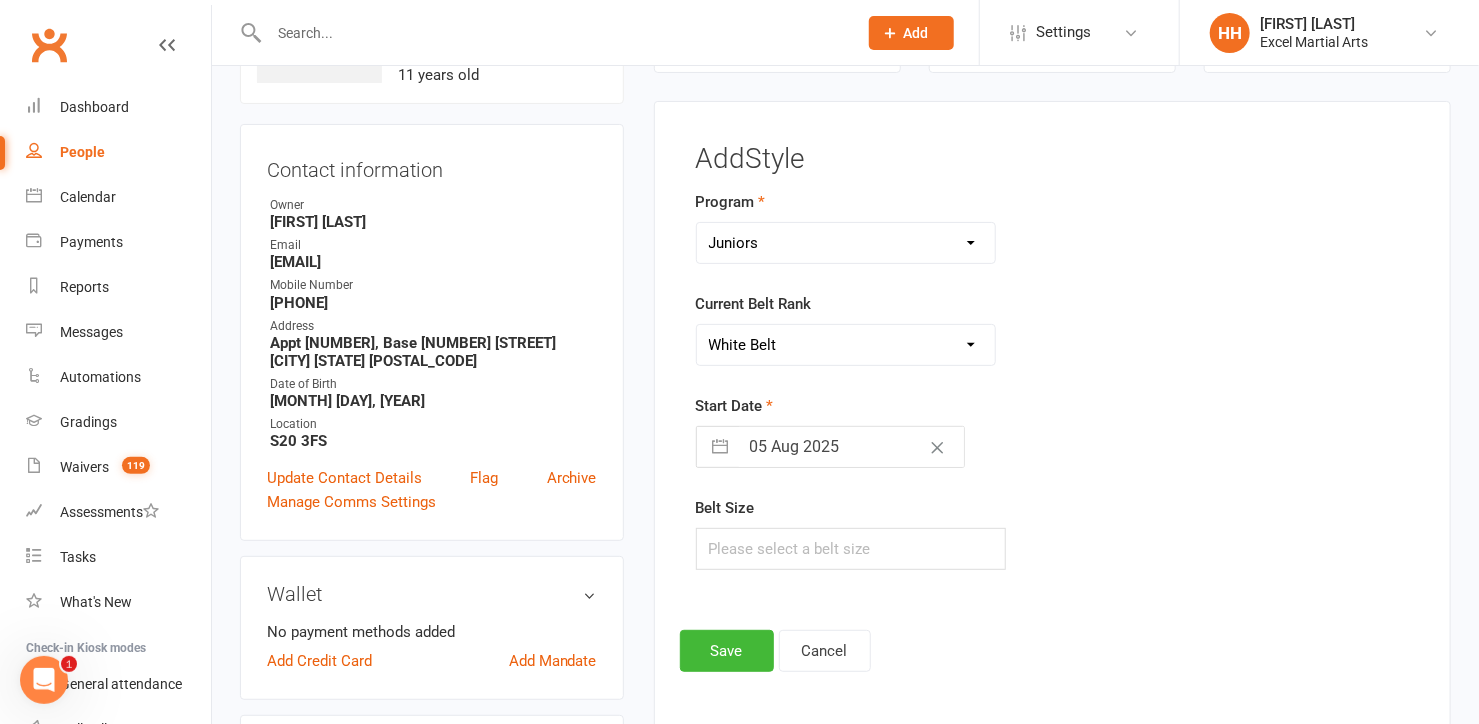 click on "Please Select Starting Rank Excel Experience White Belt Yellow Belt Orange Belt Green Belt Purple Belt Blue Belt Blue Black Stripe Belt Brown Belt Brown Black Stripe Belt Red Belt Red Black Stripe Belt Cycle Belt Black Belt 1st Degree Black Belt 2nd Degree Black Belt 3rd Degree Black Belt 4th Degree Black Belt 5th Degree Black Belt" at bounding box center (846, 345) 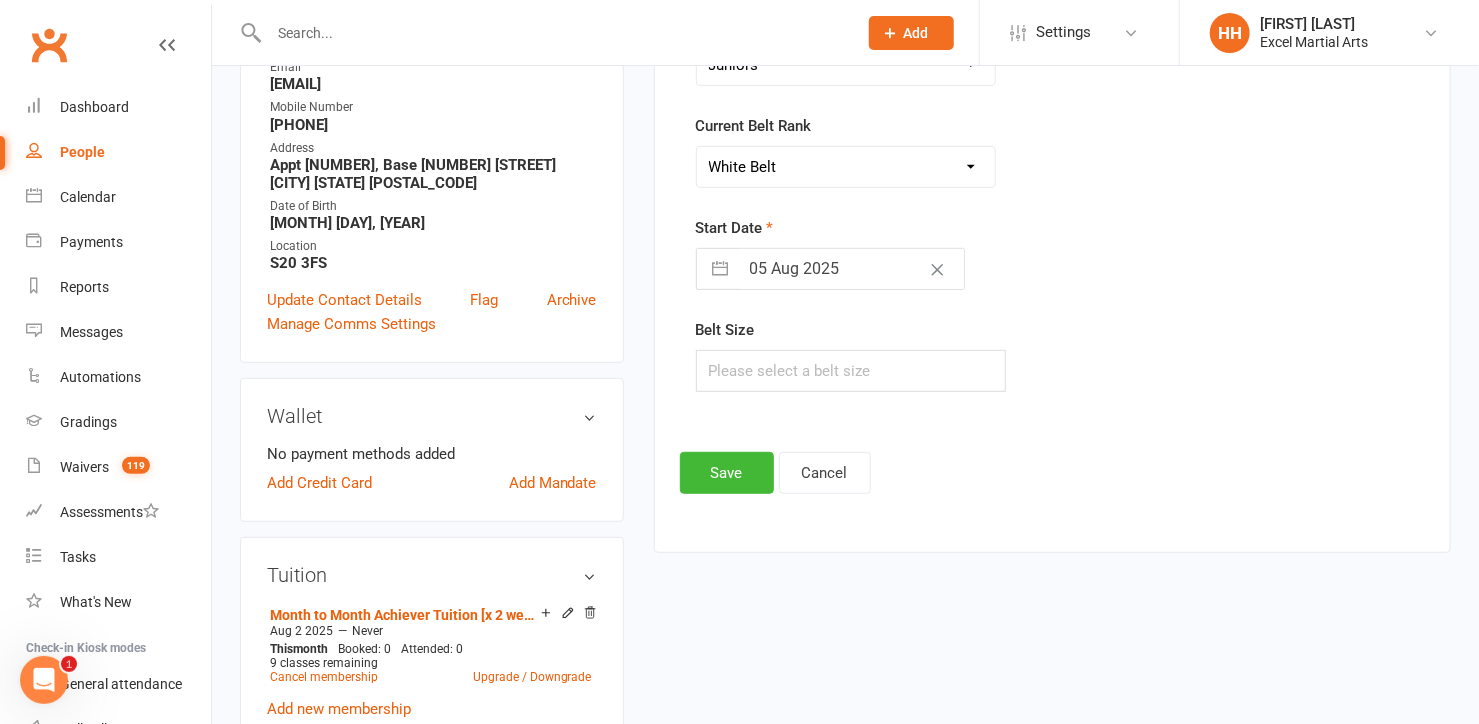 scroll, scrollTop: 243, scrollLeft: 0, axis: vertical 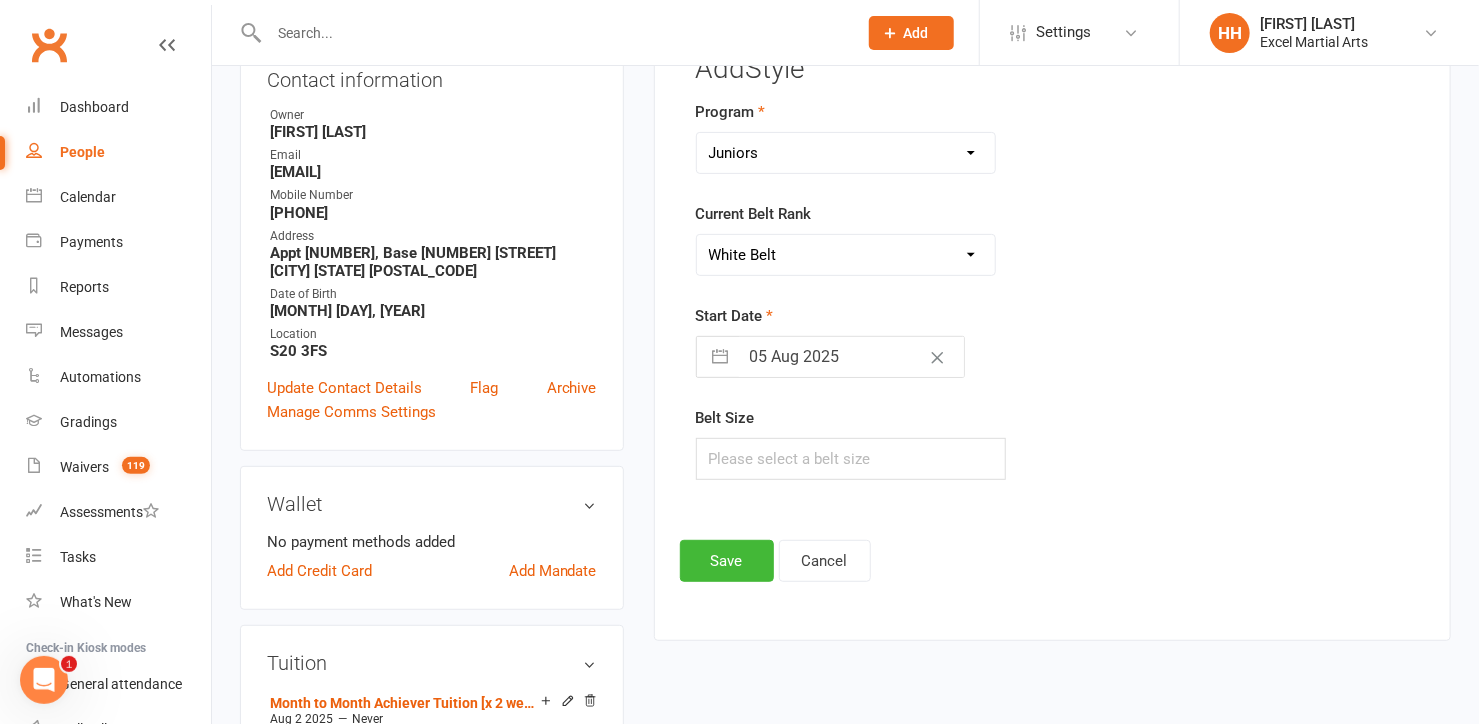 click at bounding box center [721, 357] 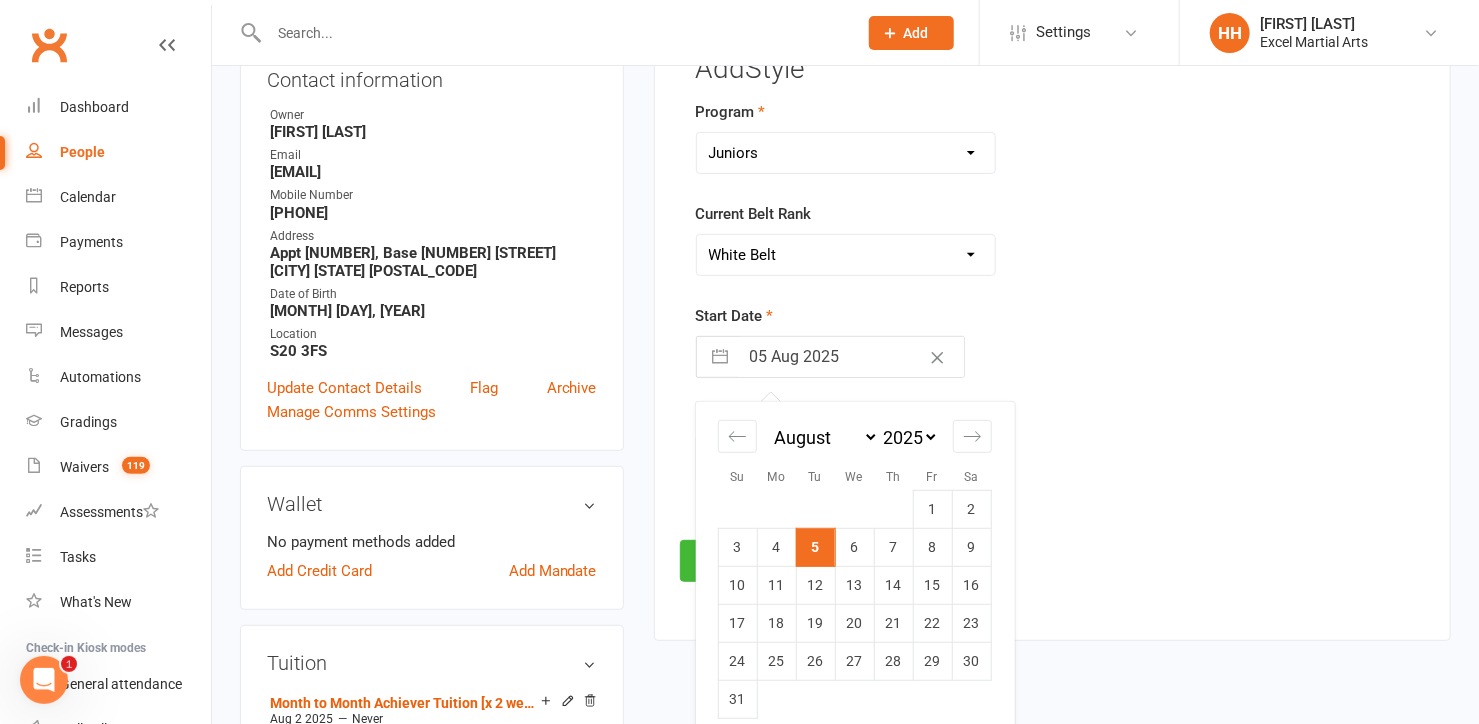 click on "Program Adults & Teens Juniors Ministrike Current Belt Rank Please Select Starting Rank Excel Experience White Belt Yellow Belt Orange Belt Green Belt Purple Belt Blue Belt Blue Black Stripe Belt Brown Belt Brown Black Stripe Belt Red Belt Red Black Stripe Belt Cycle Belt Black Belt 1st Degree Black Belt 2nd Degree Black Belt 3rd Degree Black Belt 4th Degree Black Belt 5th Degree Black Belt Start Date [MONTH] [DAY], [YEAR] Navigate forward to interact with the calendar and select a date. Press the question mark key to get the keyboard shortcuts for changing dates. January February March April May June July August September October November December 2035 2034 2033 2032 2031 2030 2029 2028 2027 2026 2025 2024 2023 2022 2021 2020 2019 2018 2017 2016 2015 2014 2013 2012 2011 2010 2009 2008 2007 2006 2005 2004 2003 2002 2001 2000 1999 1998 1997 1996 1995 1994 1993 1992 1991 1990 1989 1988 1987 1986 1985 1984 1983 1982 1981 1980 1979 1978 1977 1976 1975 1974 1973 1972 1971 1970 1969 1968 1967 1966 1965 1" at bounding box center [1052, 304] 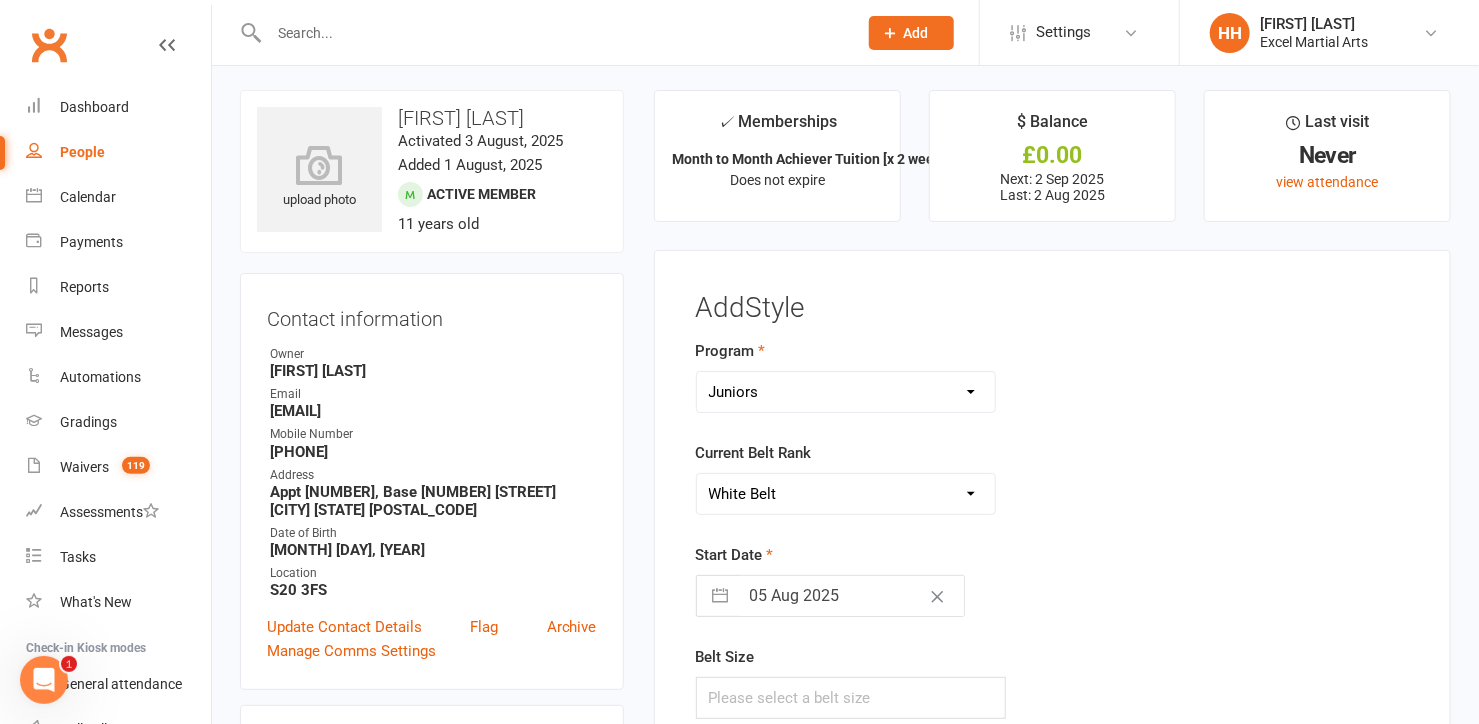 scroll, scrollTop: 0, scrollLeft: 0, axis: both 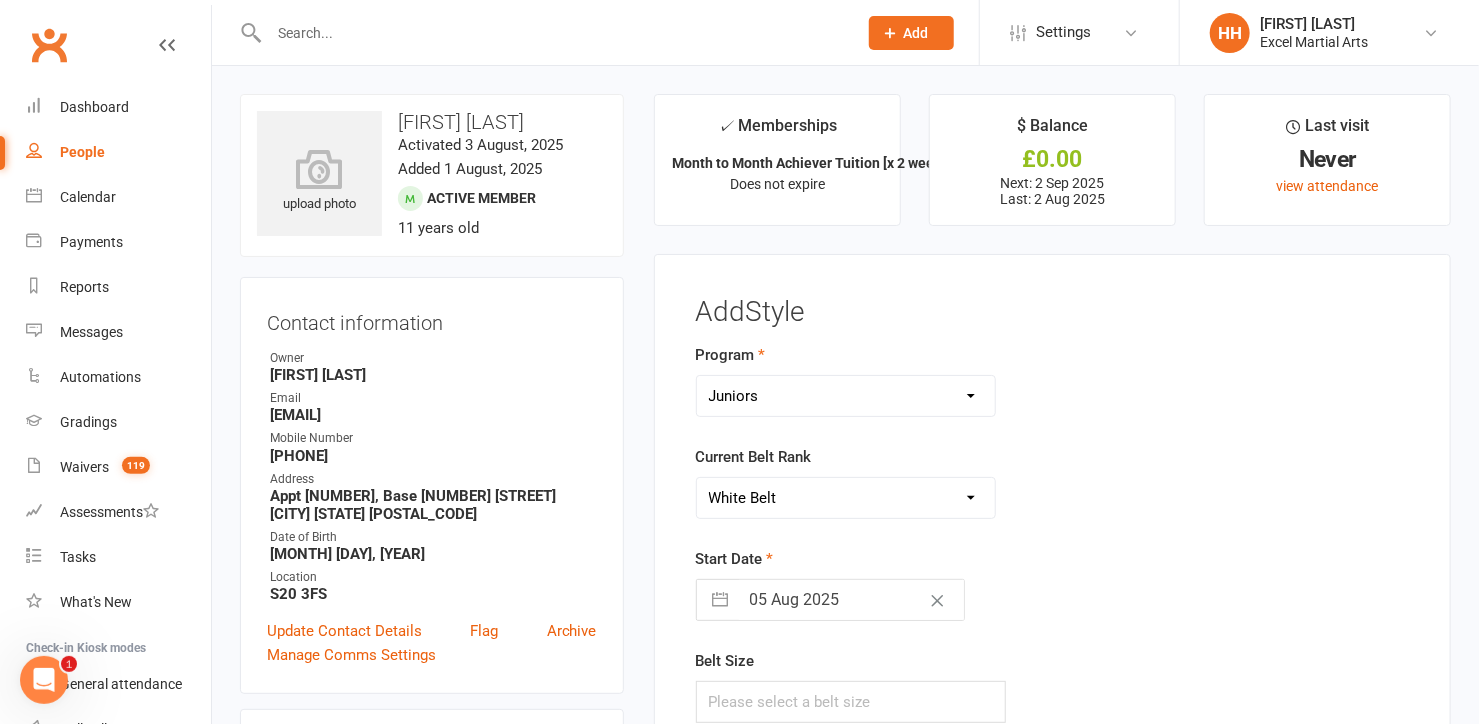 click at bounding box center (553, 33) 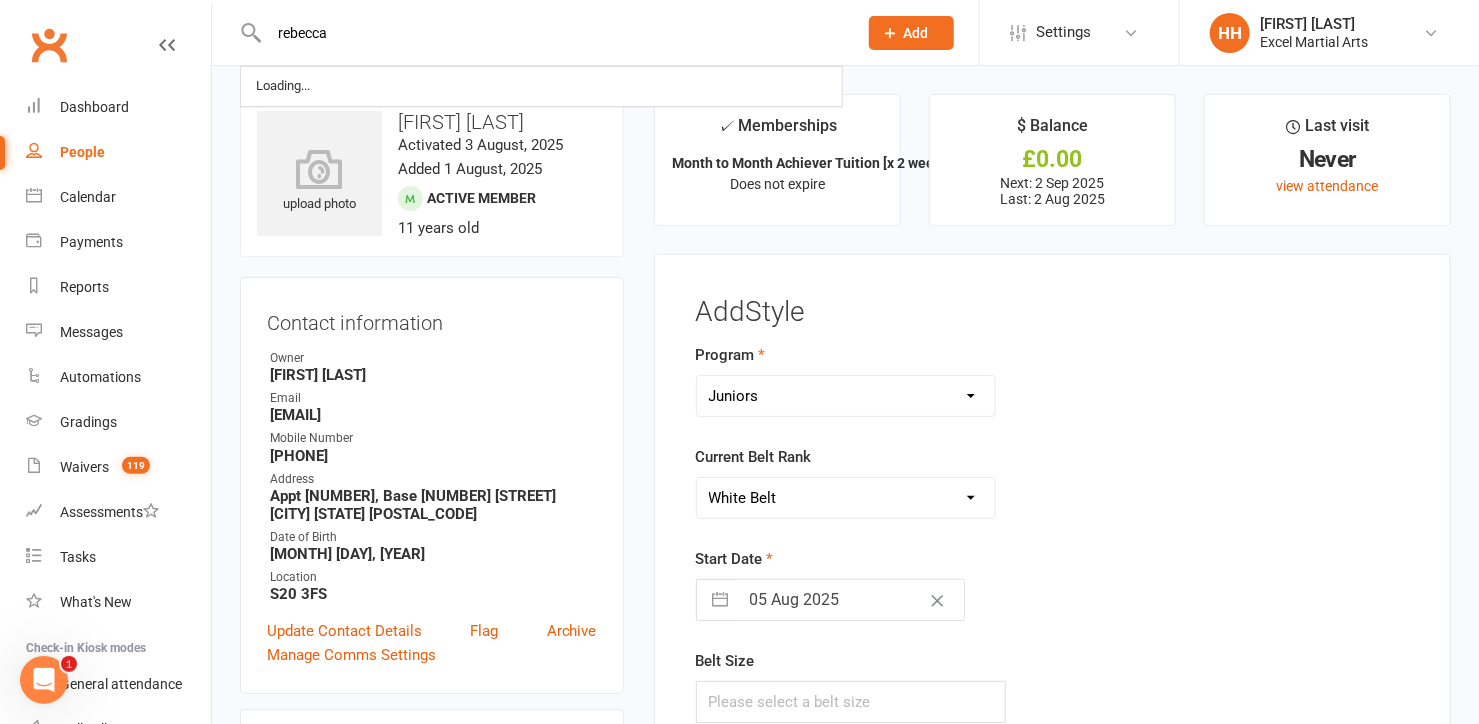 type on "rebecca" 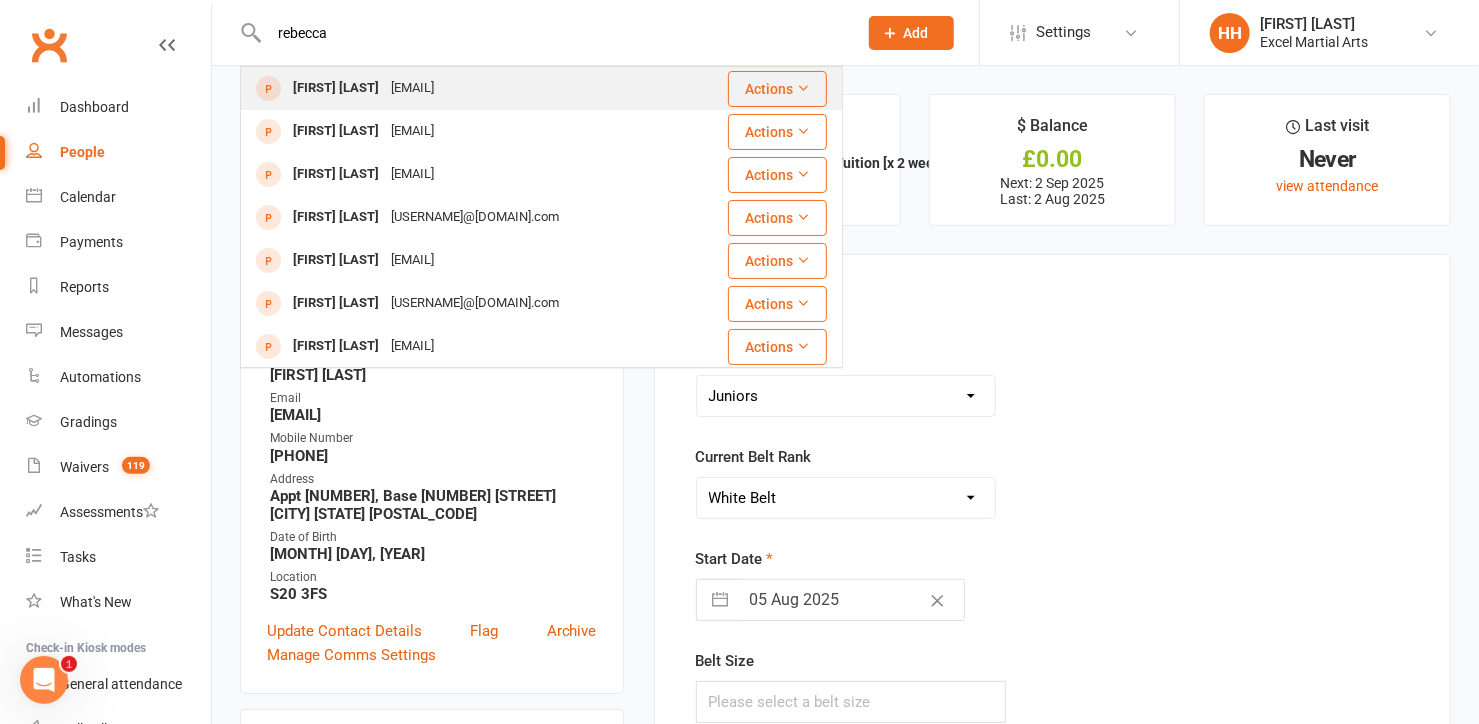 click on "[FIRST] [LAST]" at bounding box center [336, 88] 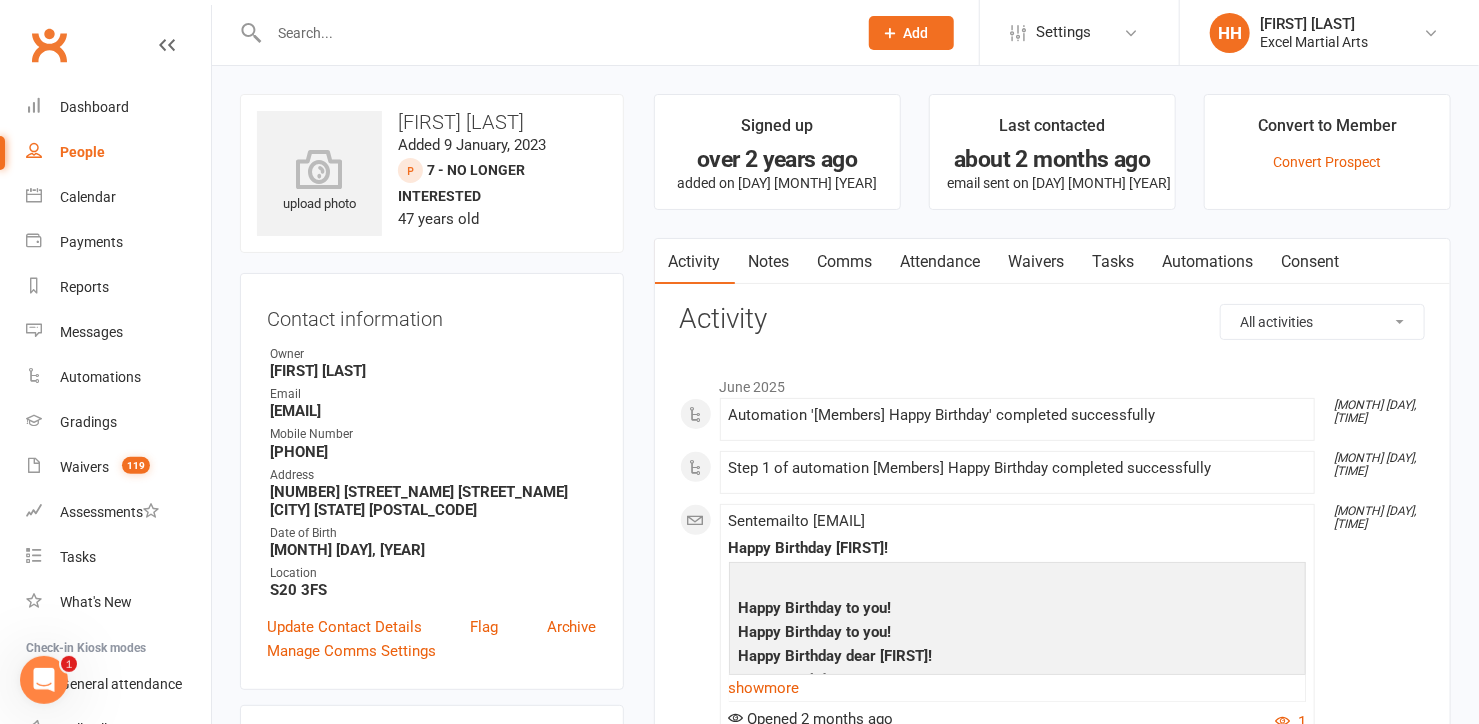 click at bounding box center [553, 33] 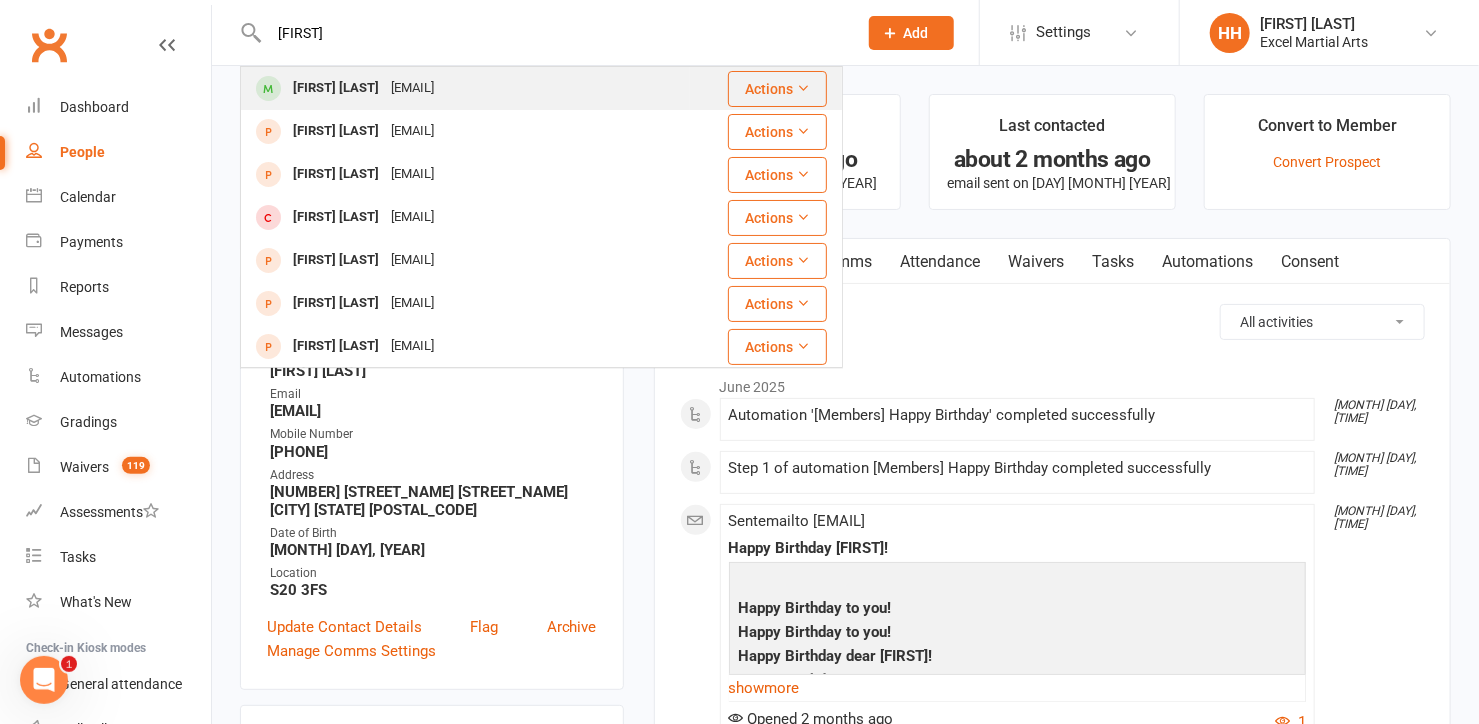 type on "[FIRST]" 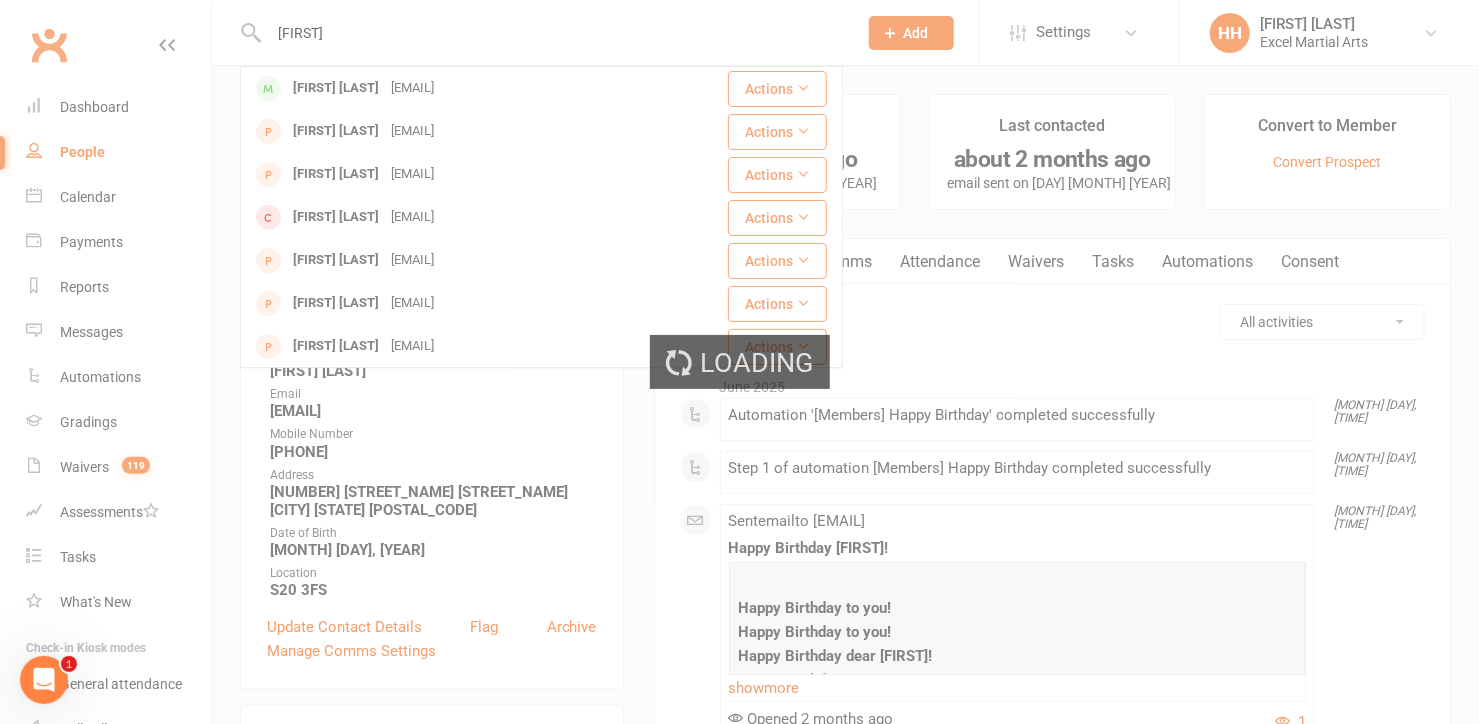 type 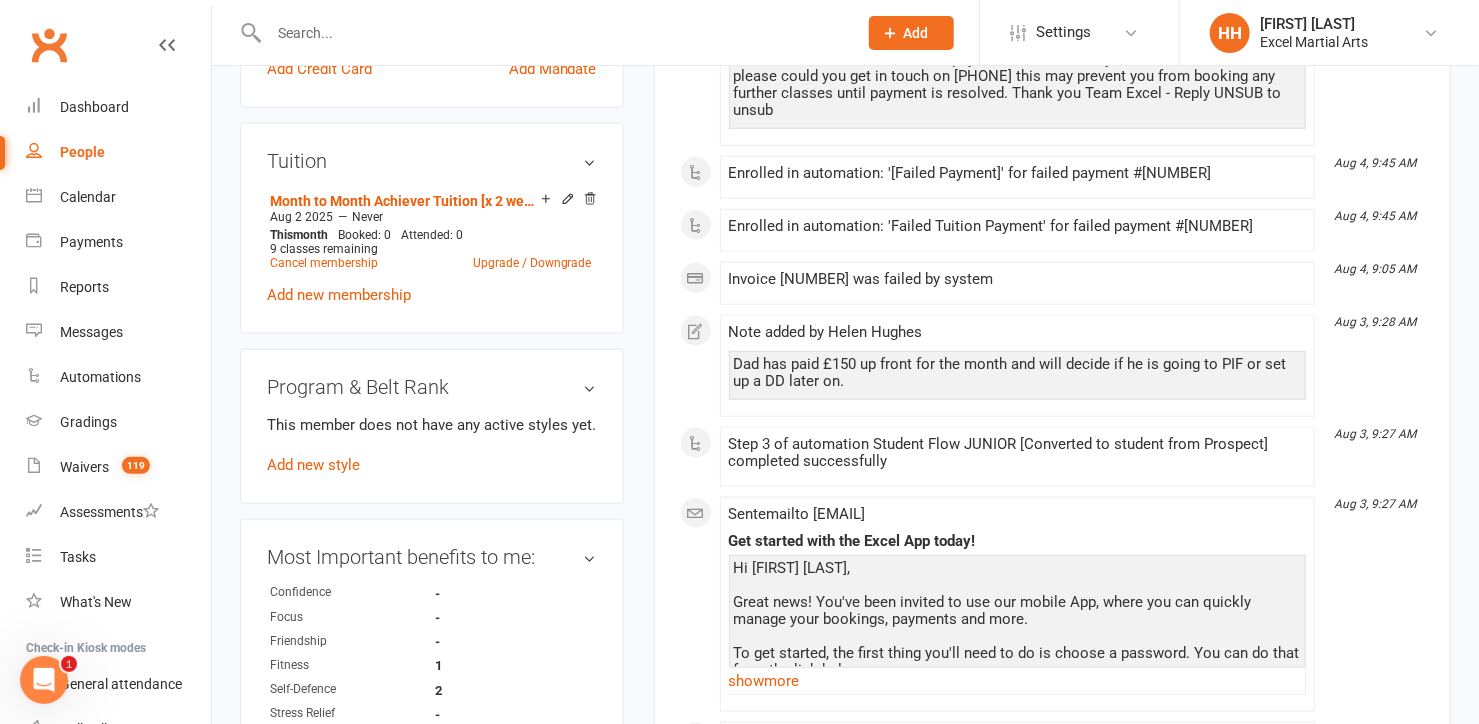 scroll, scrollTop: 636, scrollLeft: 0, axis: vertical 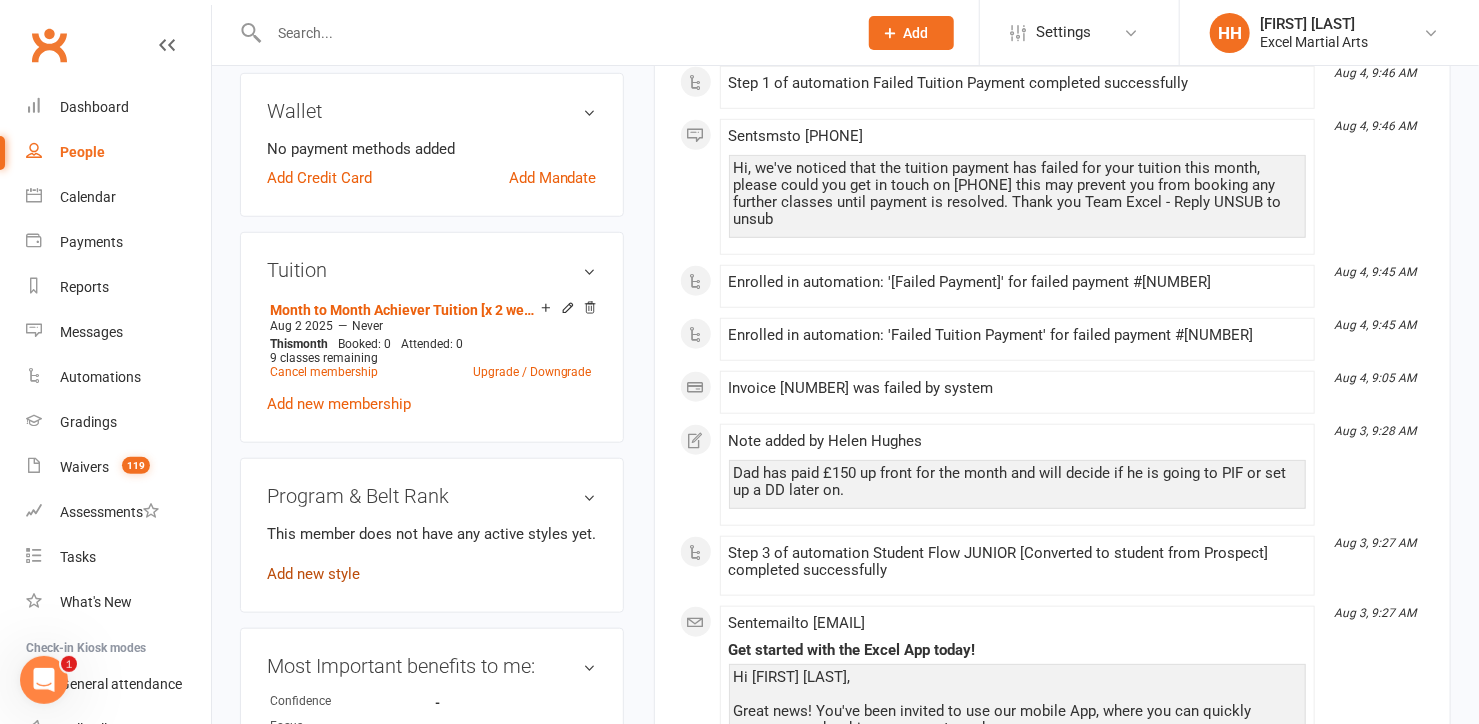 click on "Add new style" at bounding box center (313, 574) 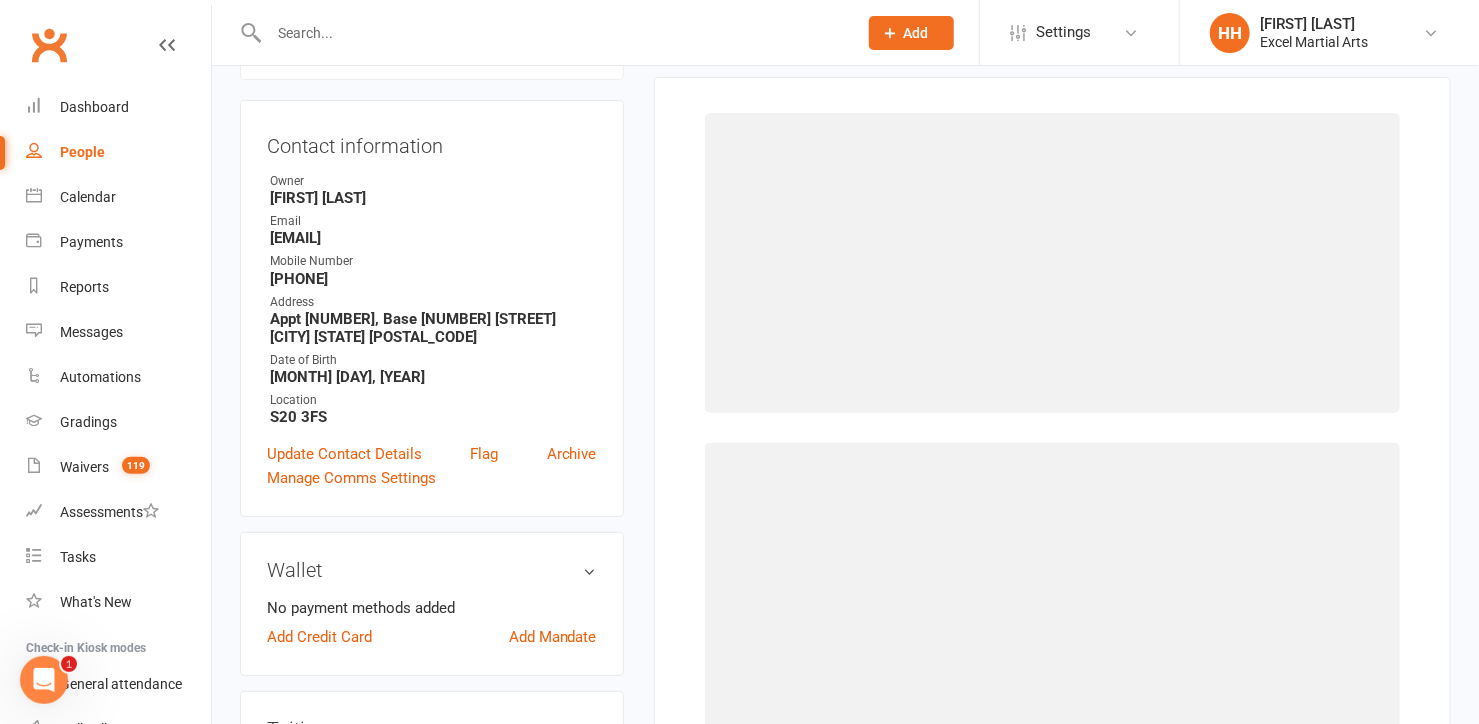 scroll, scrollTop: 153, scrollLeft: 0, axis: vertical 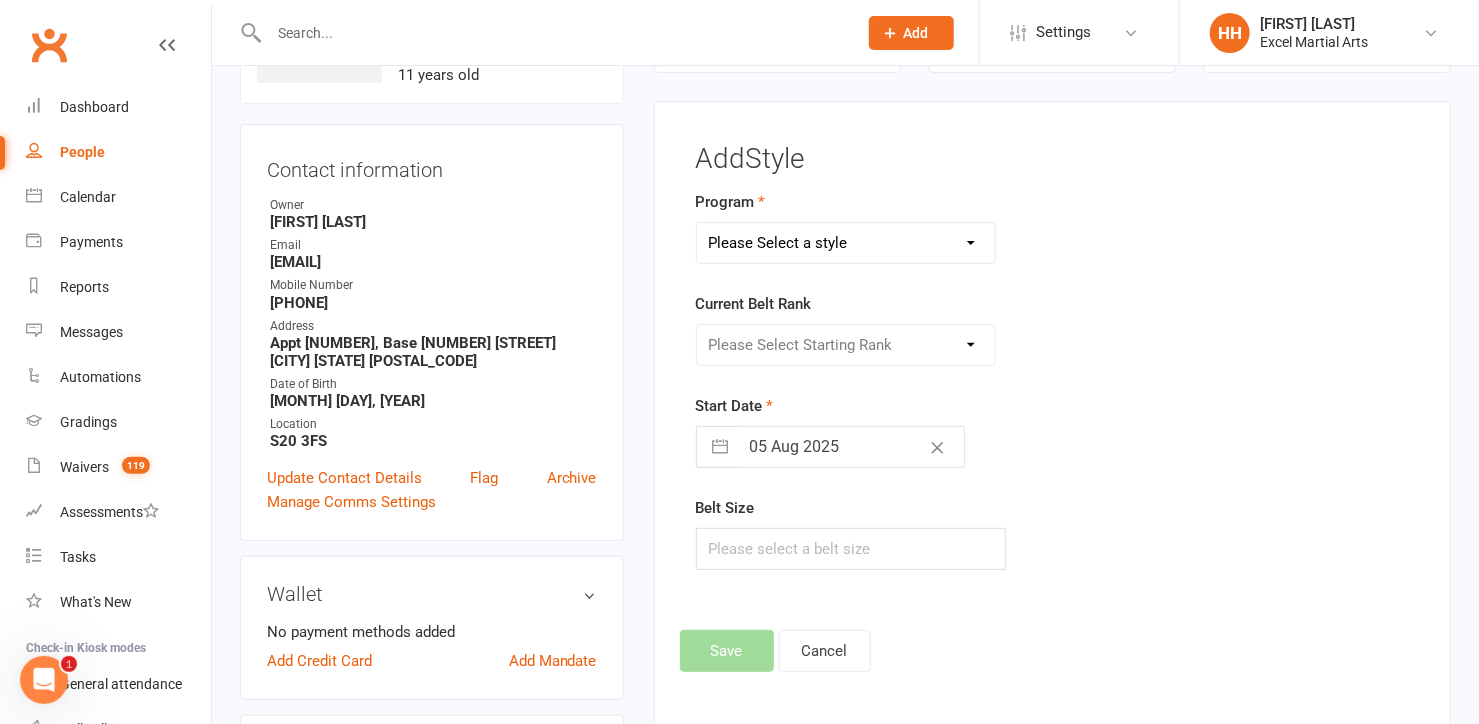 click on "Please Select a style Adults & Teens Juniors Ministrike" at bounding box center [846, 243] 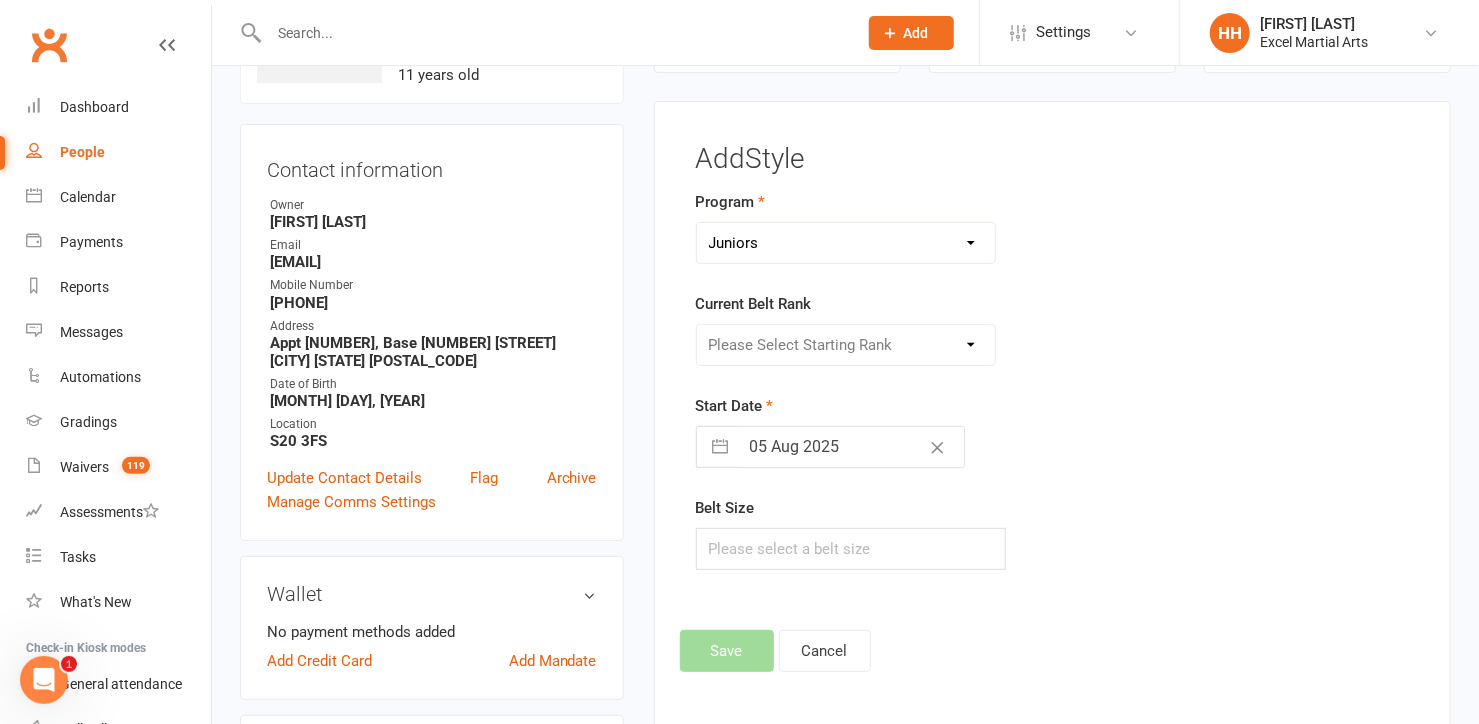 click on "Please Select a style Adults & Teens Juniors Ministrike" at bounding box center [846, 243] 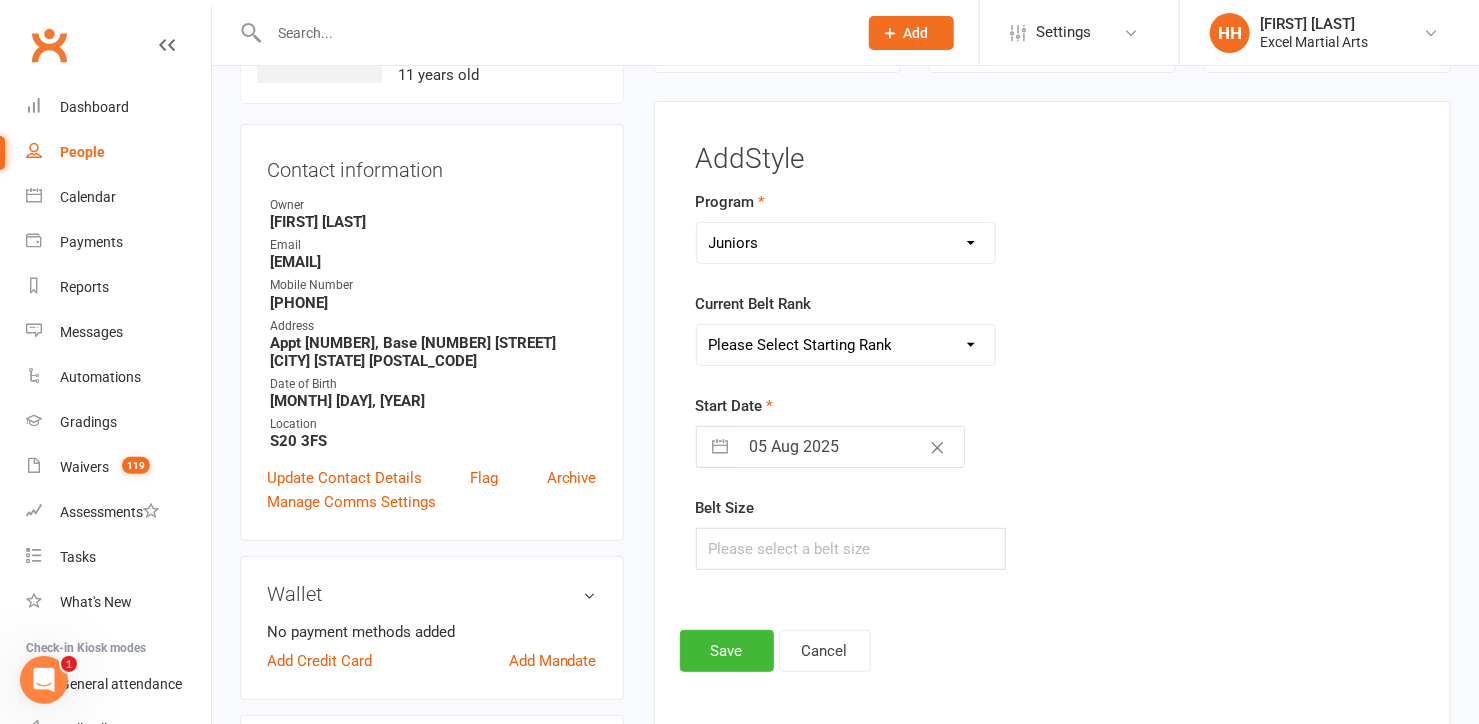 click on "Please Select Starting Rank Excel Experience White Belt Yellow Belt Orange Belt Green Belt Purple Belt Blue Belt Blue Black Stripe Belt Brown Belt Brown Black Stripe Belt Red Belt Red Black Stripe Belt Cycle Belt Black Belt 1st Degree Black Belt 2nd Degree Black Belt 3rd Degree Black Belt 4th Degree Black Belt 5th Degree Black Belt" at bounding box center (846, 345) 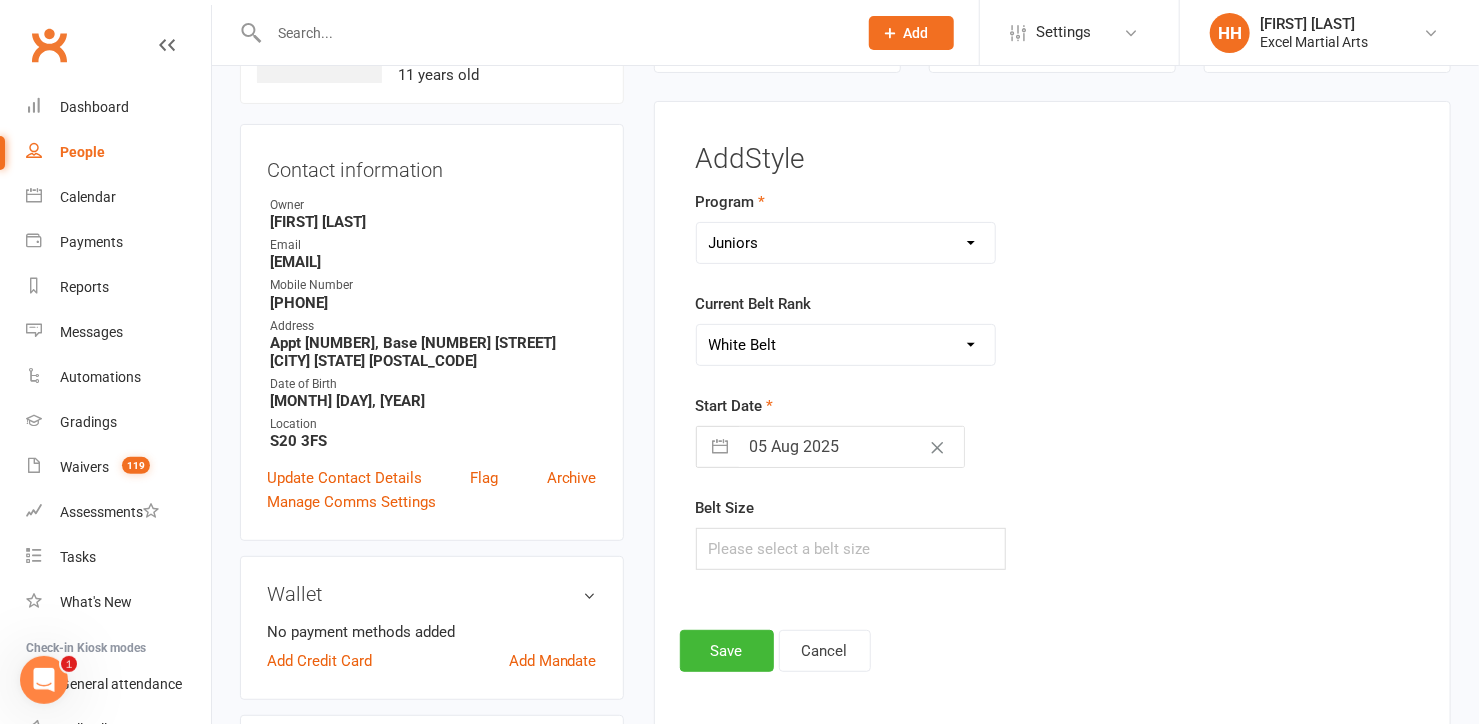 click on "Please Select Starting Rank Excel Experience White Belt Yellow Belt Orange Belt Green Belt Purple Belt Blue Belt Blue Black Stripe Belt Brown Belt Brown Black Stripe Belt Red Belt Red Black Stripe Belt Cycle Belt Black Belt 1st Degree Black Belt 2nd Degree Black Belt 3rd Degree Black Belt 4th Degree Black Belt 5th Degree Black Belt" at bounding box center (846, 345) 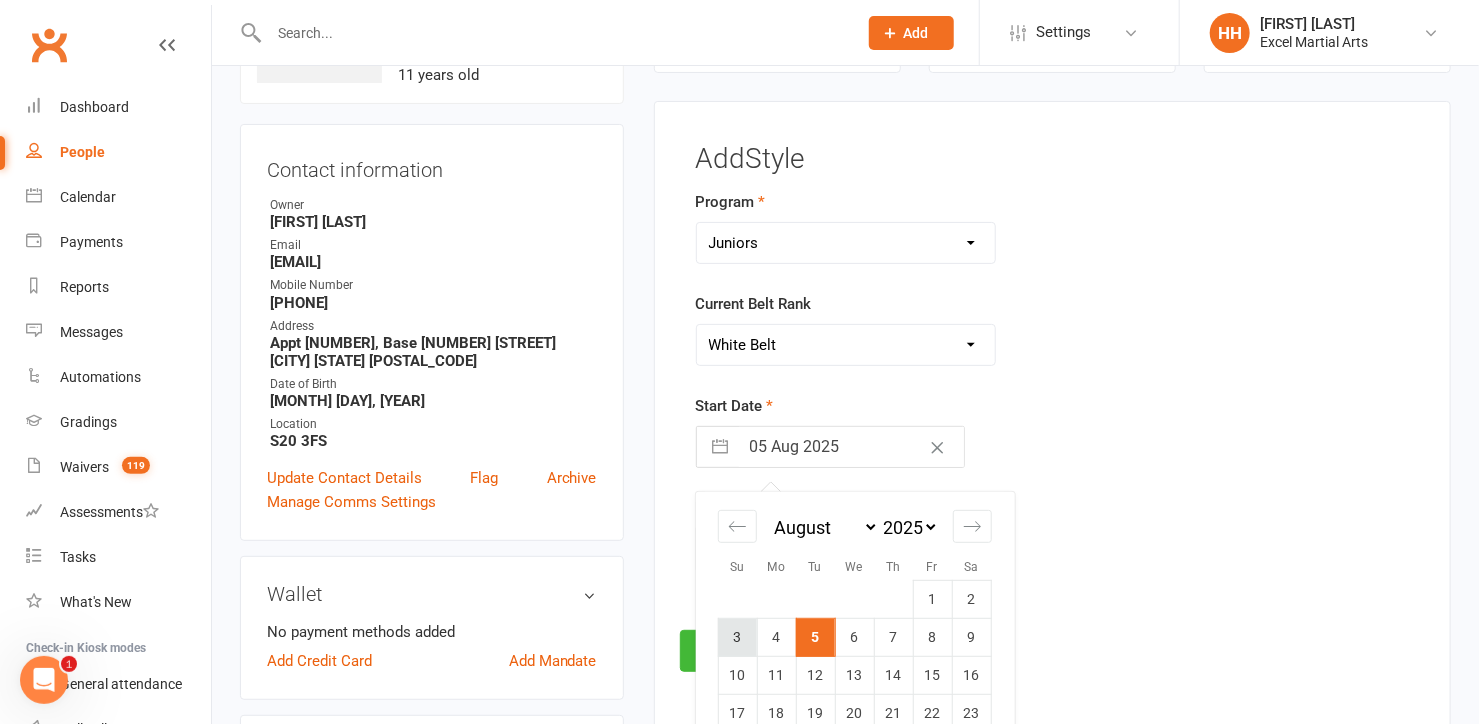 click on "3" at bounding box center (737, 638) 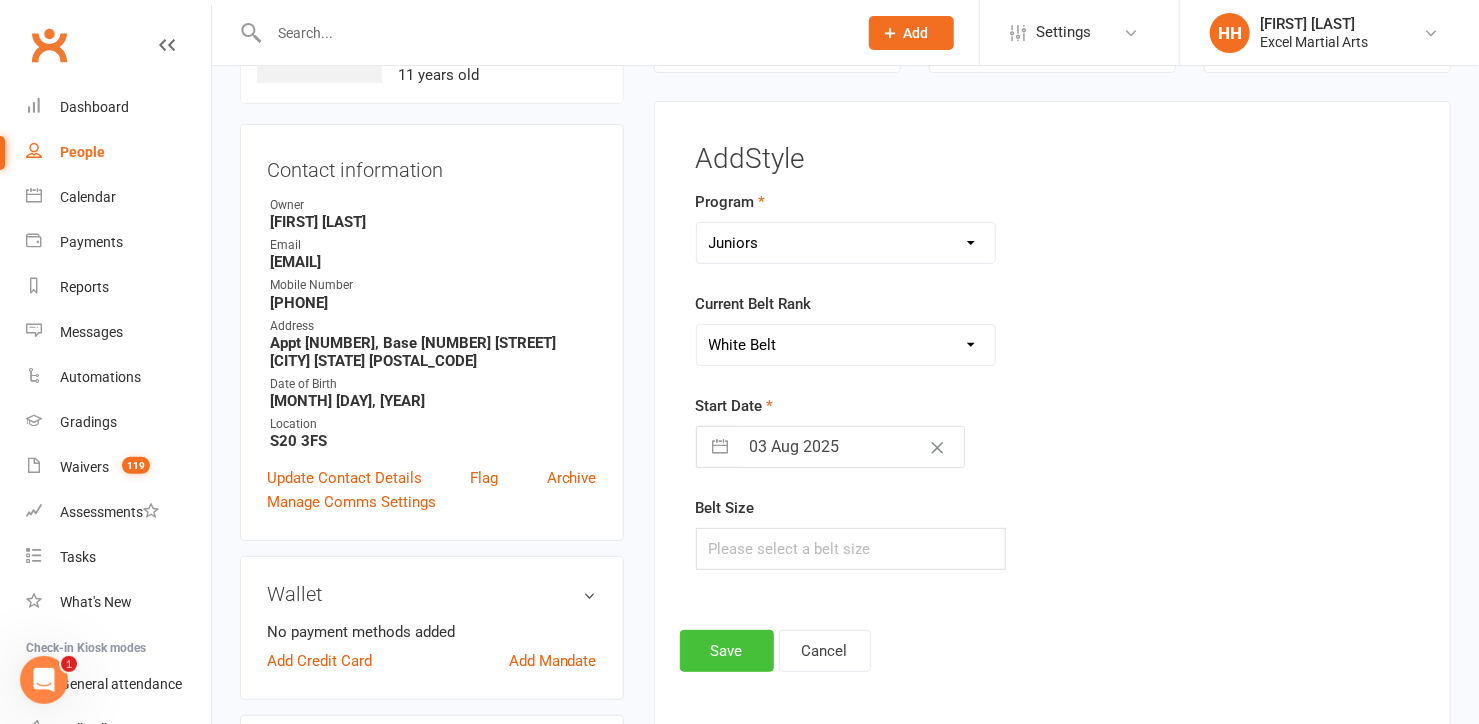 click on "Save" at bounding box center [727, 651] 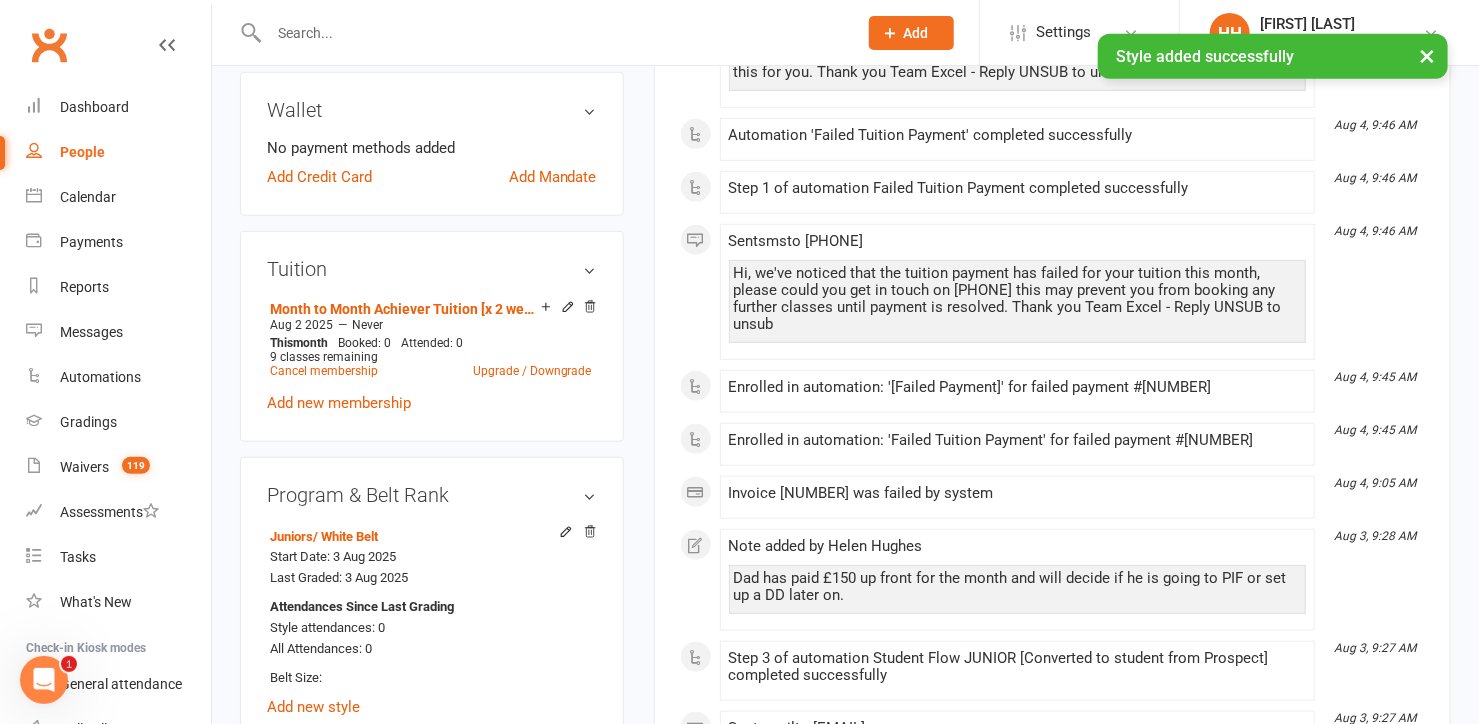 scroll, scrollTop: 698, scrollLeft: 0, axis: vertical 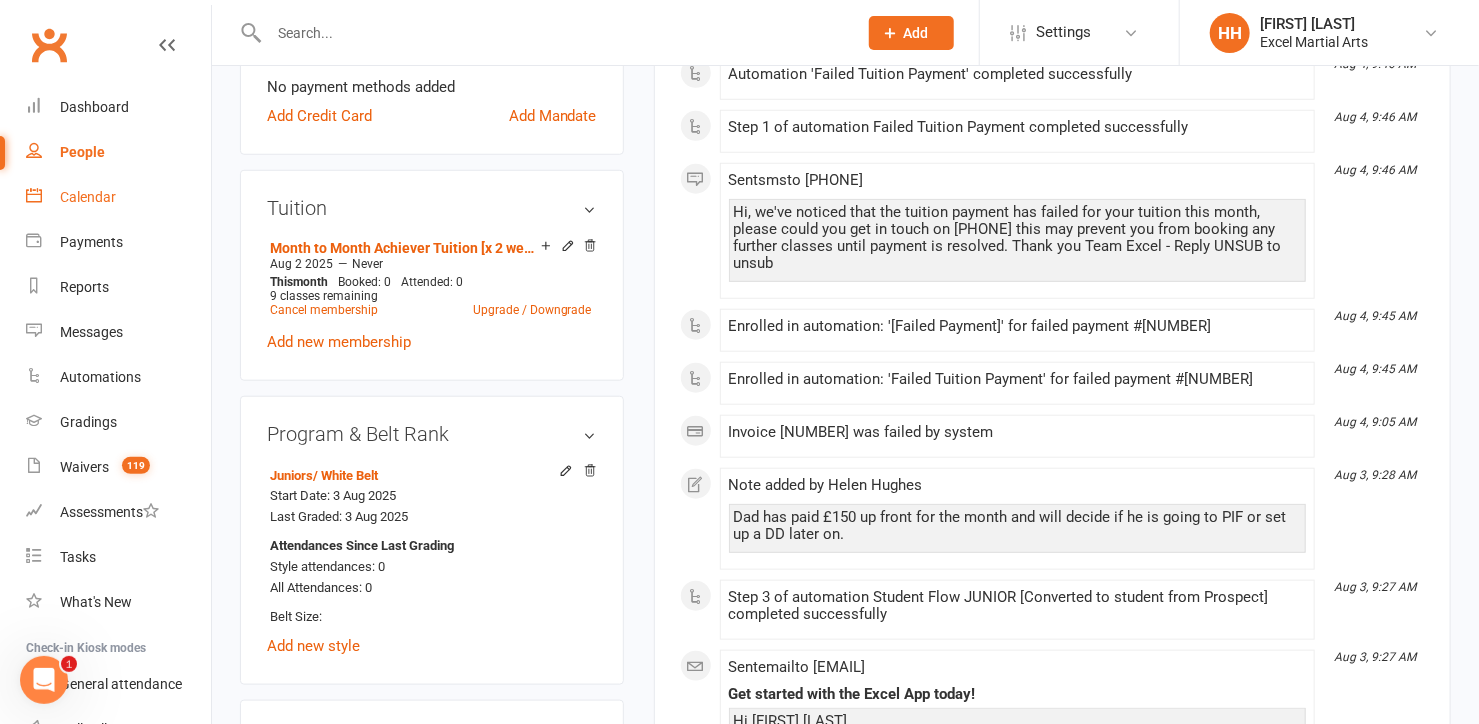click on "Calendar" at bounding box center (88, 197) 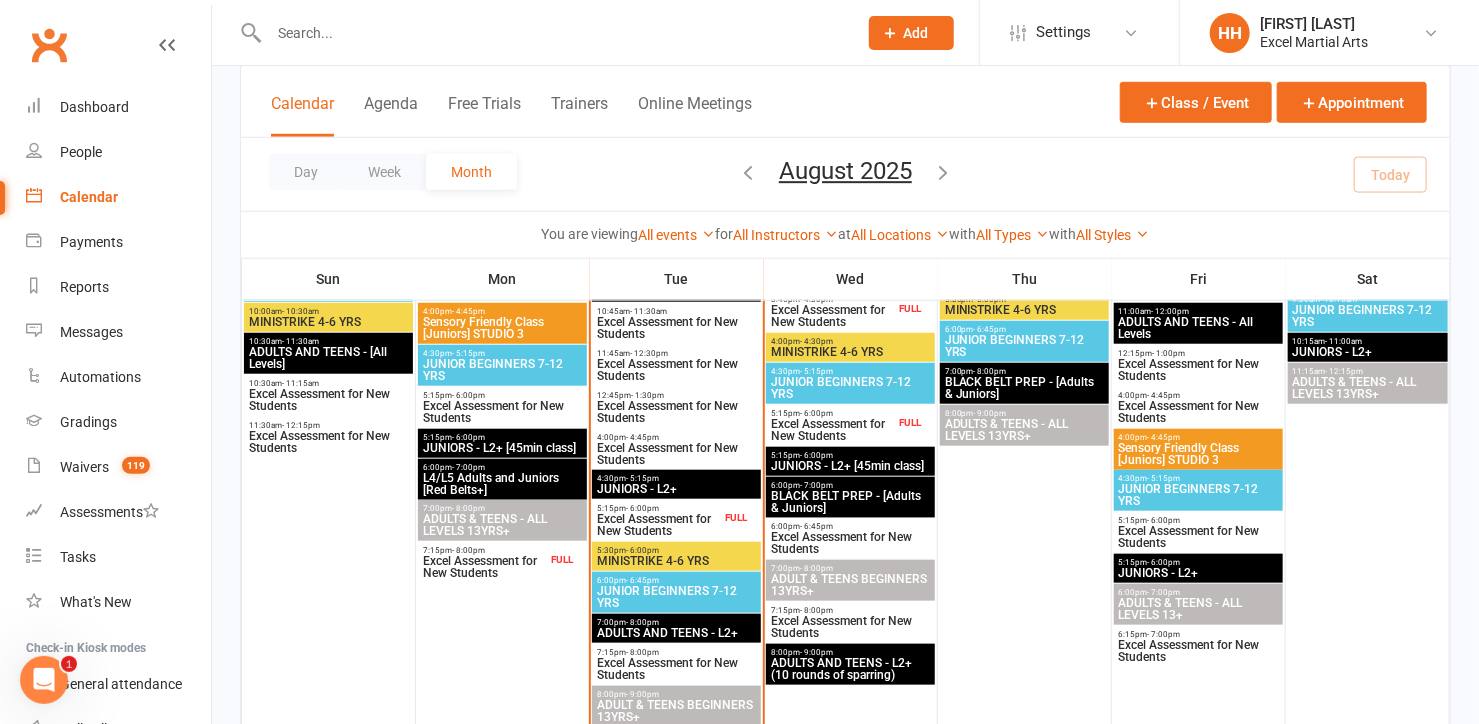 scroll, scrollTop: 727, scrollLeft: 0, axis: vertical 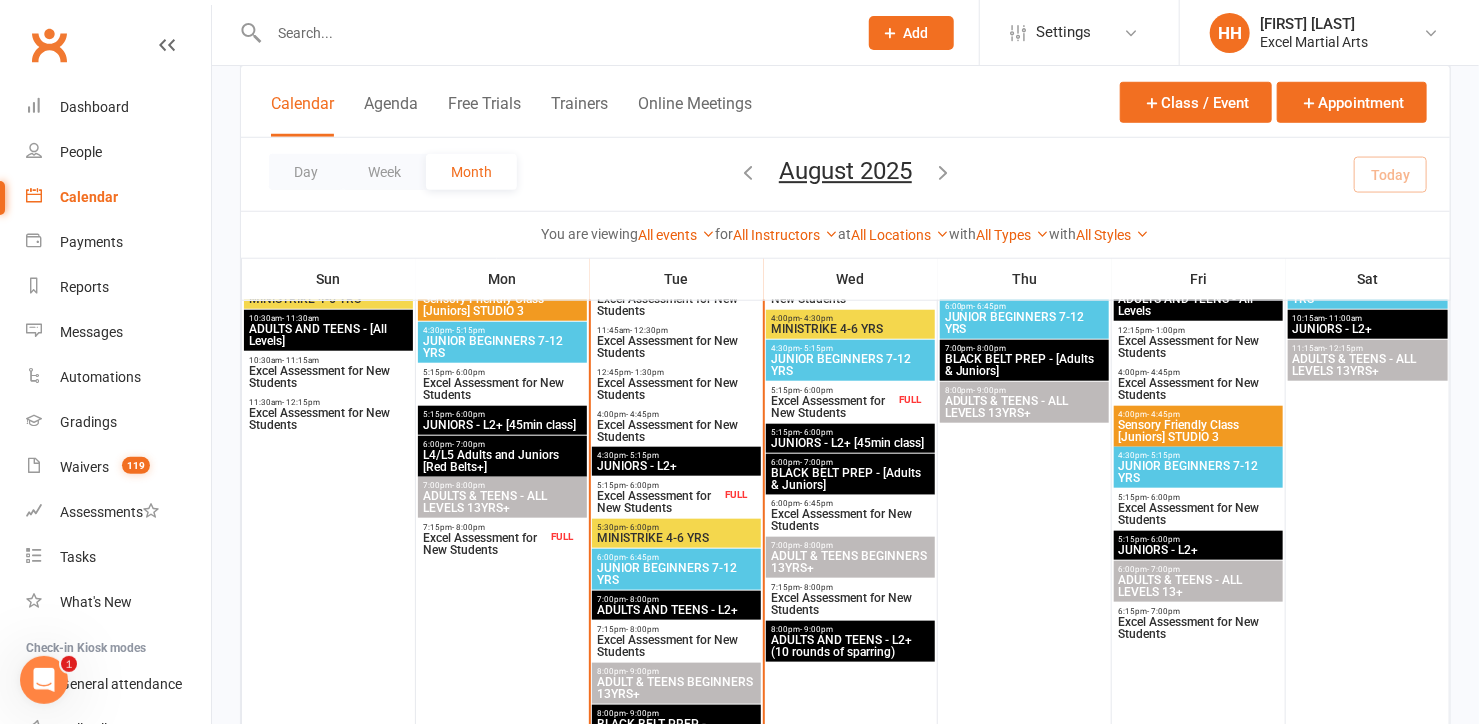 click on "JUNIOR BEGINNERS 7-12 YRS" at bounding box center (676, 574) 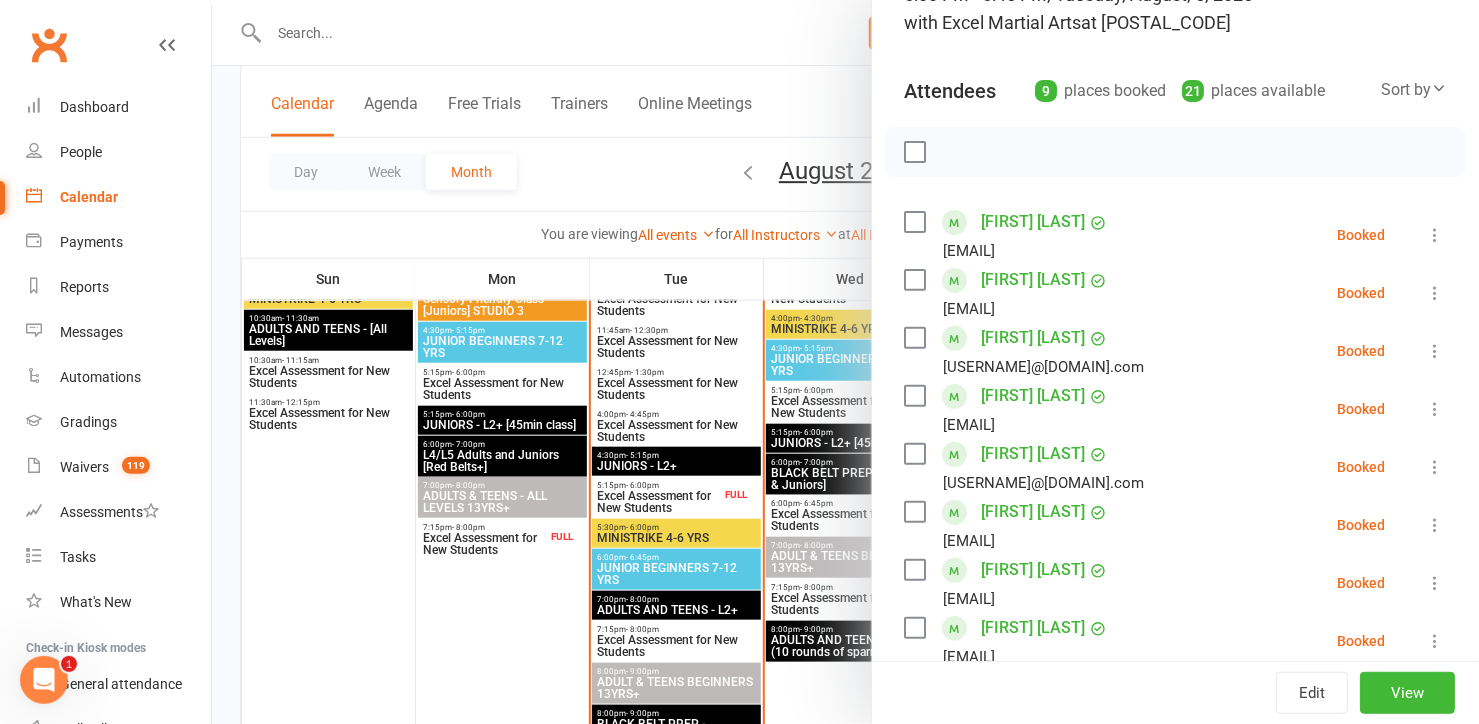 scroll, scrollTop: 454, scrollLeft: 0, axis: vertical 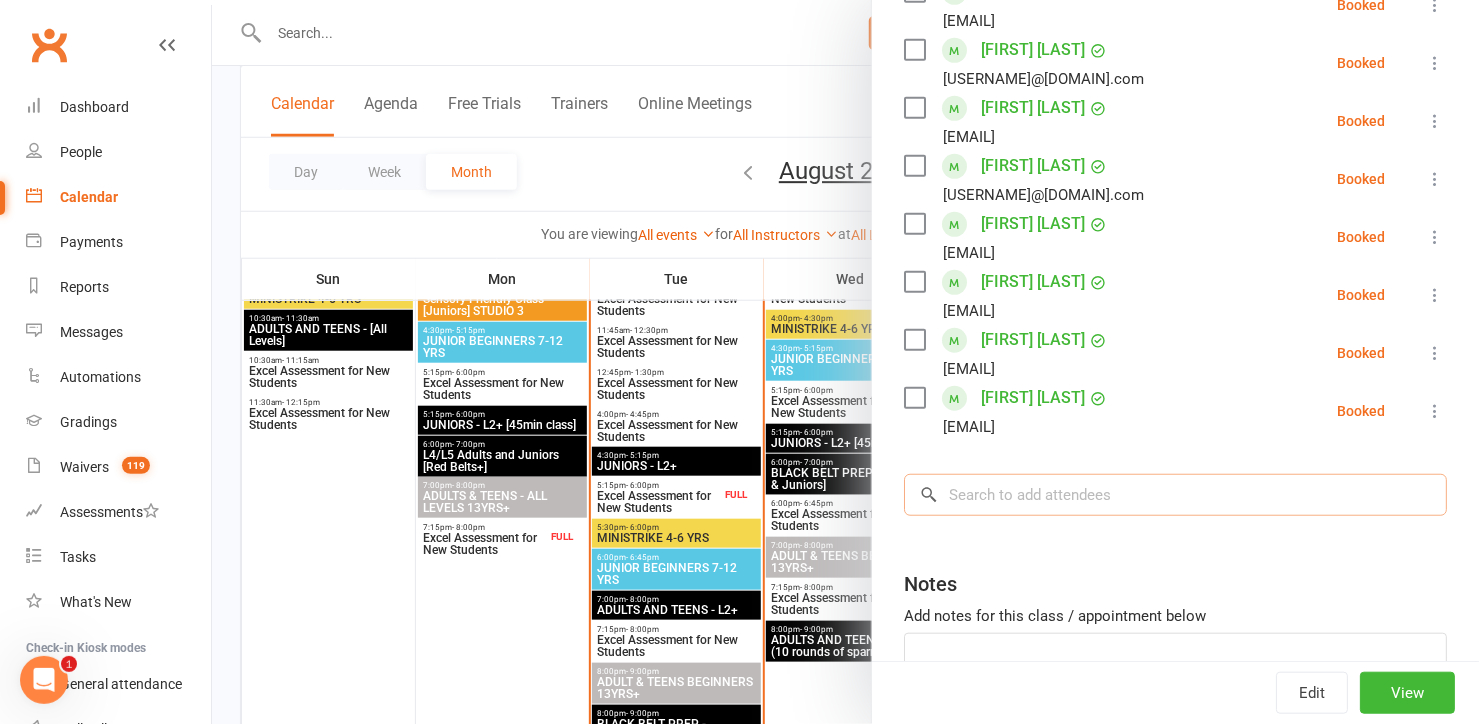click at bounding box center [1175, 495] 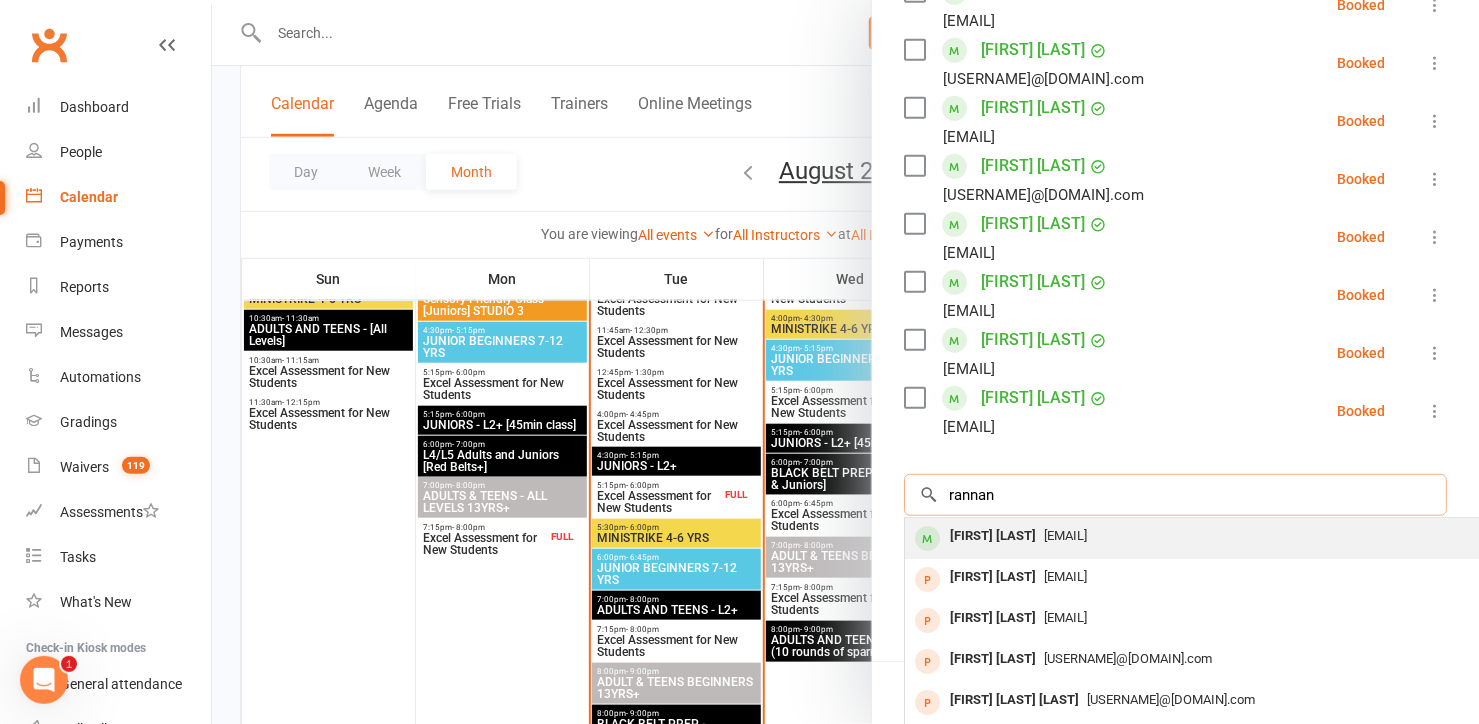 type on "rannan" 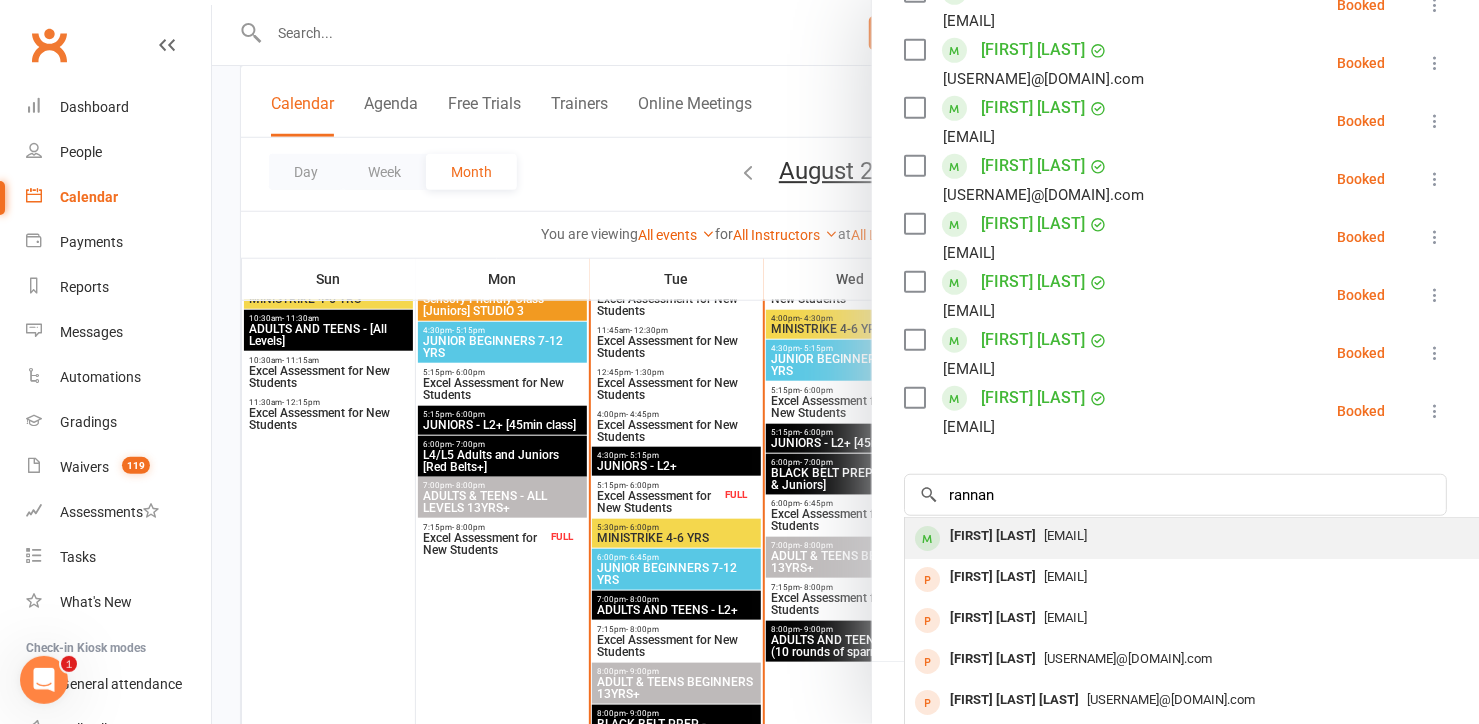 click on "[FIRST] [LAST]" at bounding box center (993, 536) 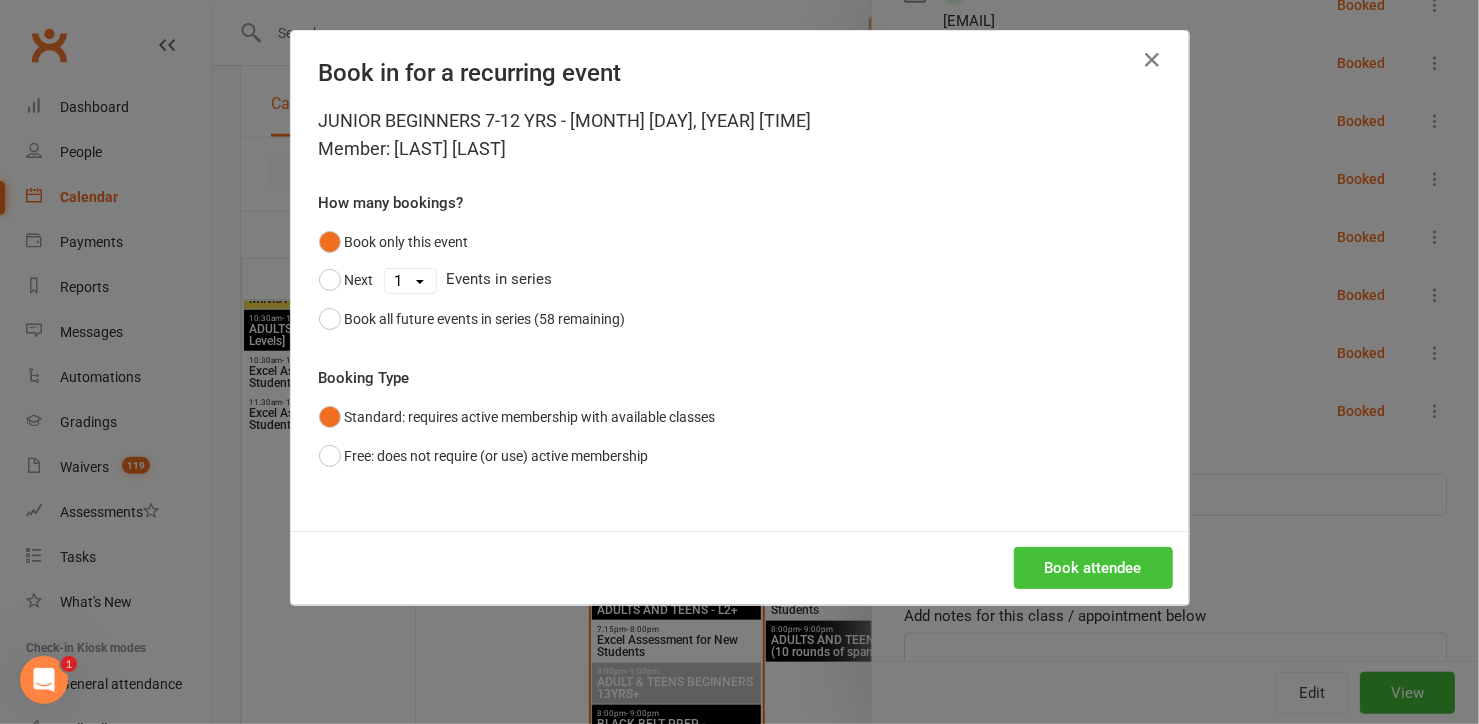 click on "Book attendee" at bounding box center (1093, 568) 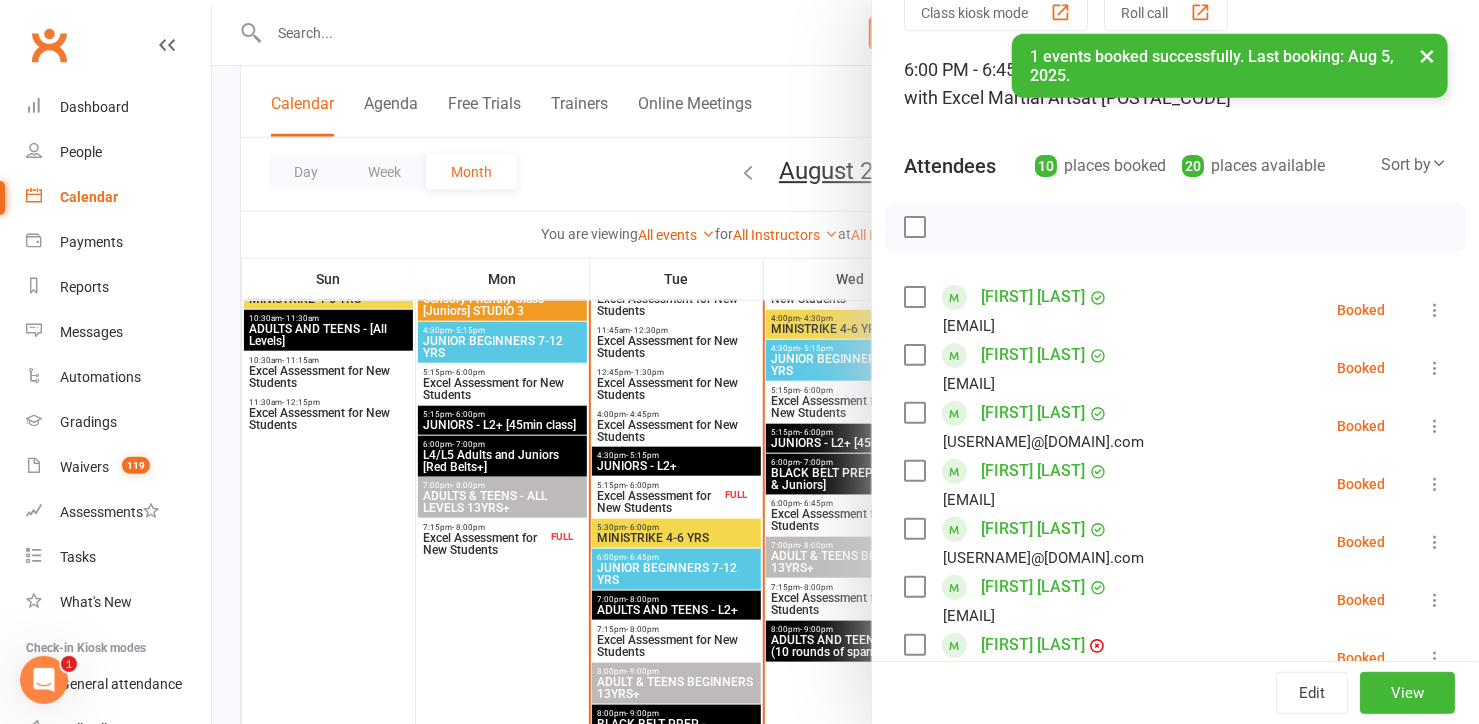 scroll, scrollTop: 90, scrollLeft: 0, axis: vertical 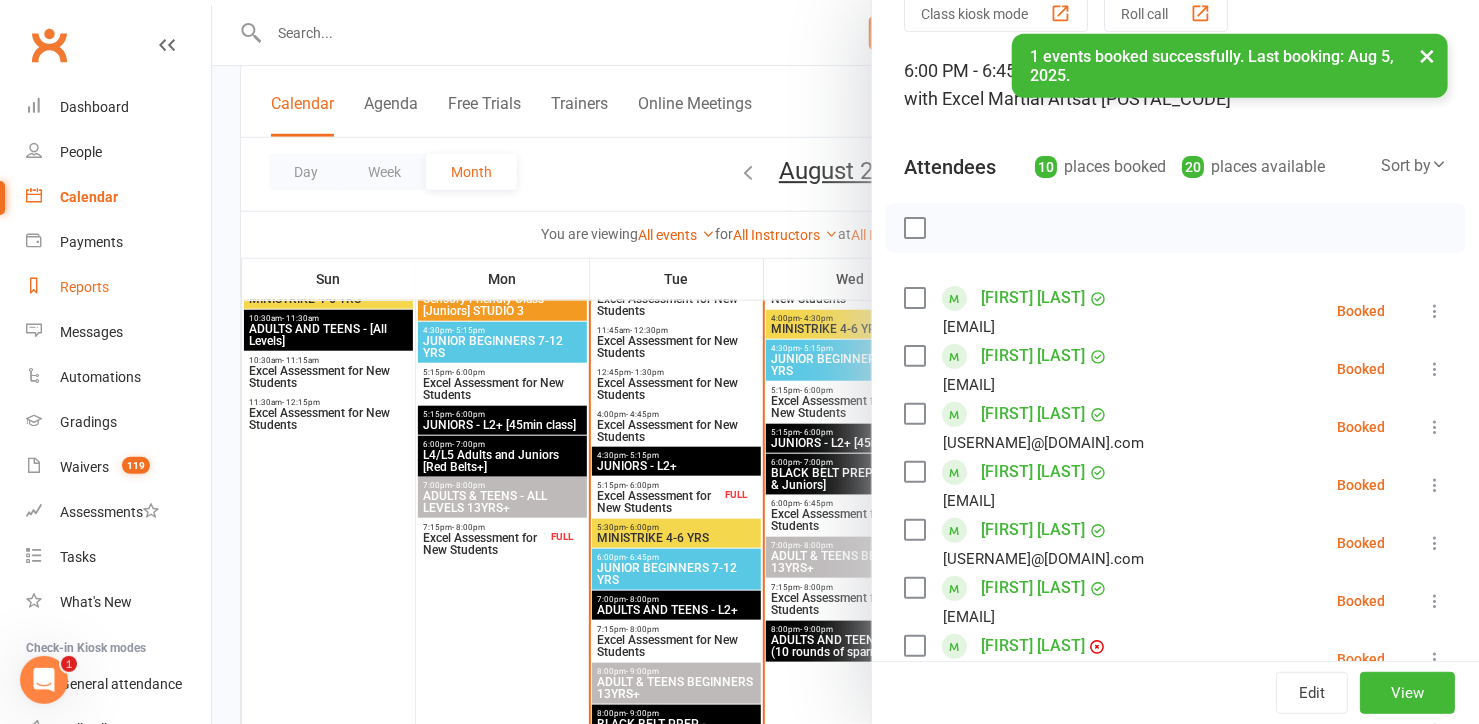 click on "Reports" at bounding box center [118, 287] 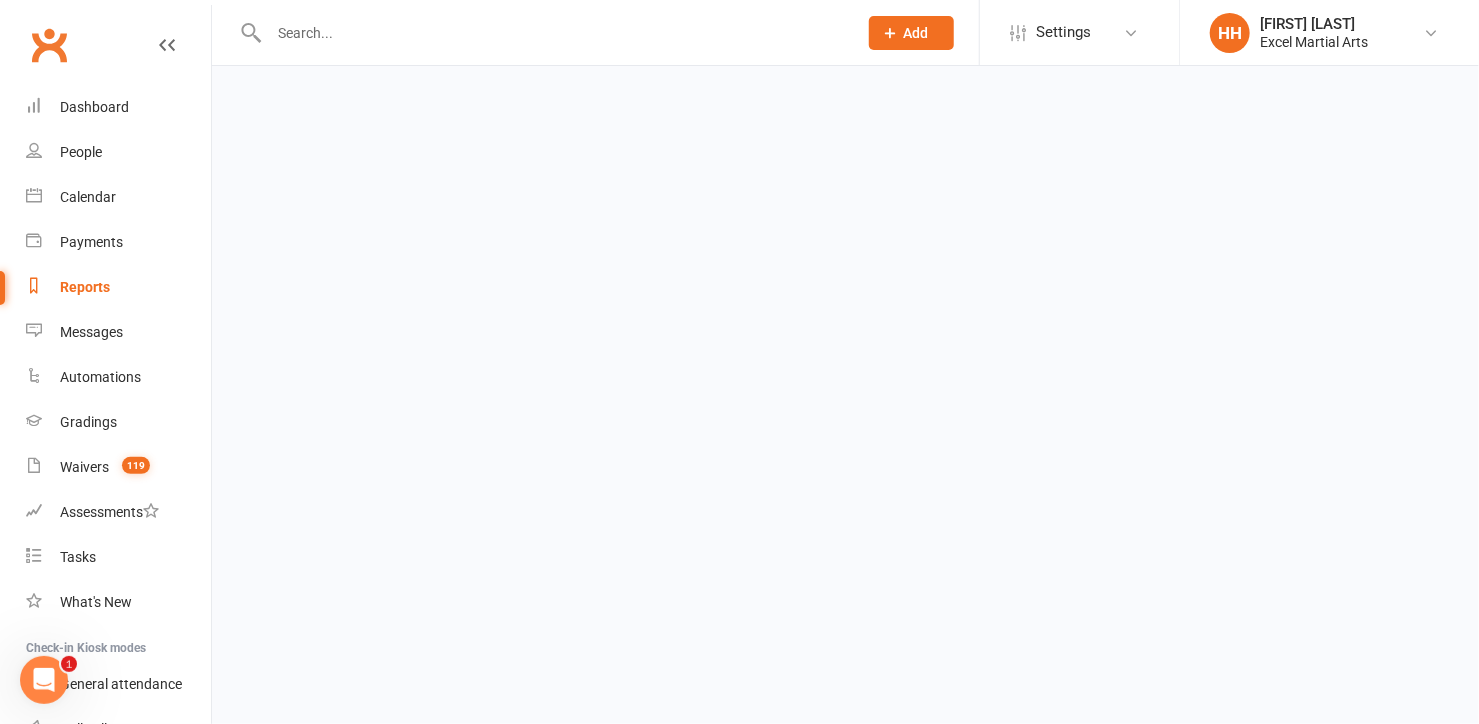 scroll, scrollTop: 0, scrollLeft: 0, axis: both 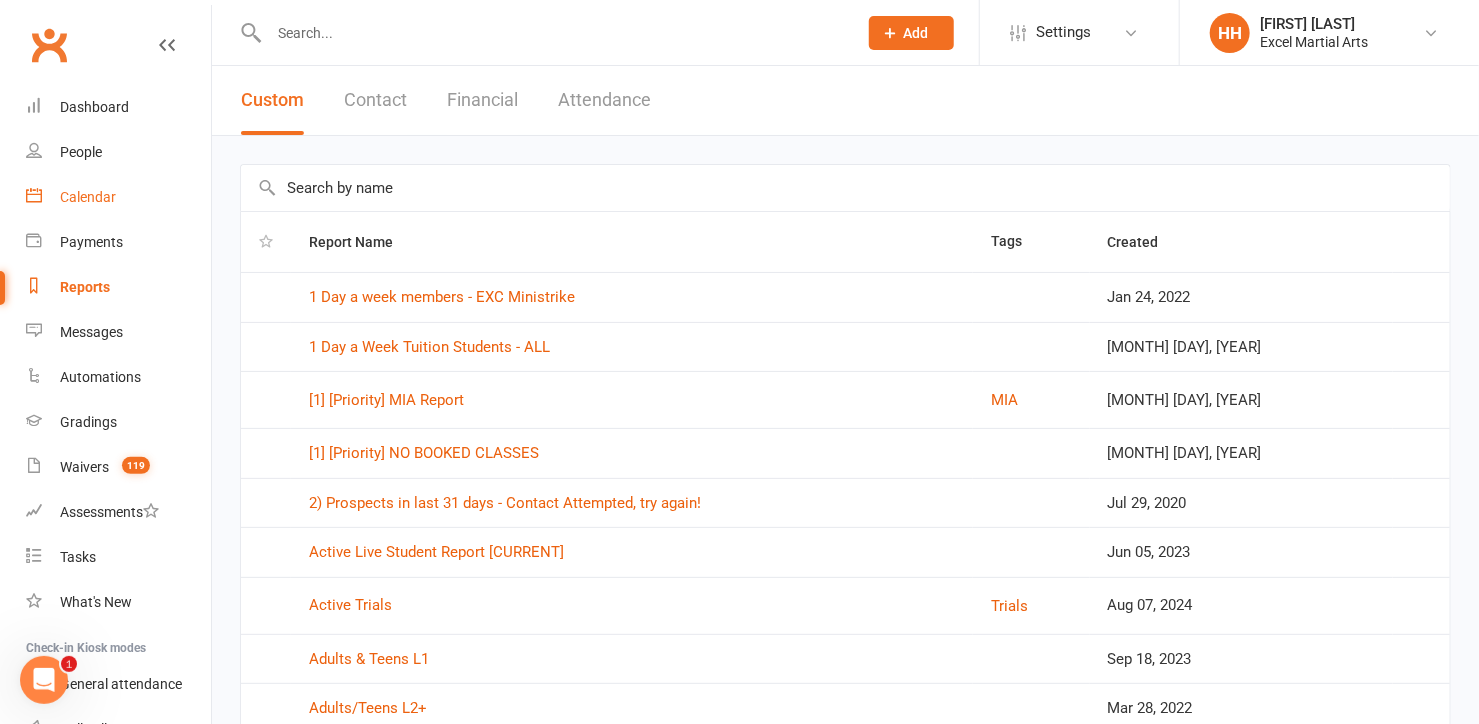 click on "Calendar" at bounding box center (118, 197) 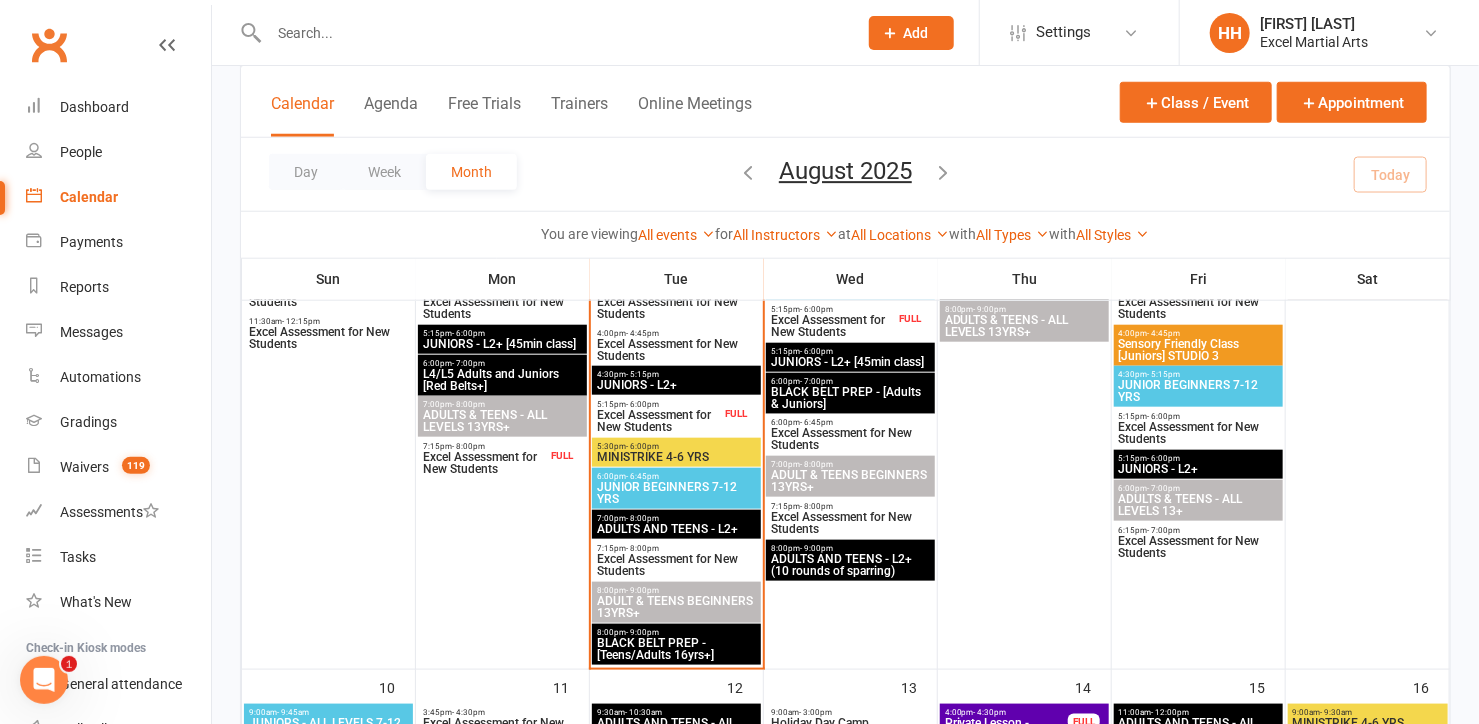 scroll, scrollTop: 818, scrollLeft: 0, axis: vertical 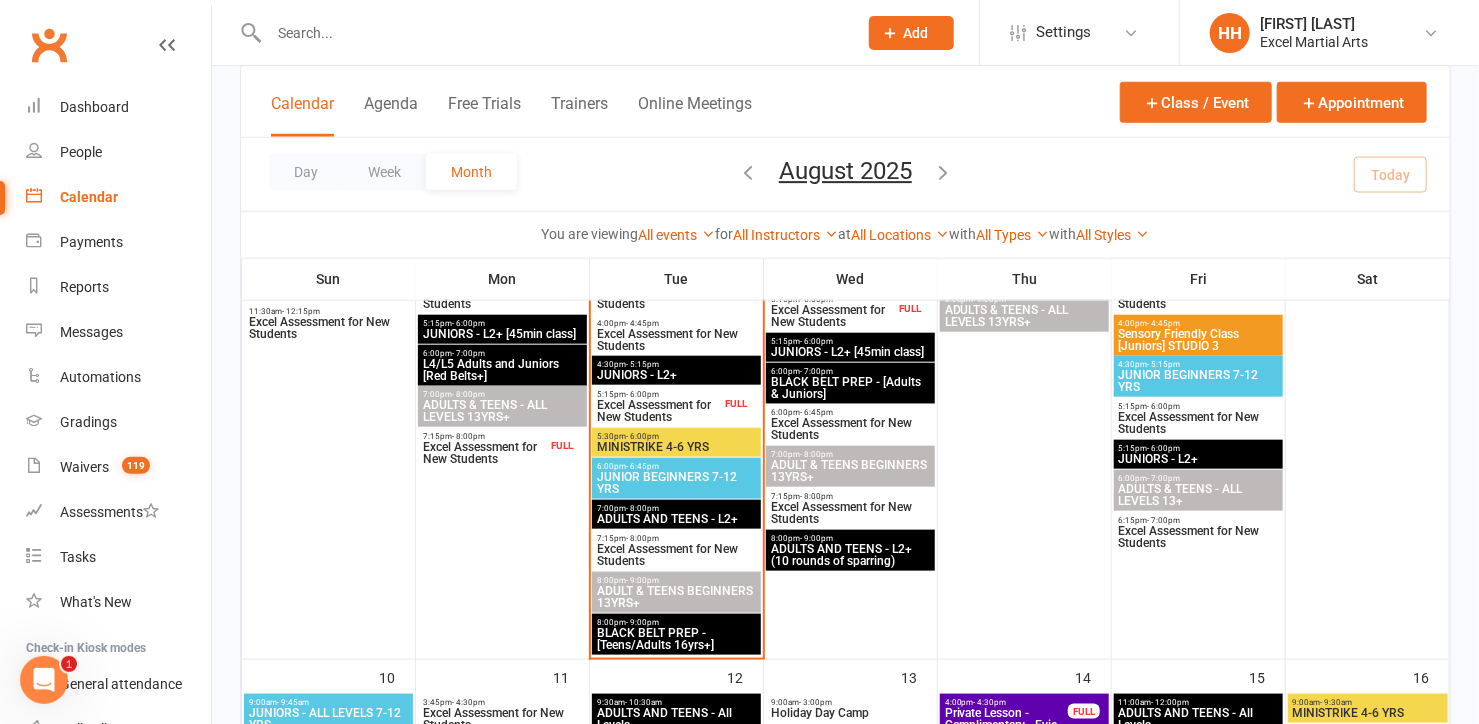 click on "- 6:45pm" at bounding box center (642, 466) 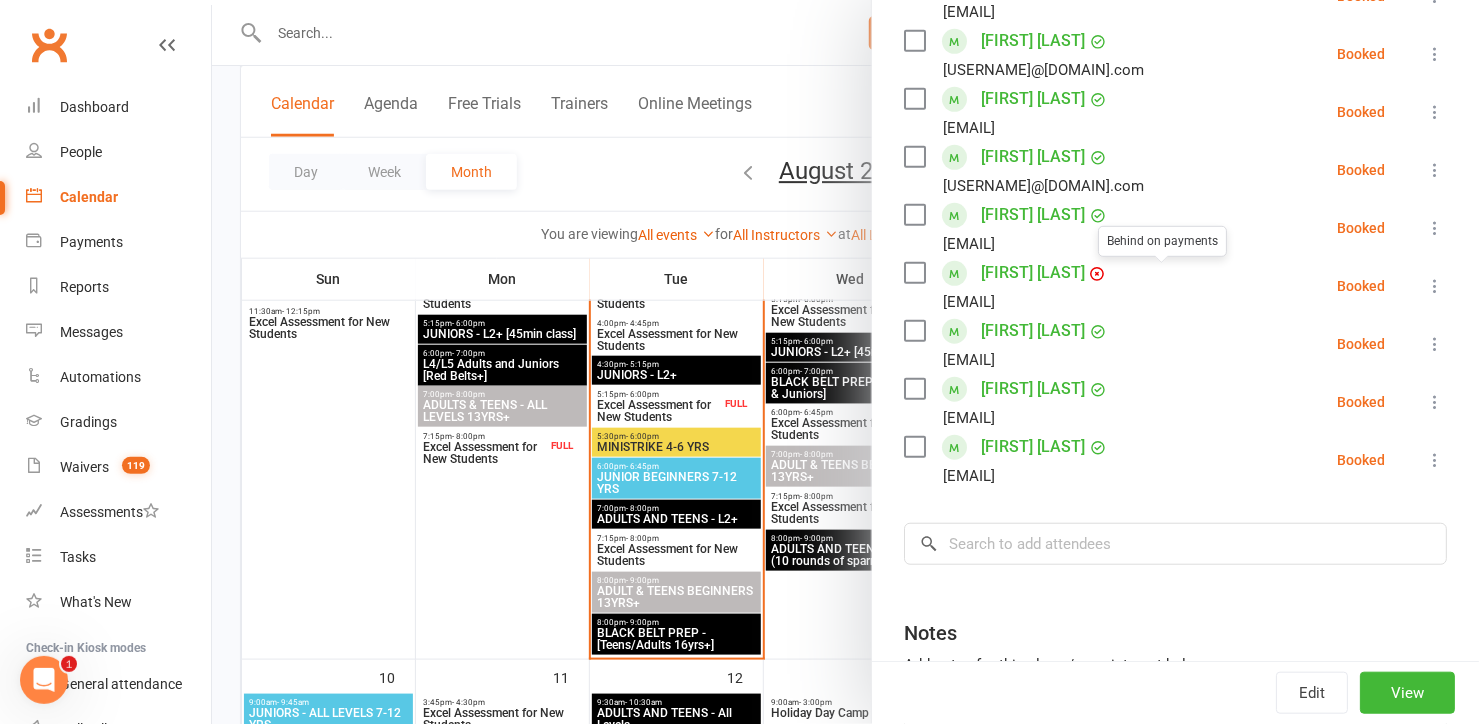scroll, scrollTop: 648, scrollLeft: 0, axis: vertical 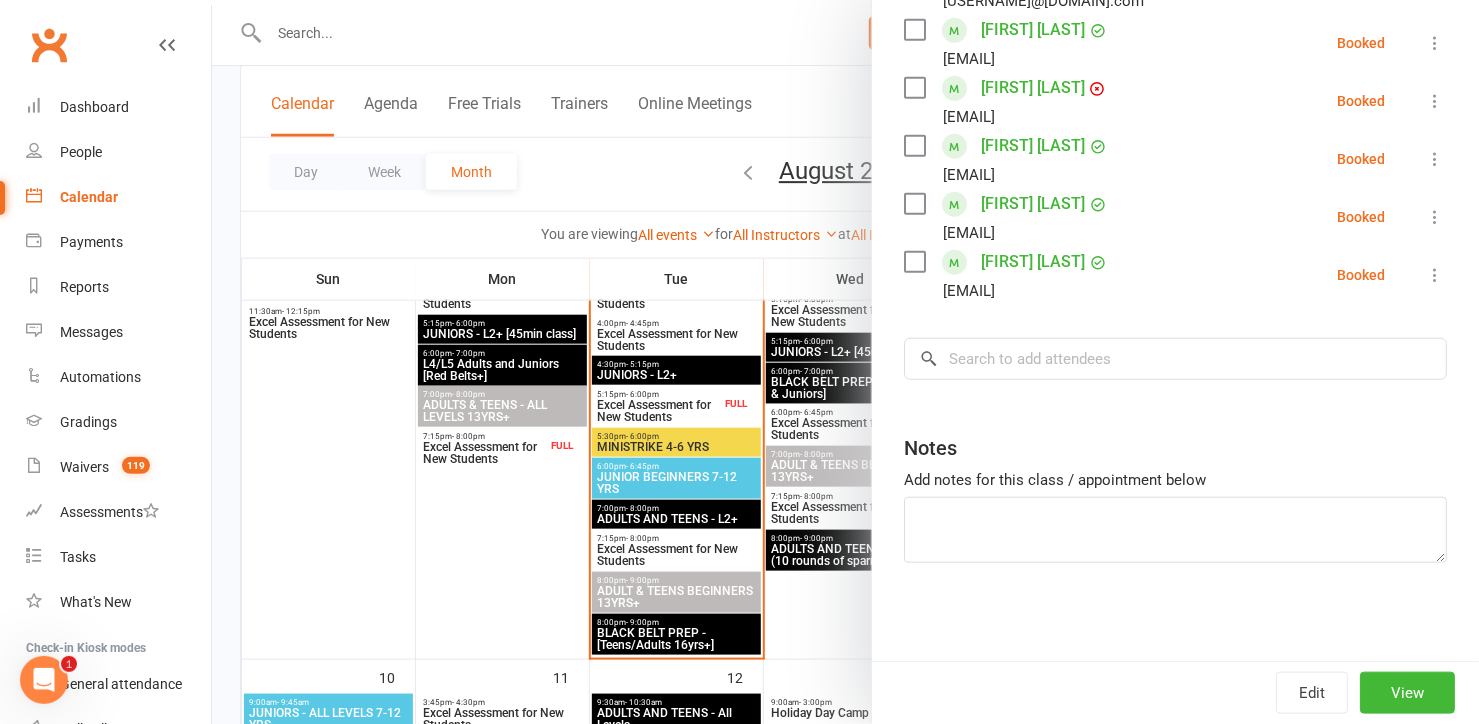 click at bounding box center [845, 362] 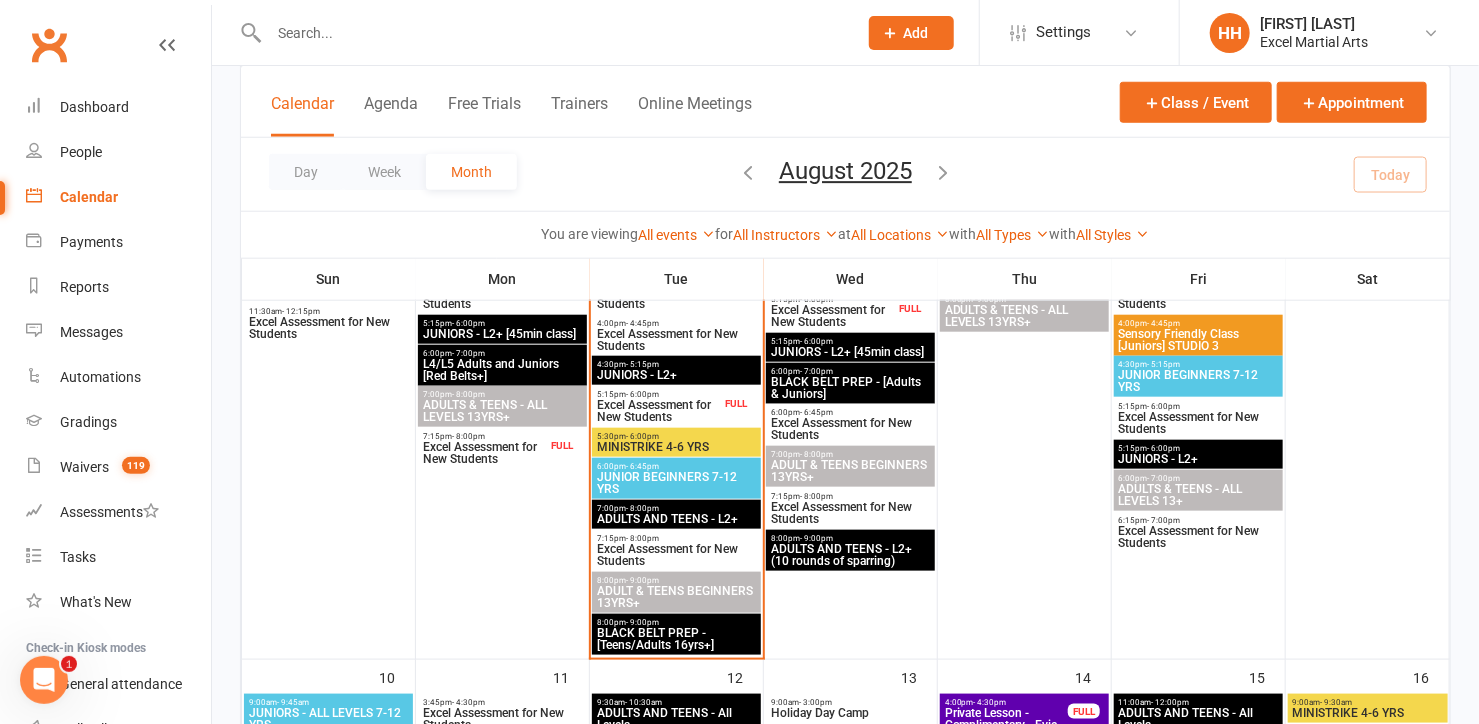 click at bounding box center [553, 33] 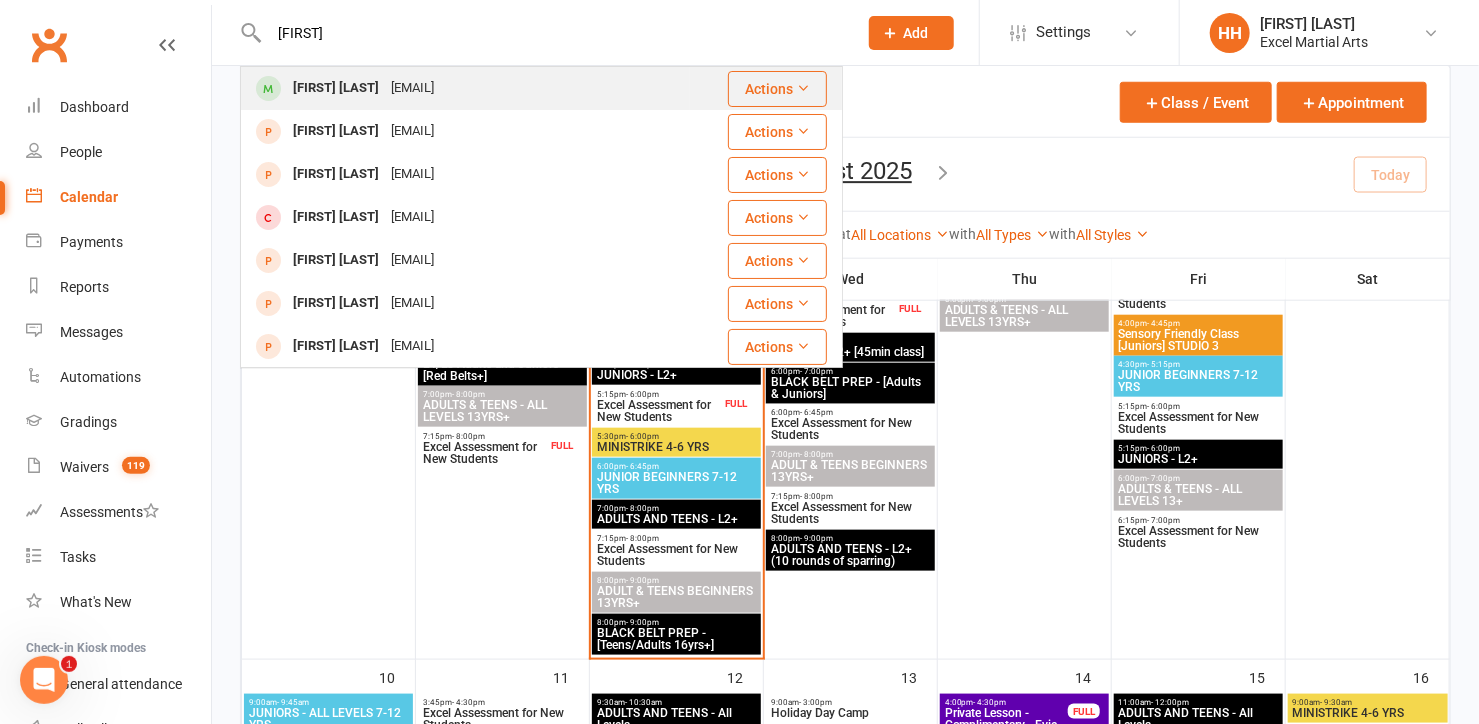 type on "[FIRST]" 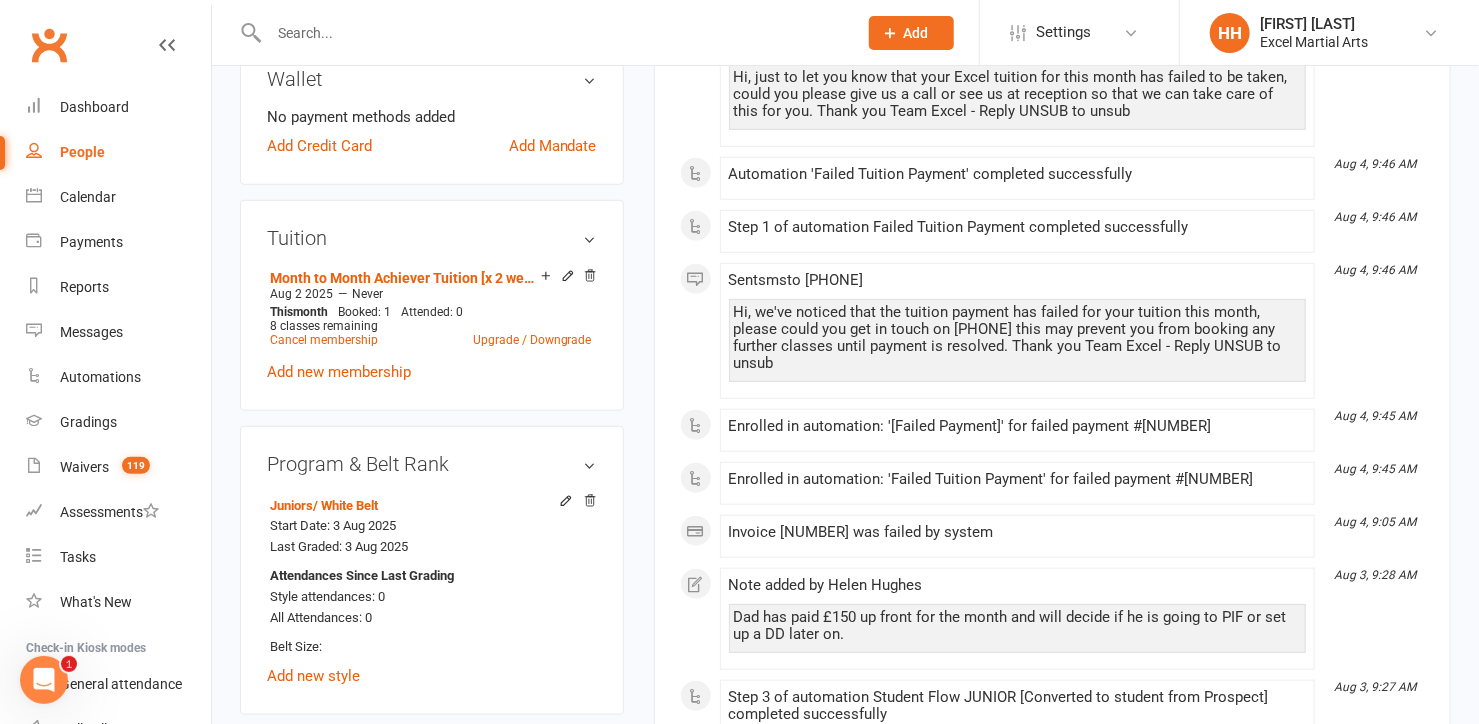 scroll, scrollTop: 636, scrollLeft: 0, axis: vertical 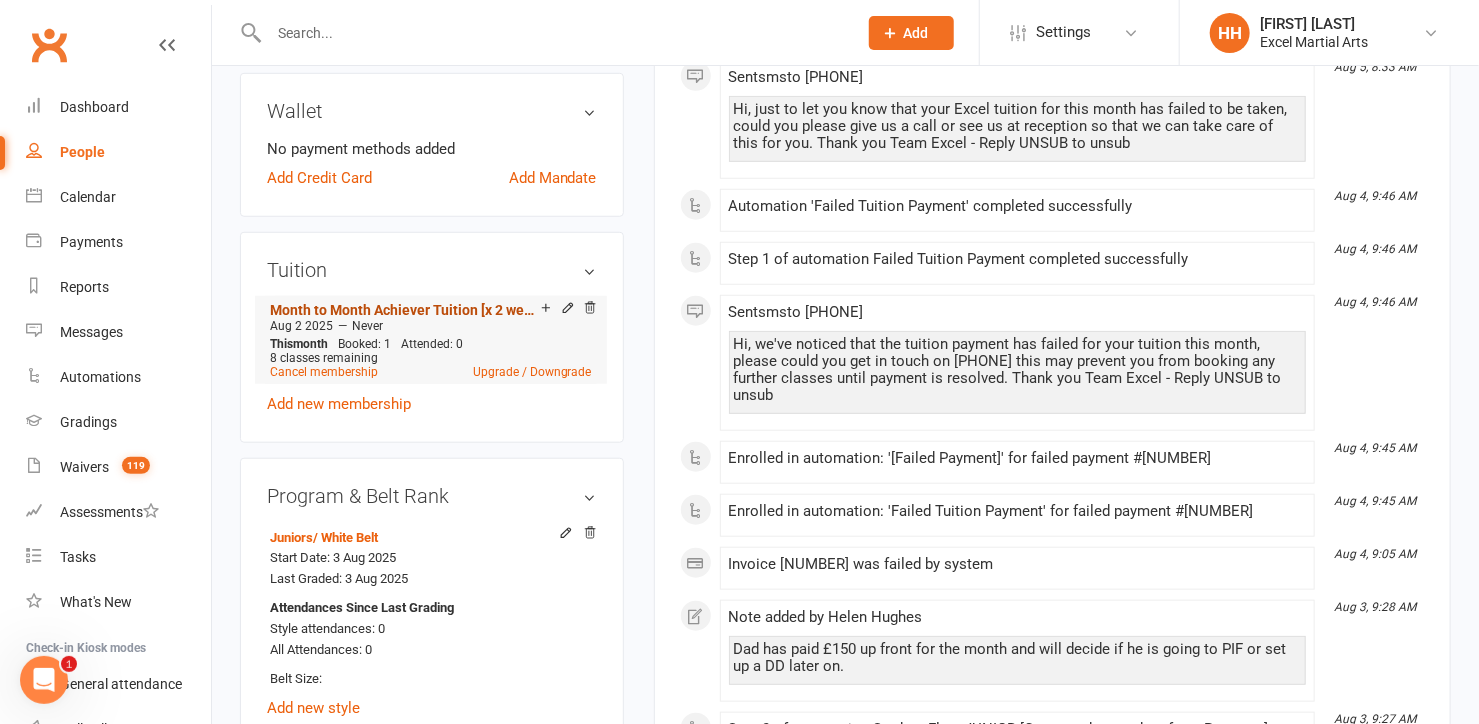 click on "Month to Month Achiever Tuition [x 2 weekly]" at bounding box center (405, 310) 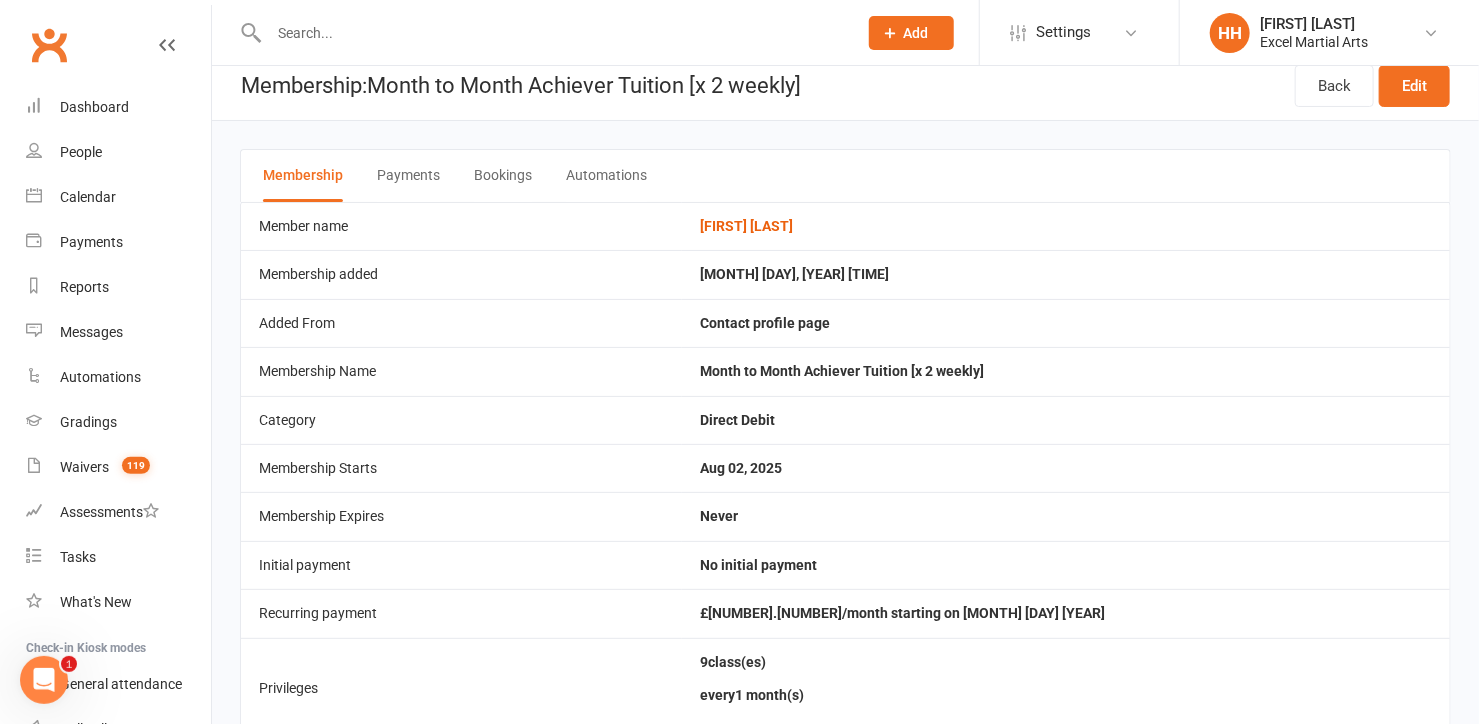 scroll, scrollTop: 0, scrollLeft: 0, axis: both 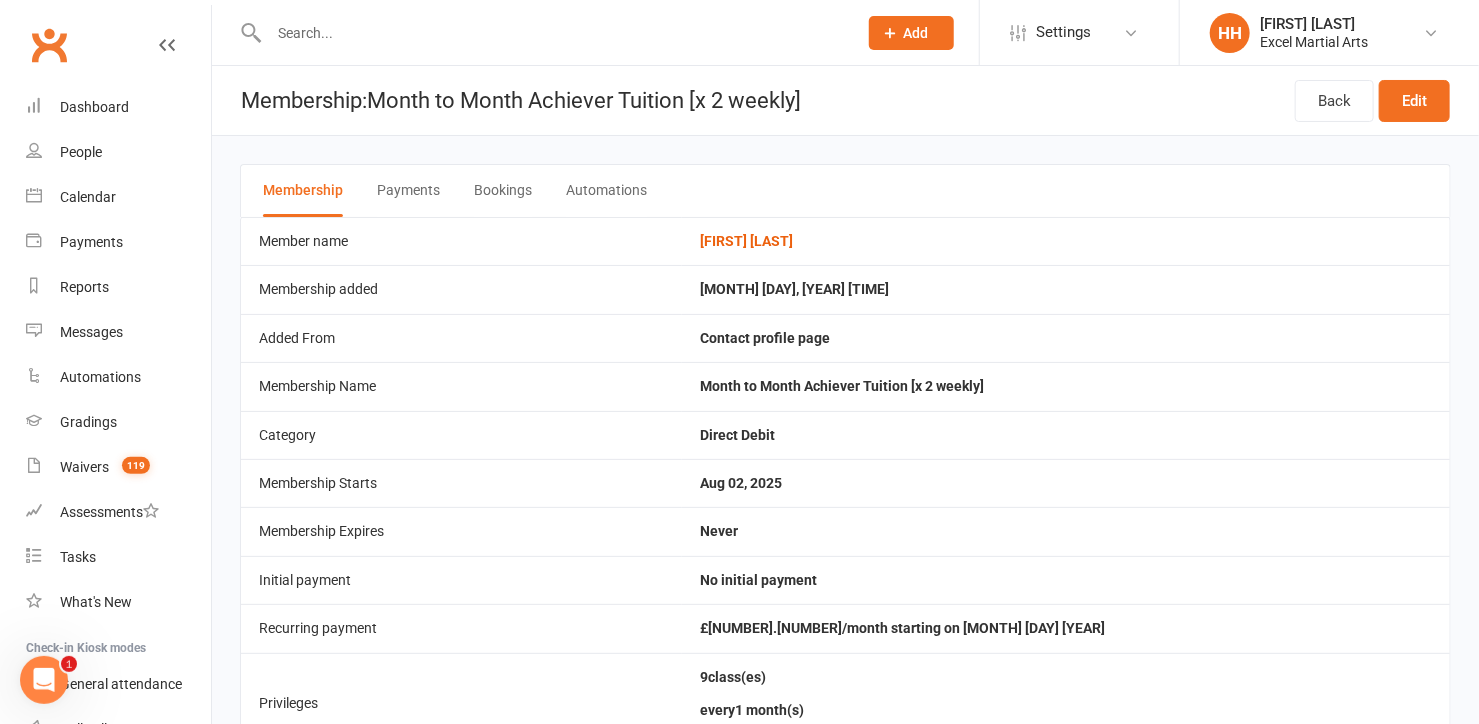 click on "Payments" at bounding box center (408, 191) 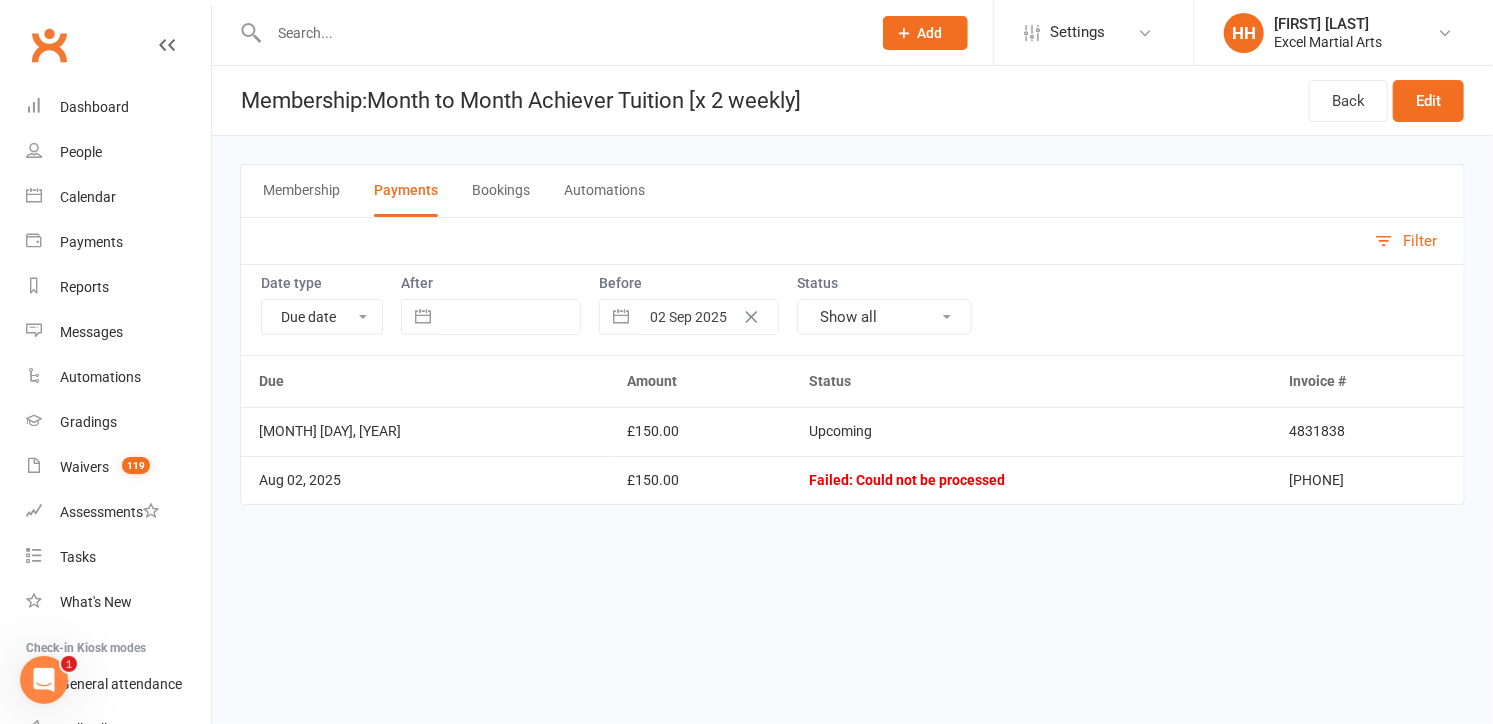 click at bounding box center [560, 33] 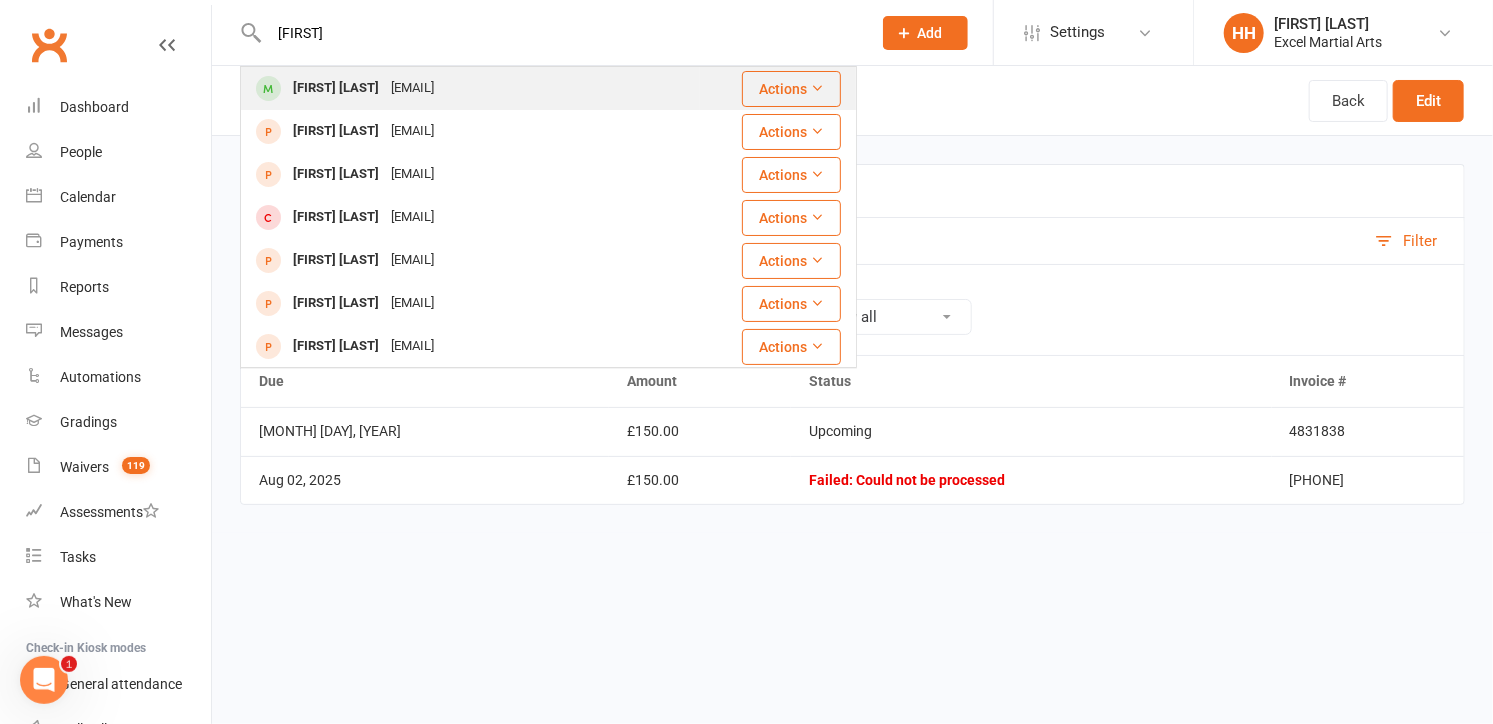 type on "[FIRST]" 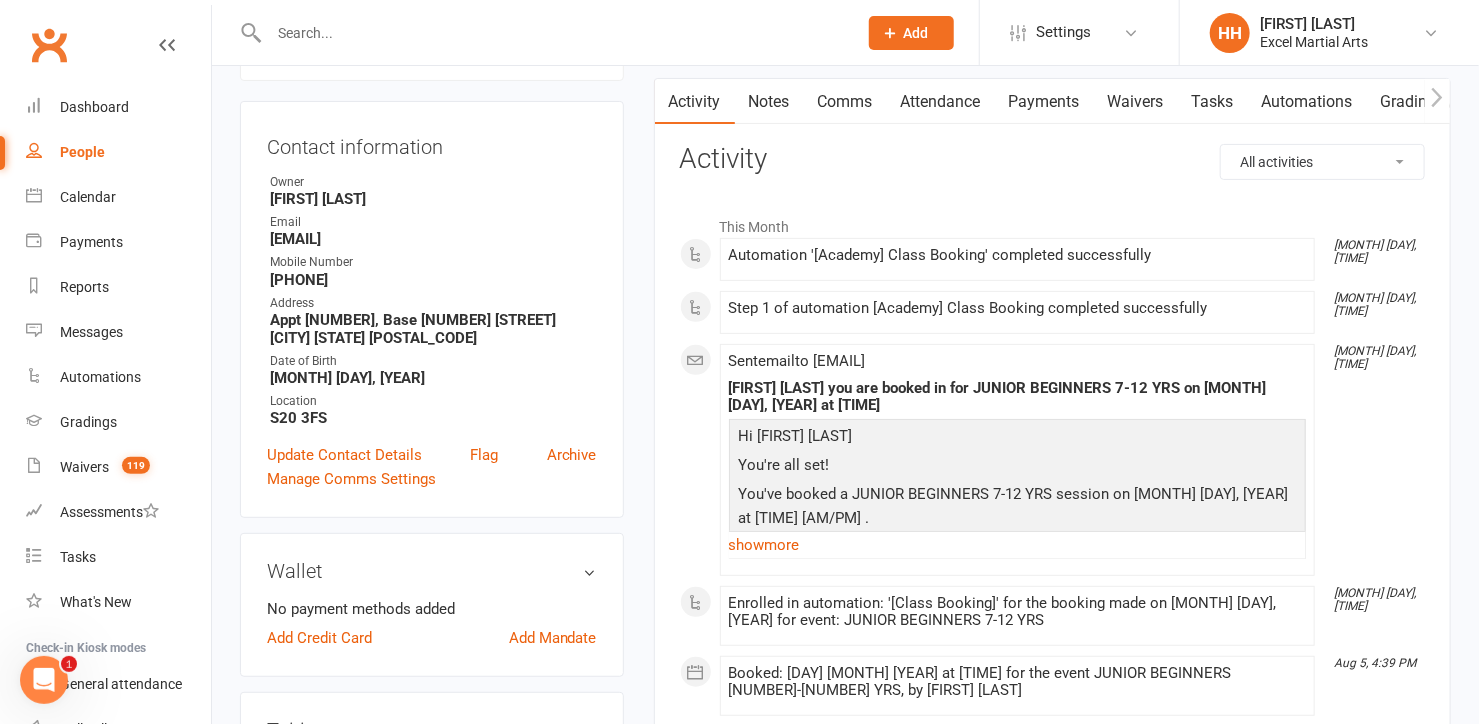 scroll, scrollTop: 0, scrollLeft: 0, axis: both 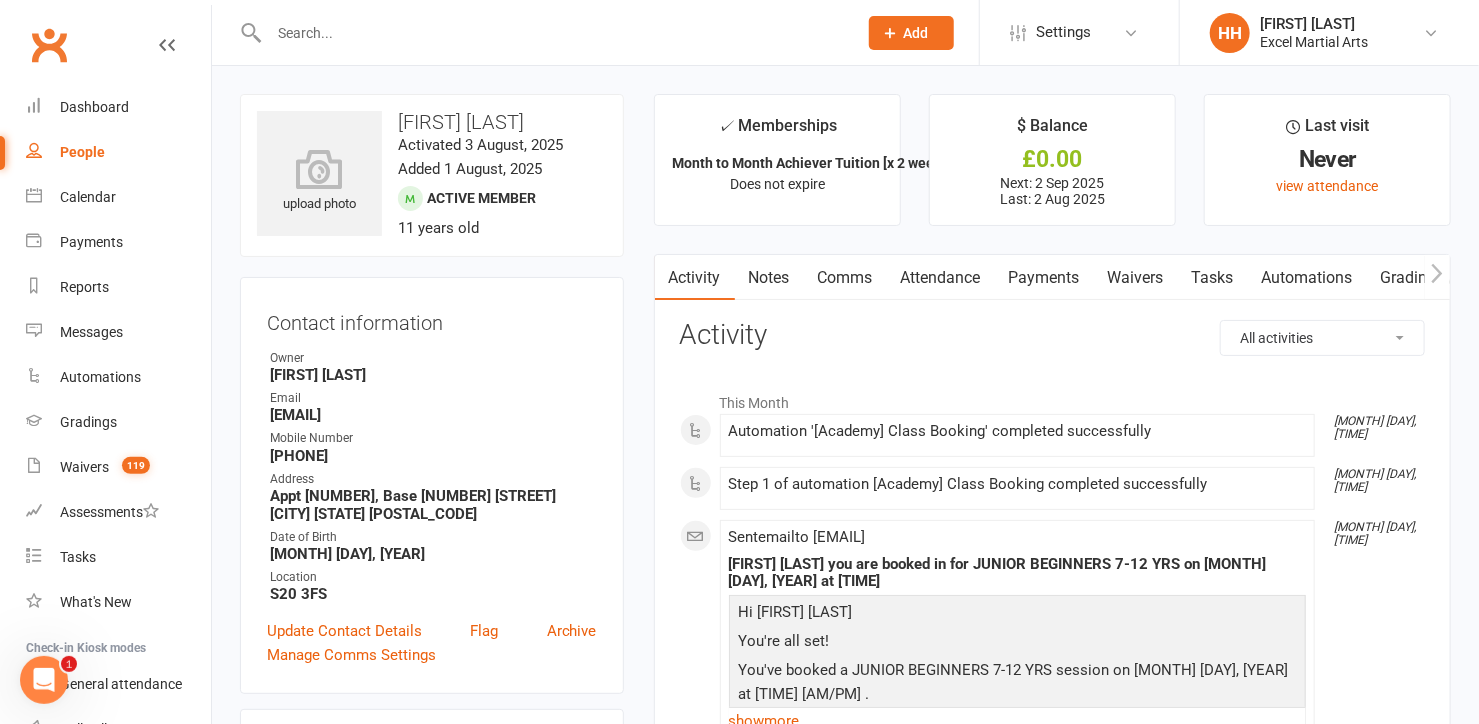 click on "Payments" at bounding box center (1044, 278) 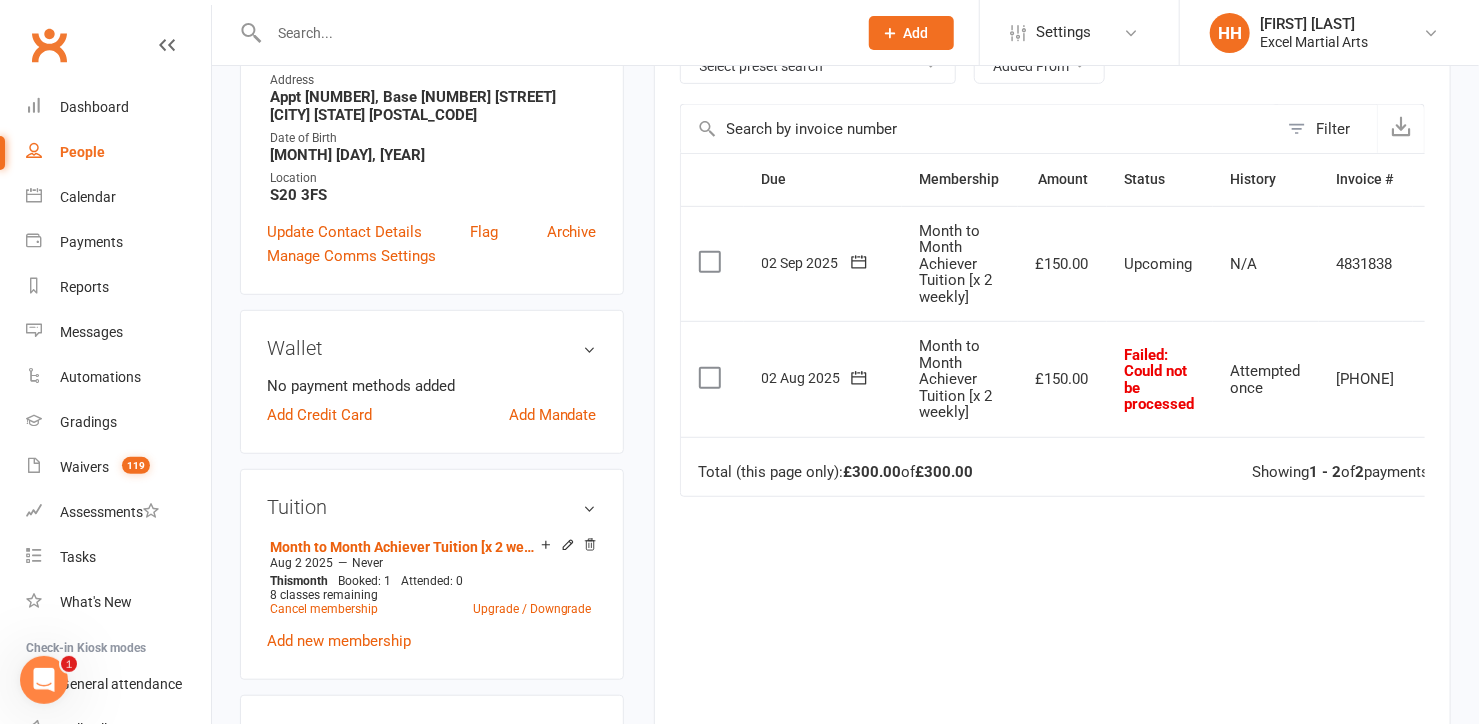 scroll, scrollTop: 358, scrollLeft: 0, axis: vertical 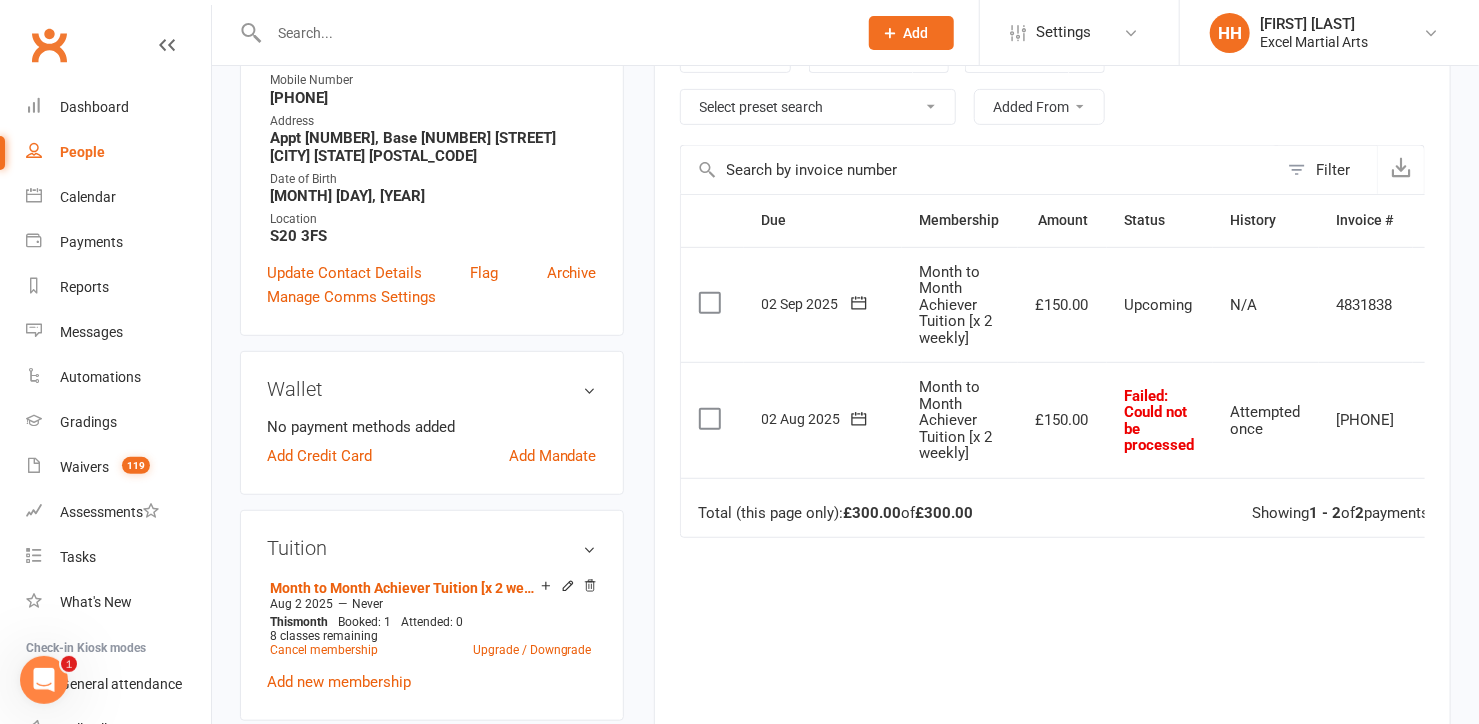 click at bounding box center [553, 33] 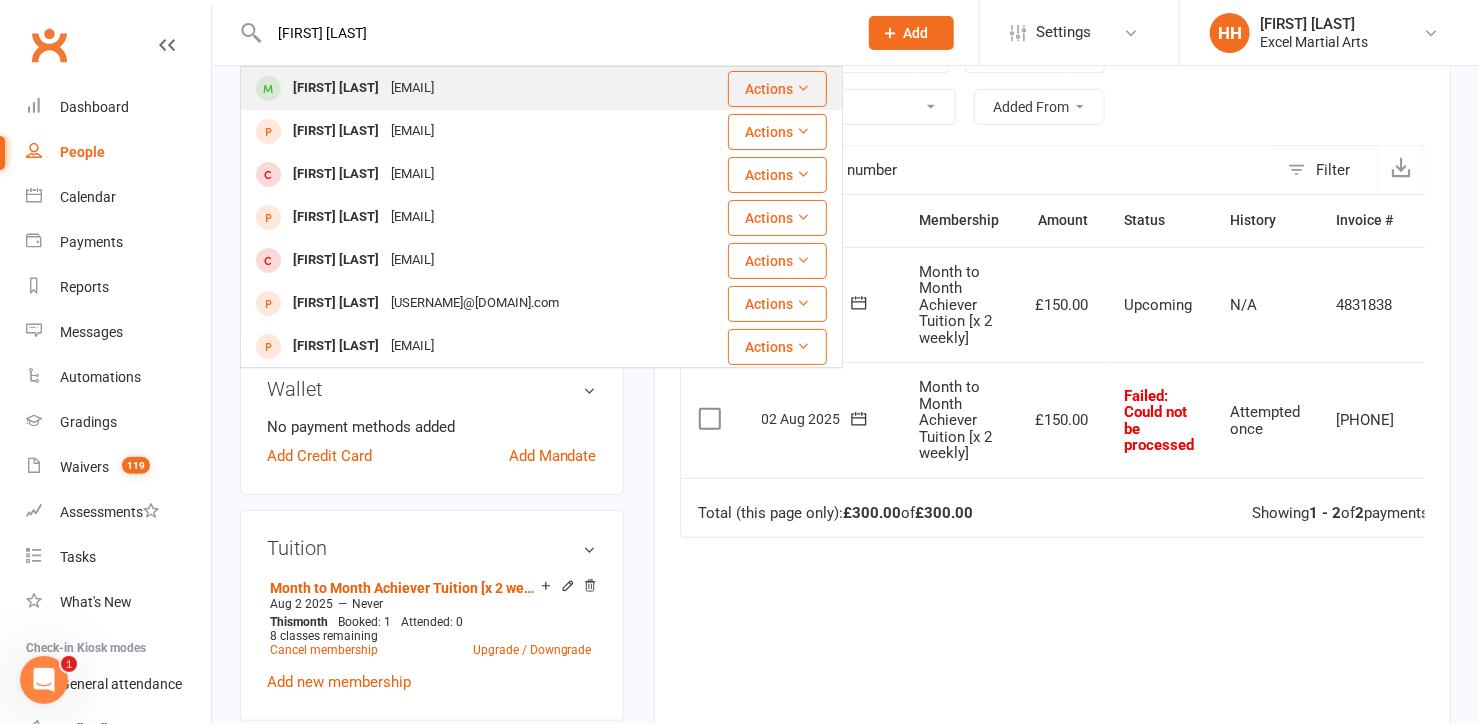 type on "[FIRST] [LAST]" 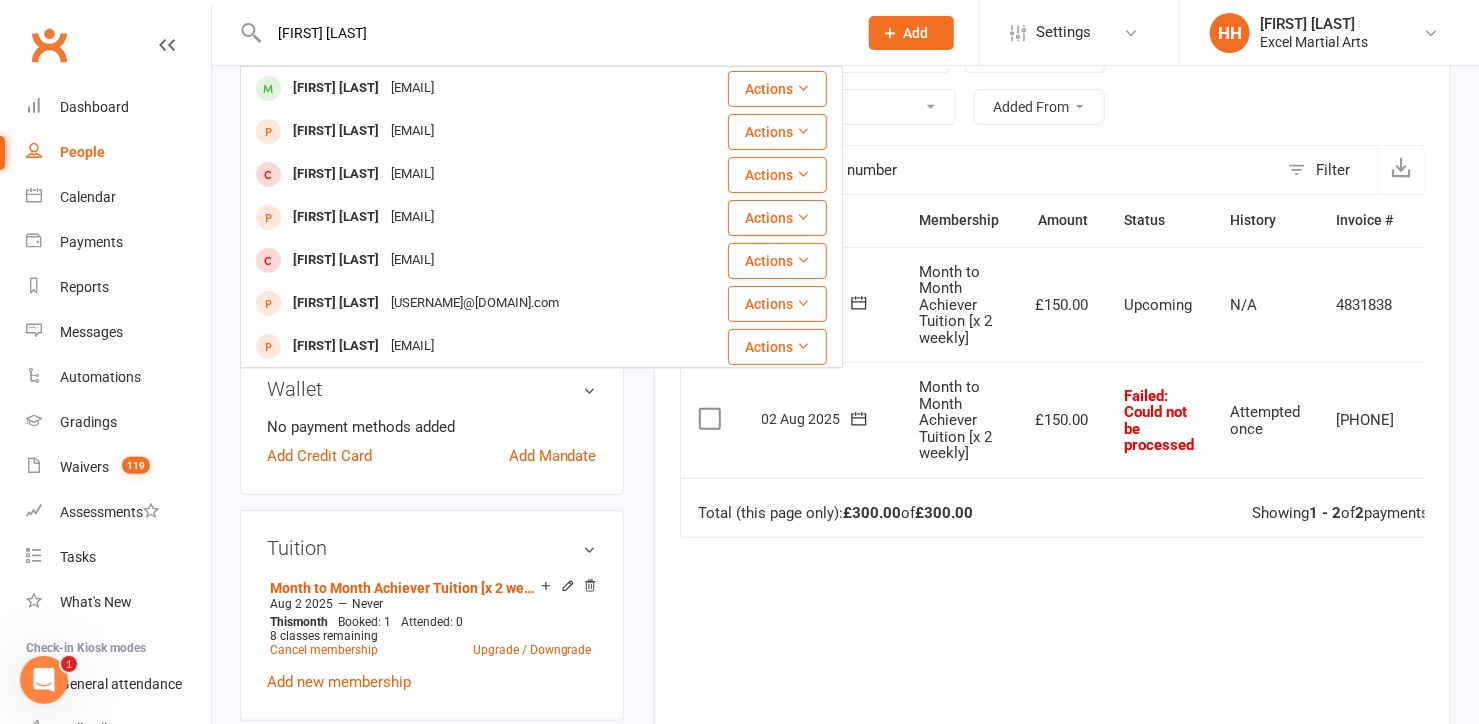 type 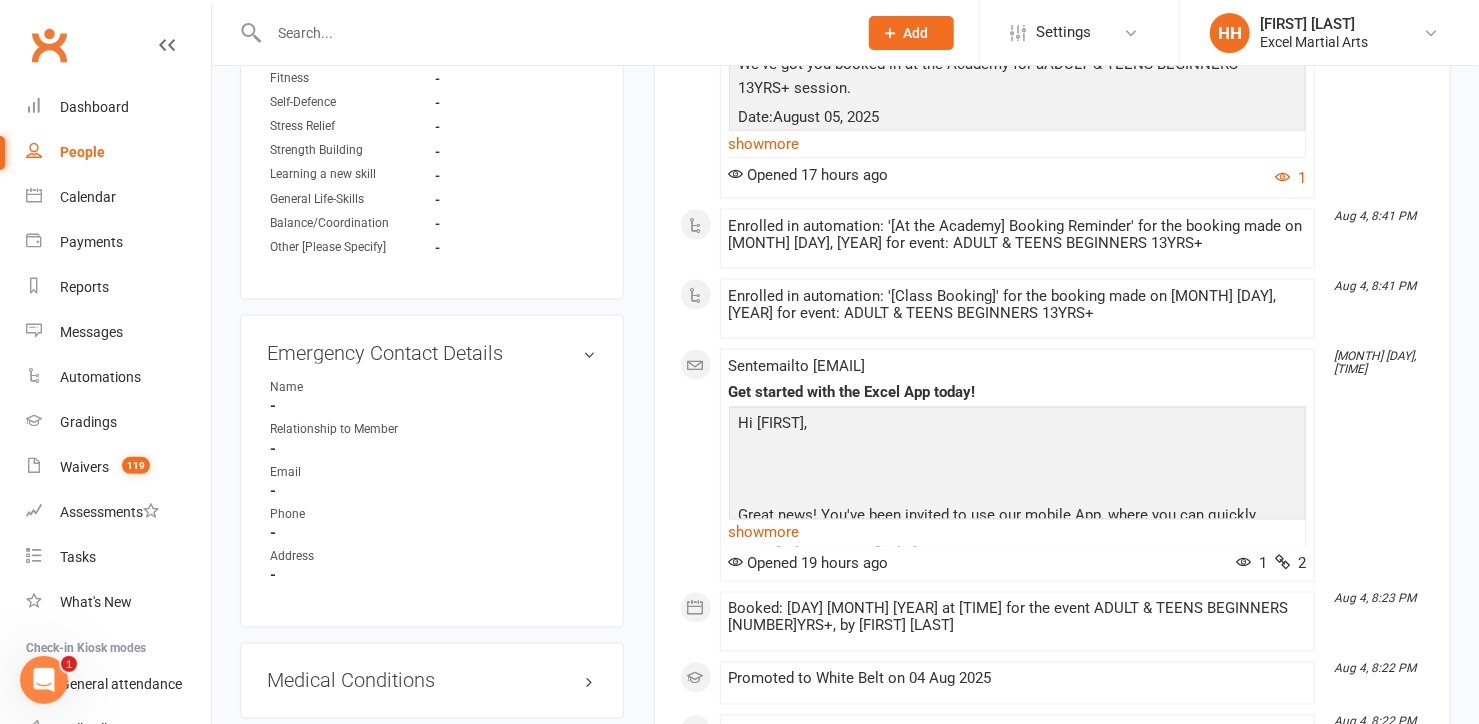 scroll, scrollTop: 1454, scrollLeft: 0, axis: vertical 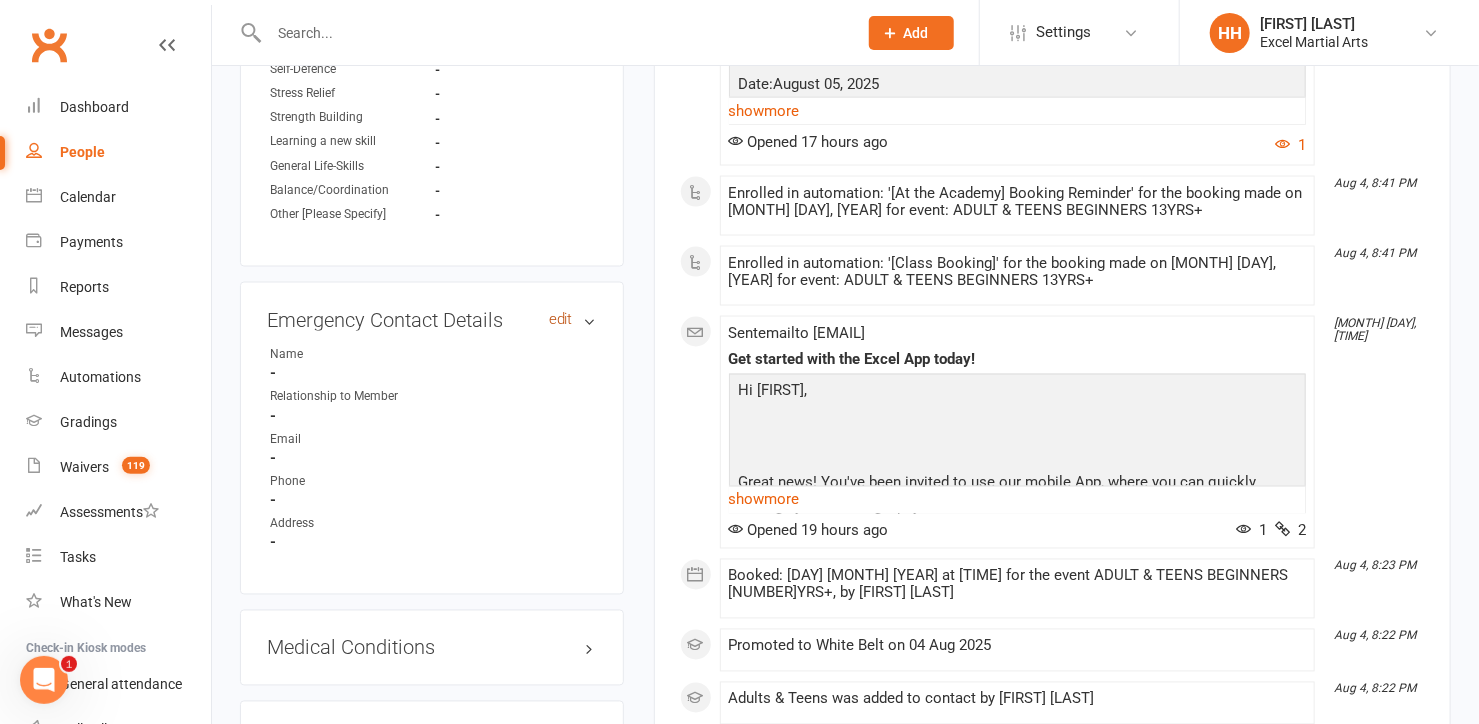 click on "edit" at bounding box center [561, 319] 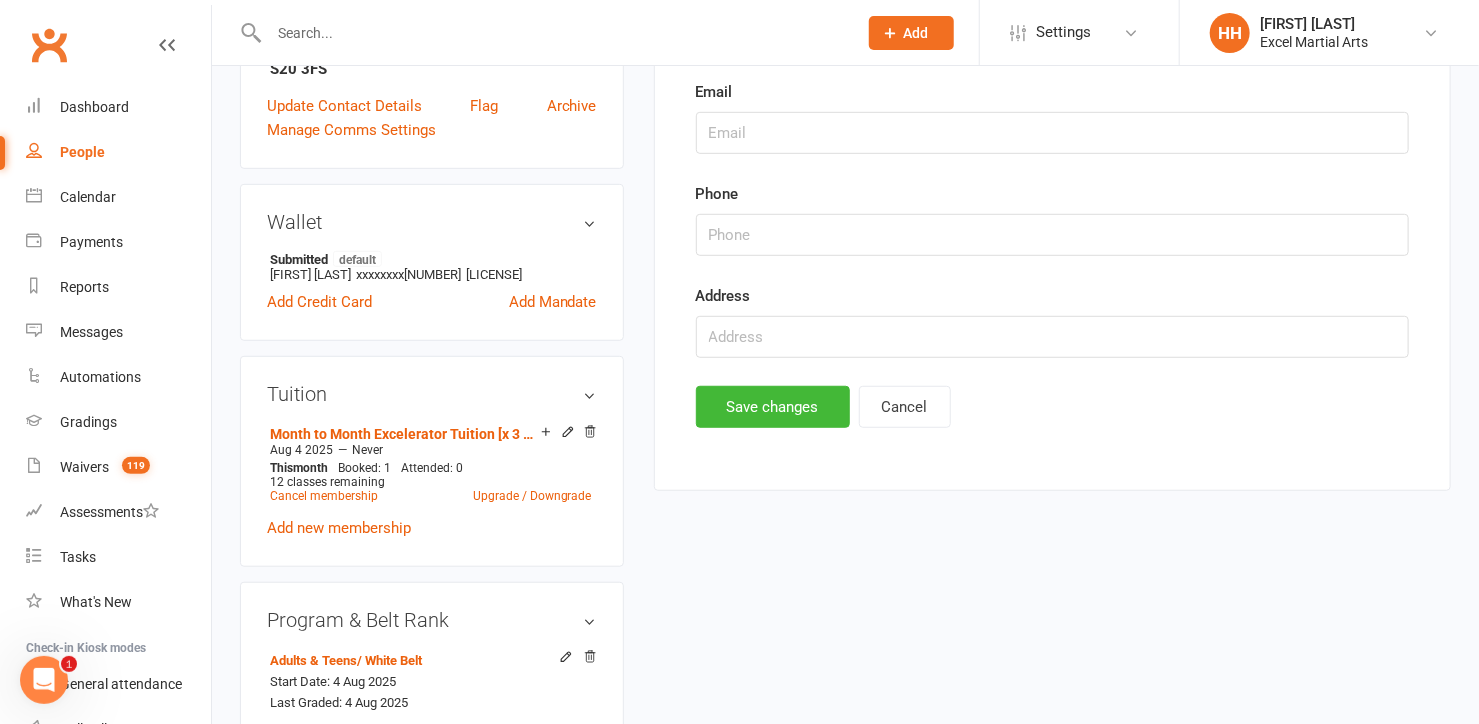 scroll, scrollTop: 153, scrollLeft: 0, axis: vertical 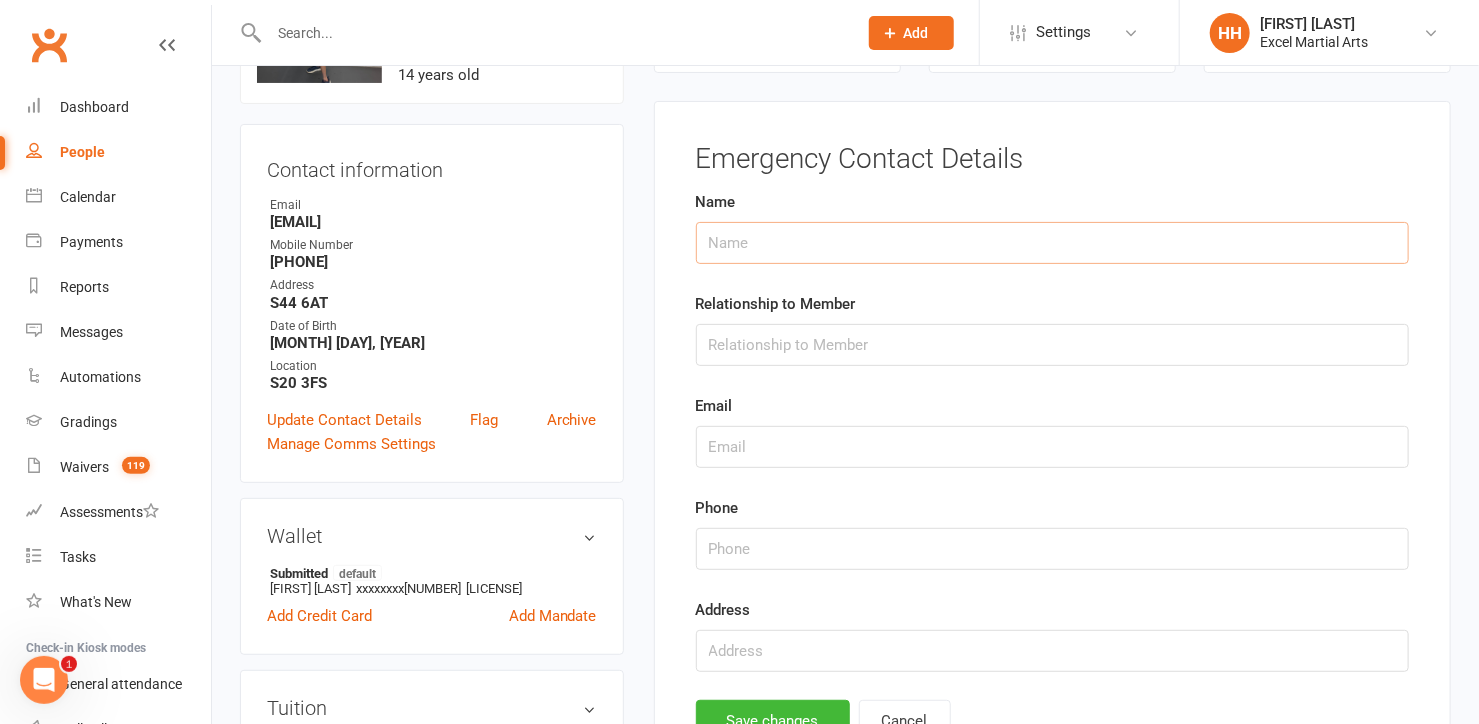 click at bounding box center [1052, 243] 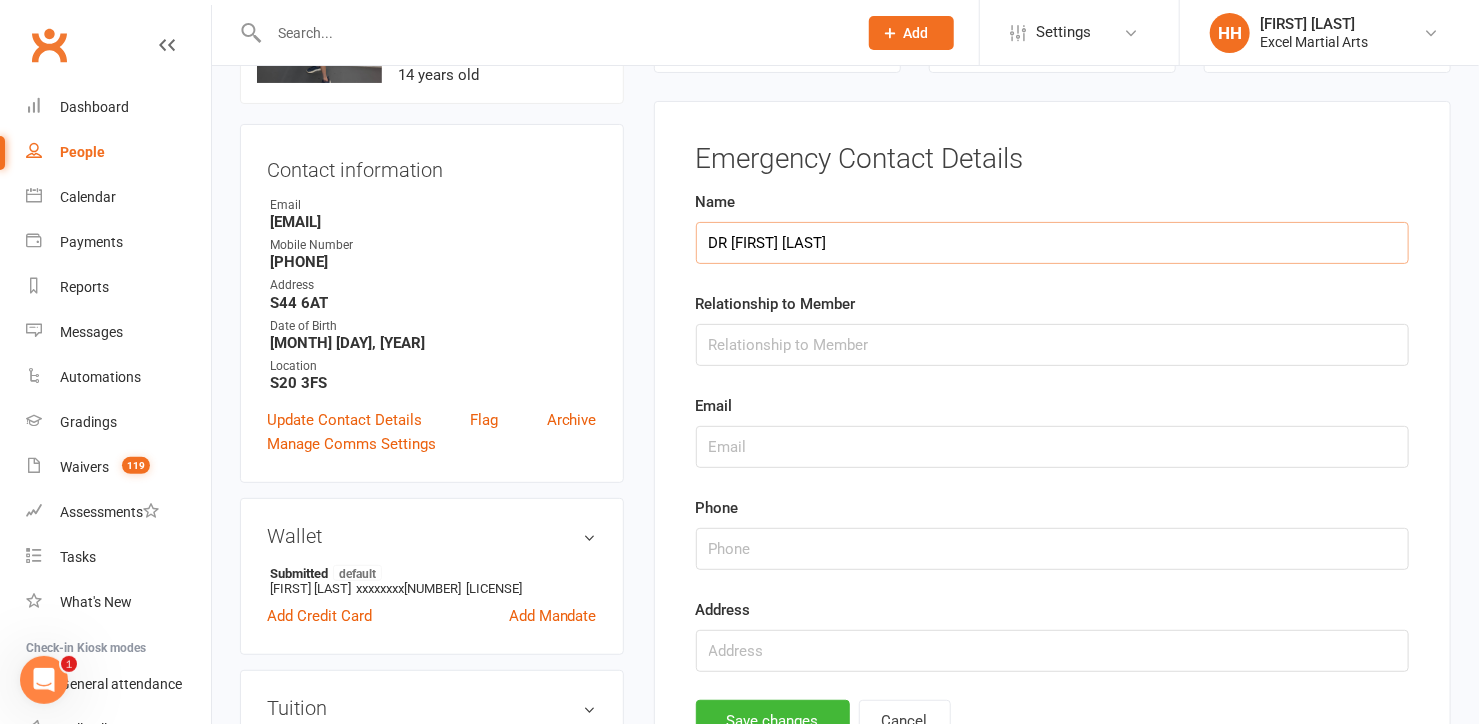 type on "DR [FIRST] [LAST]" 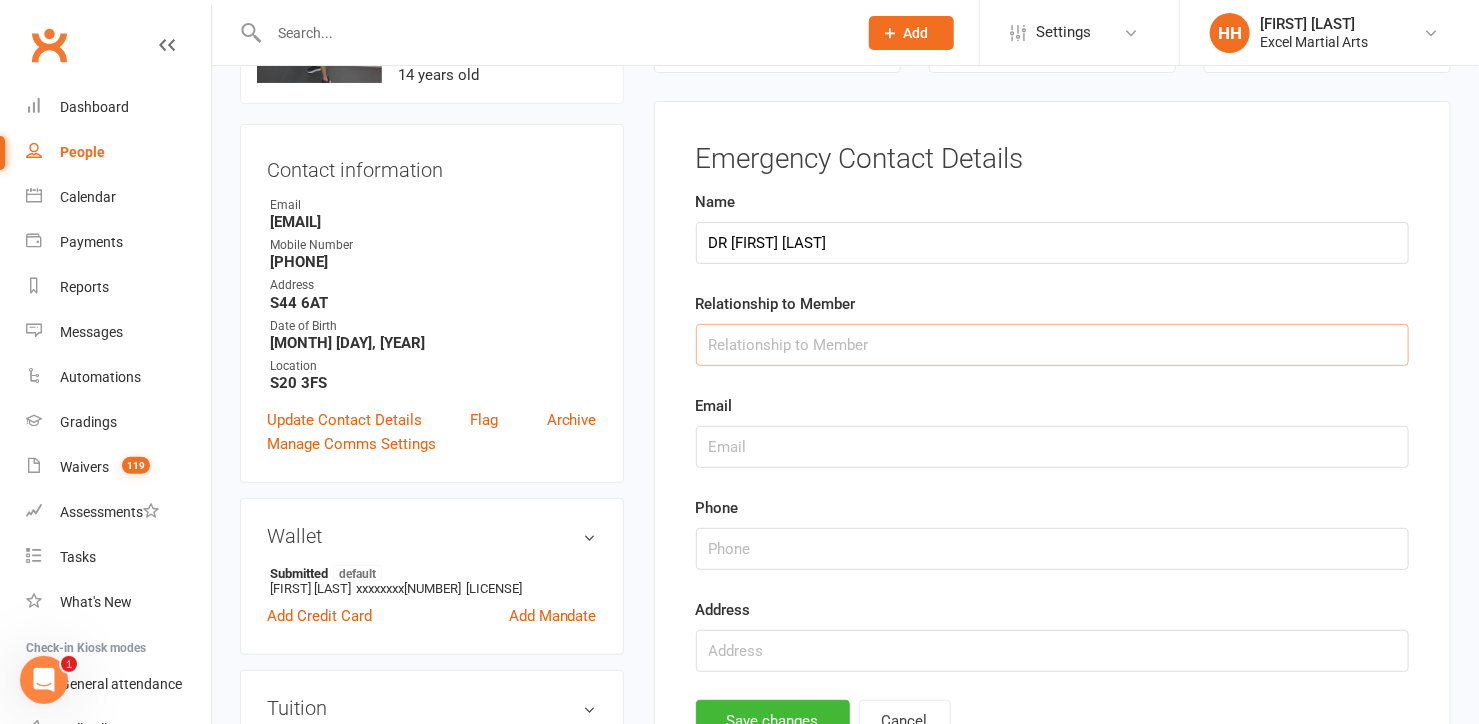 click at bounding box center (1052, 345) 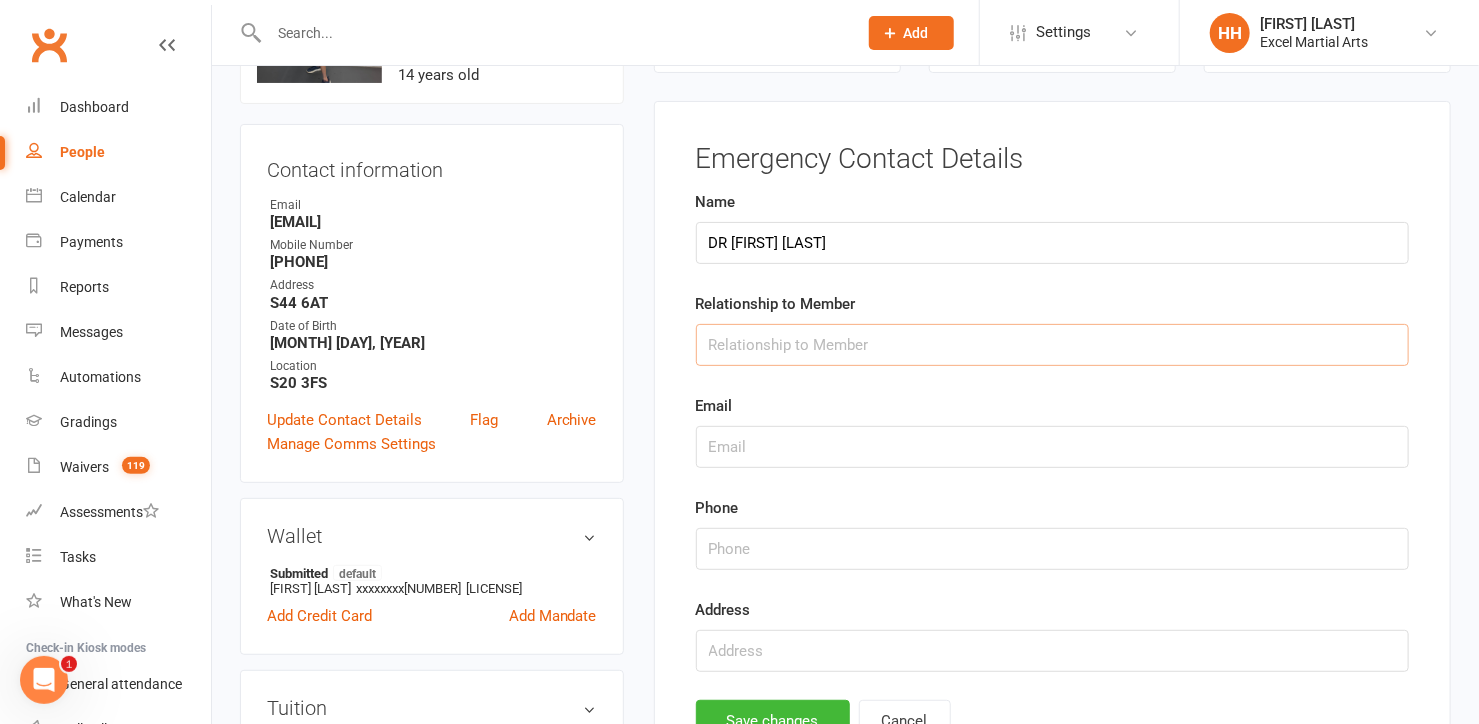type on "Mum" 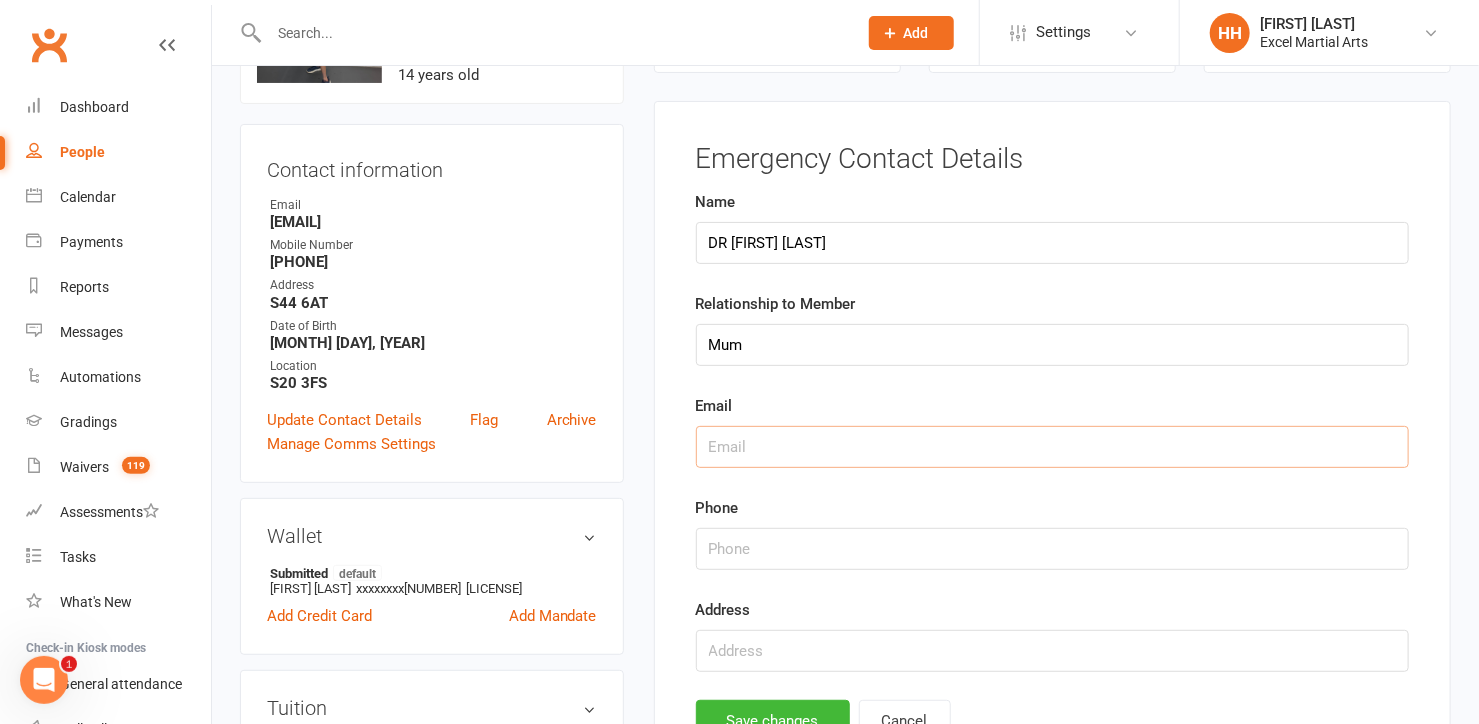 click at bounding box center [1052, 447] 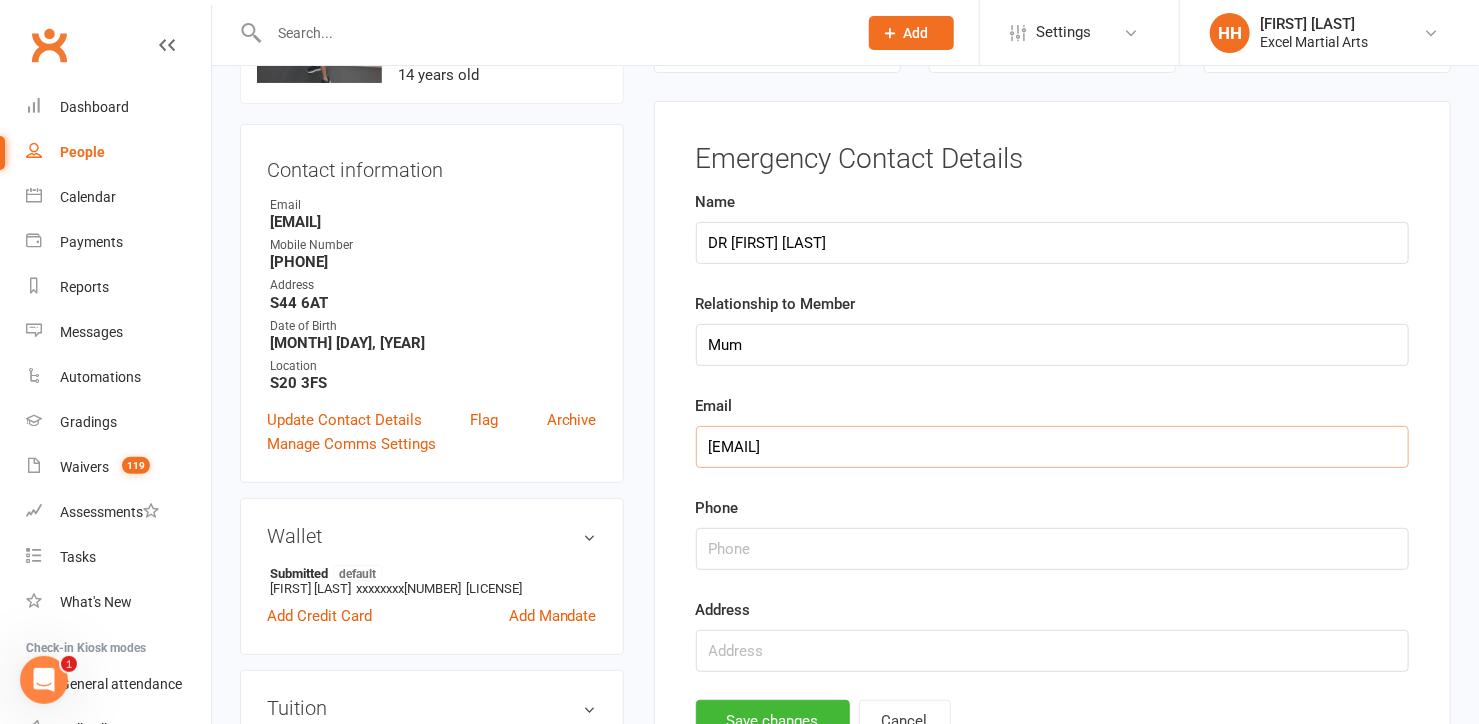 type on "[EMAIL]" 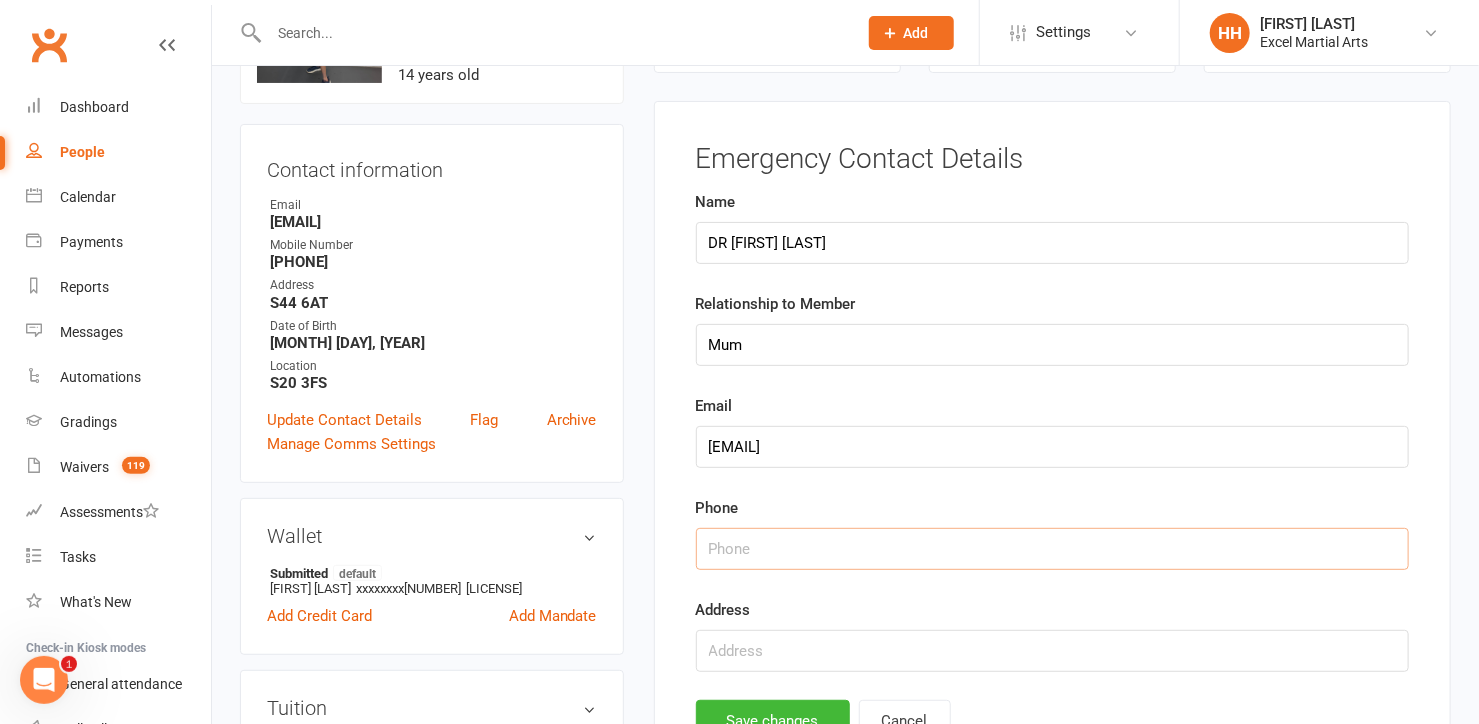 click at bounding box center [1052, 549] 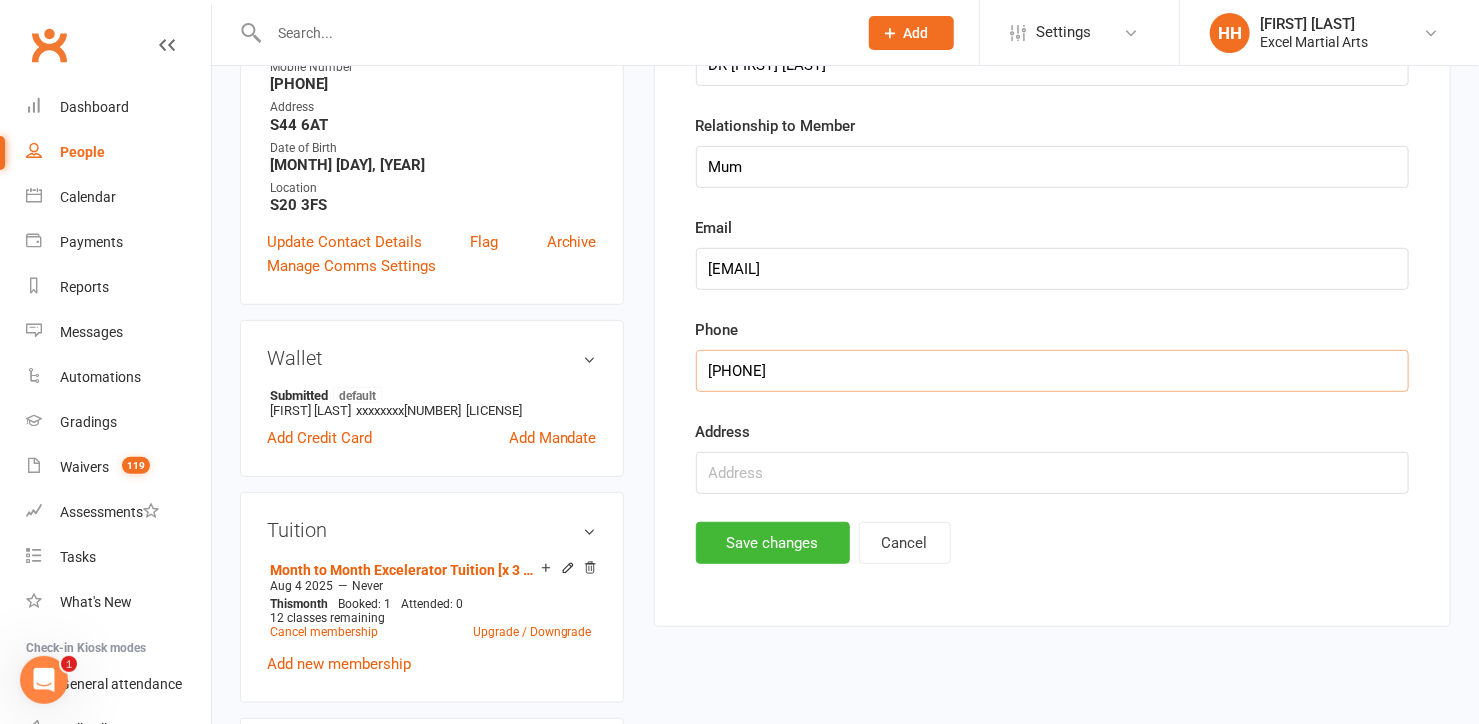 scroll, scrollTop: 334, scrollLeft: 0, axis: vertical 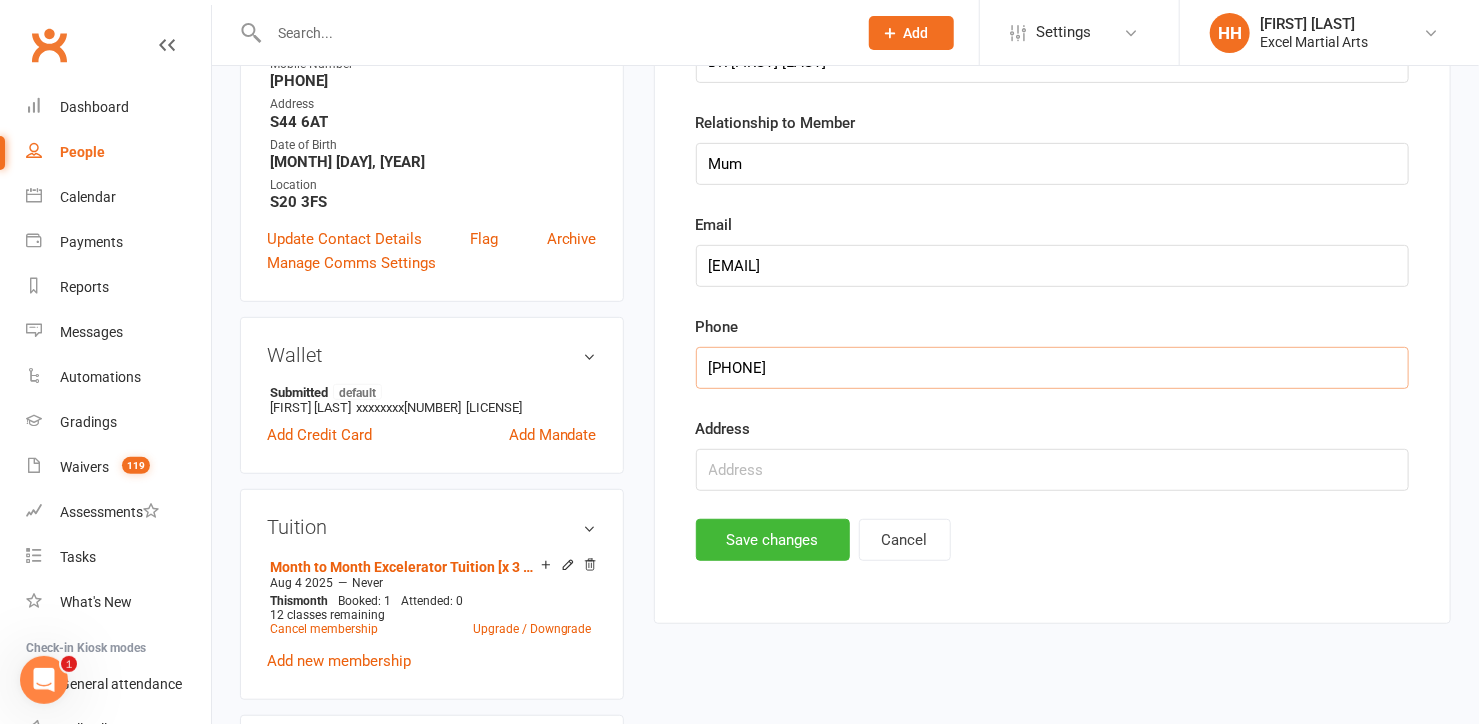 type on "[PHONE]" 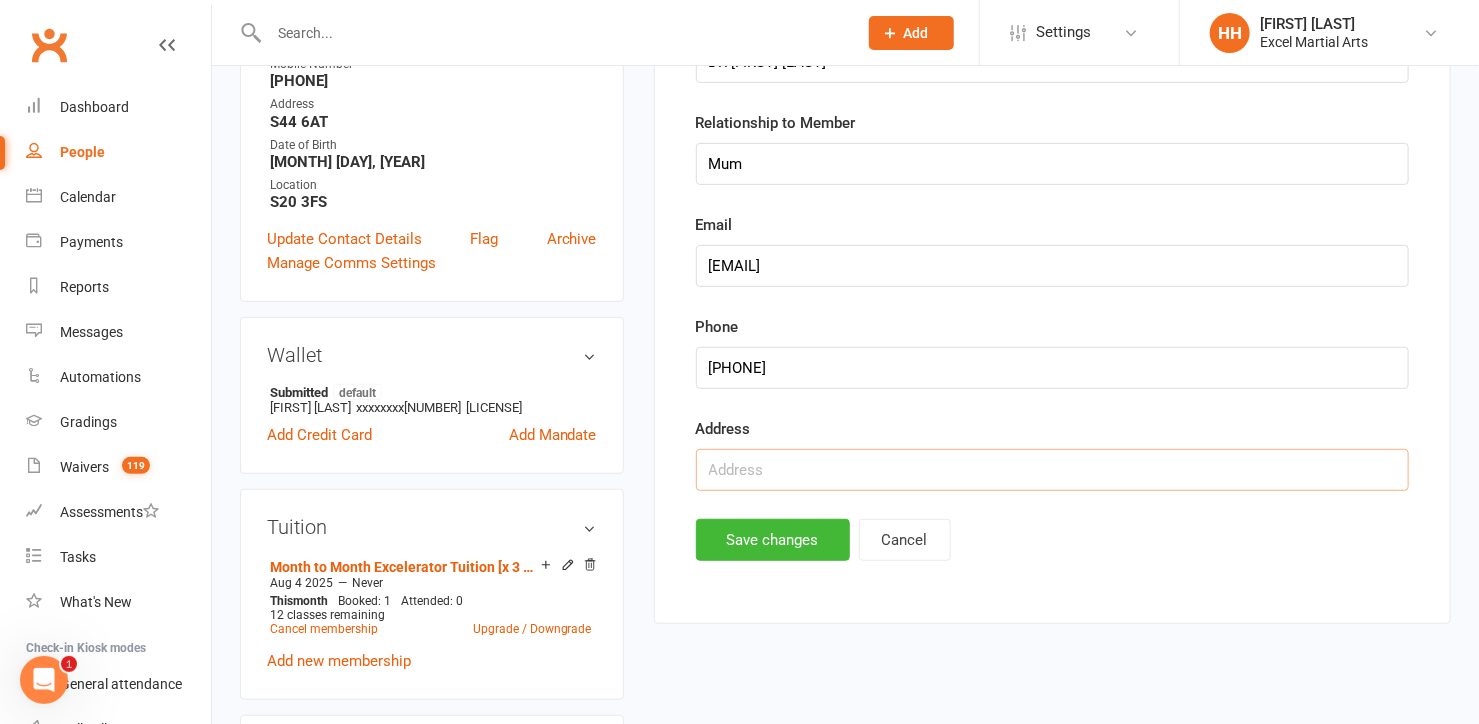 click at bounding box center (1052, 470) 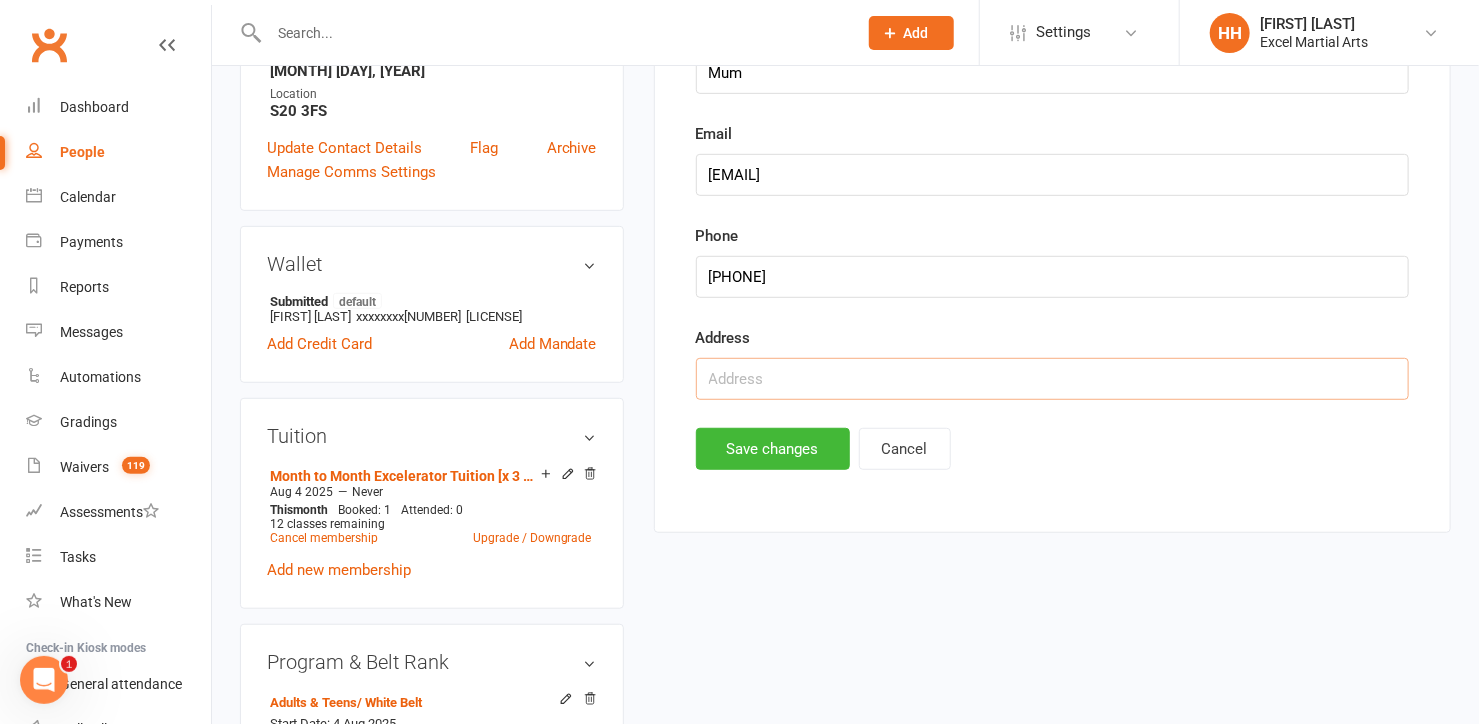 scroll, scrollTop: 516, scrollLeft: 0, axis: vertical 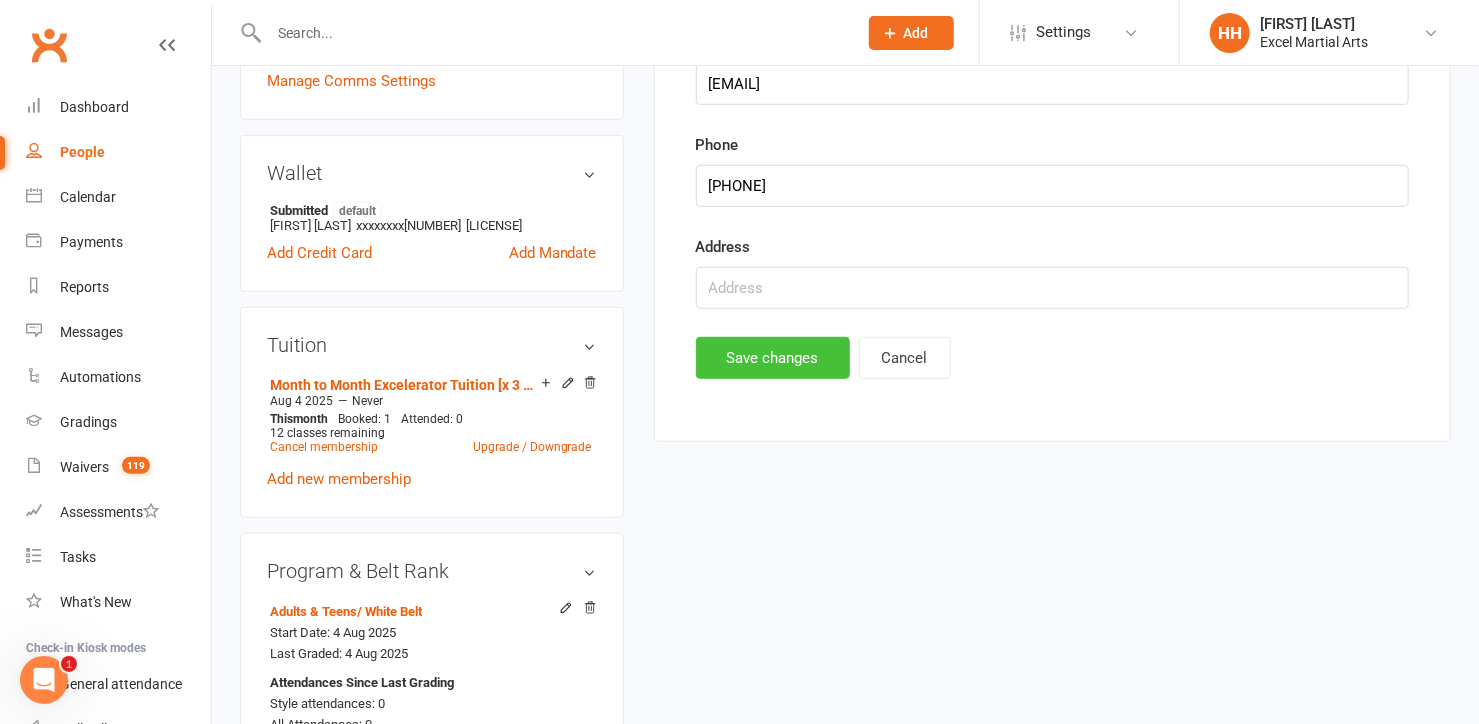 click on "Save changes" at bounding box center [773, 358] 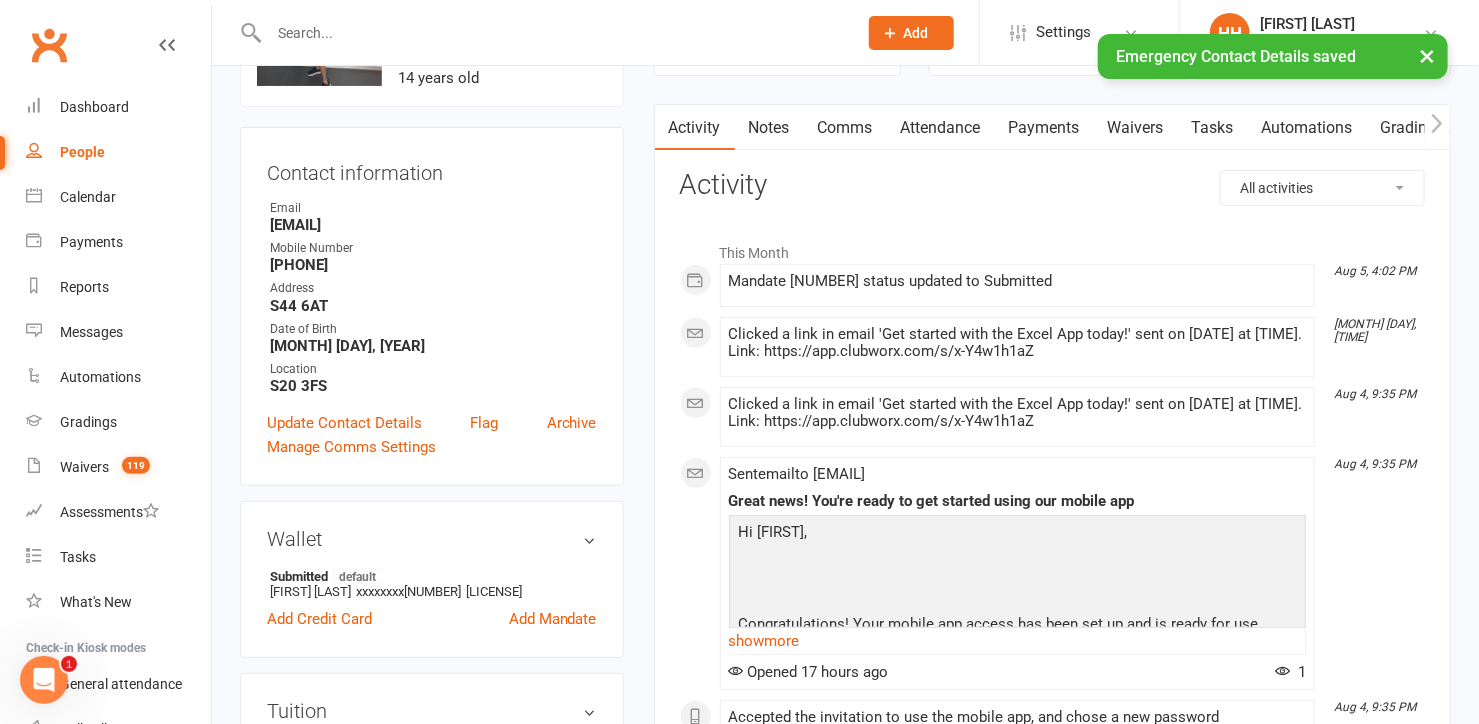 scroll, scrollTop: 62, scrollLeft: 0, axis: vertical 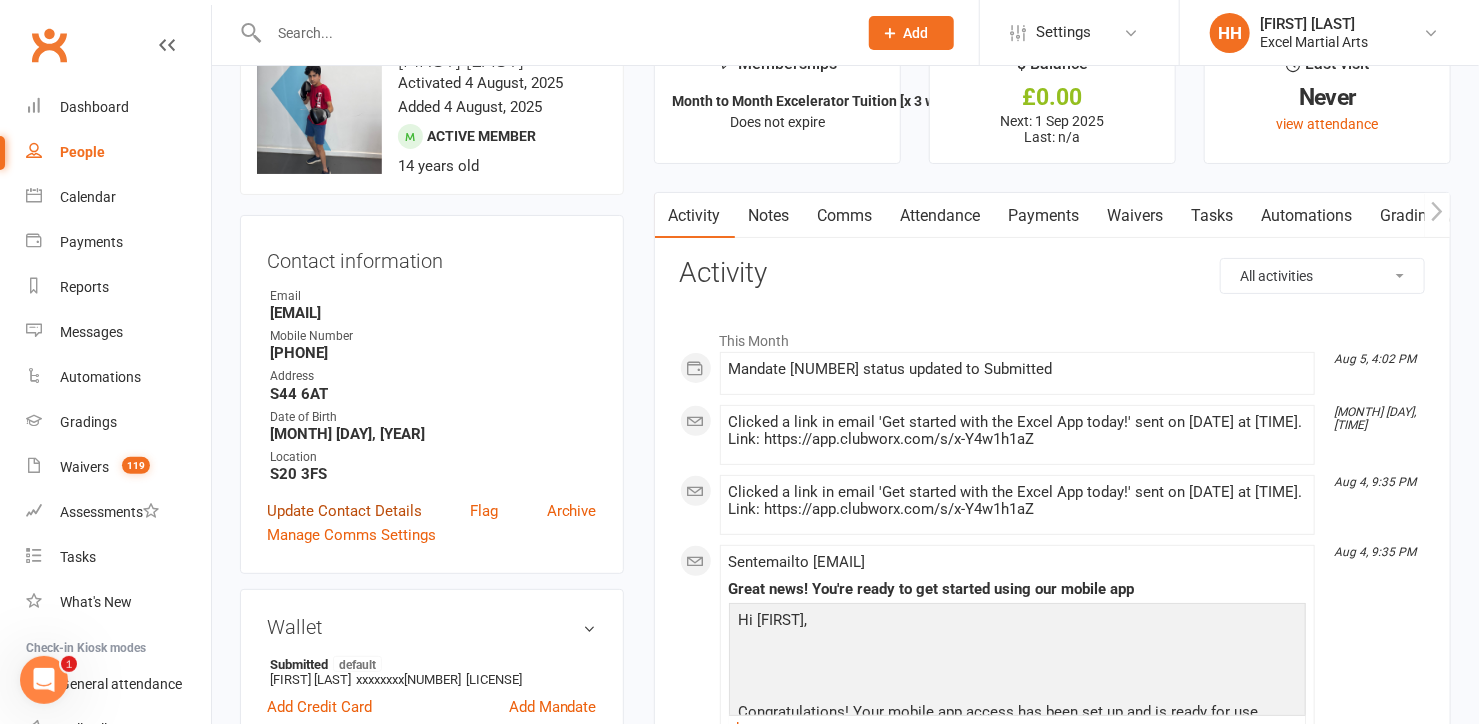 click on "Update Contact Details" at bounding box center (344, 511) 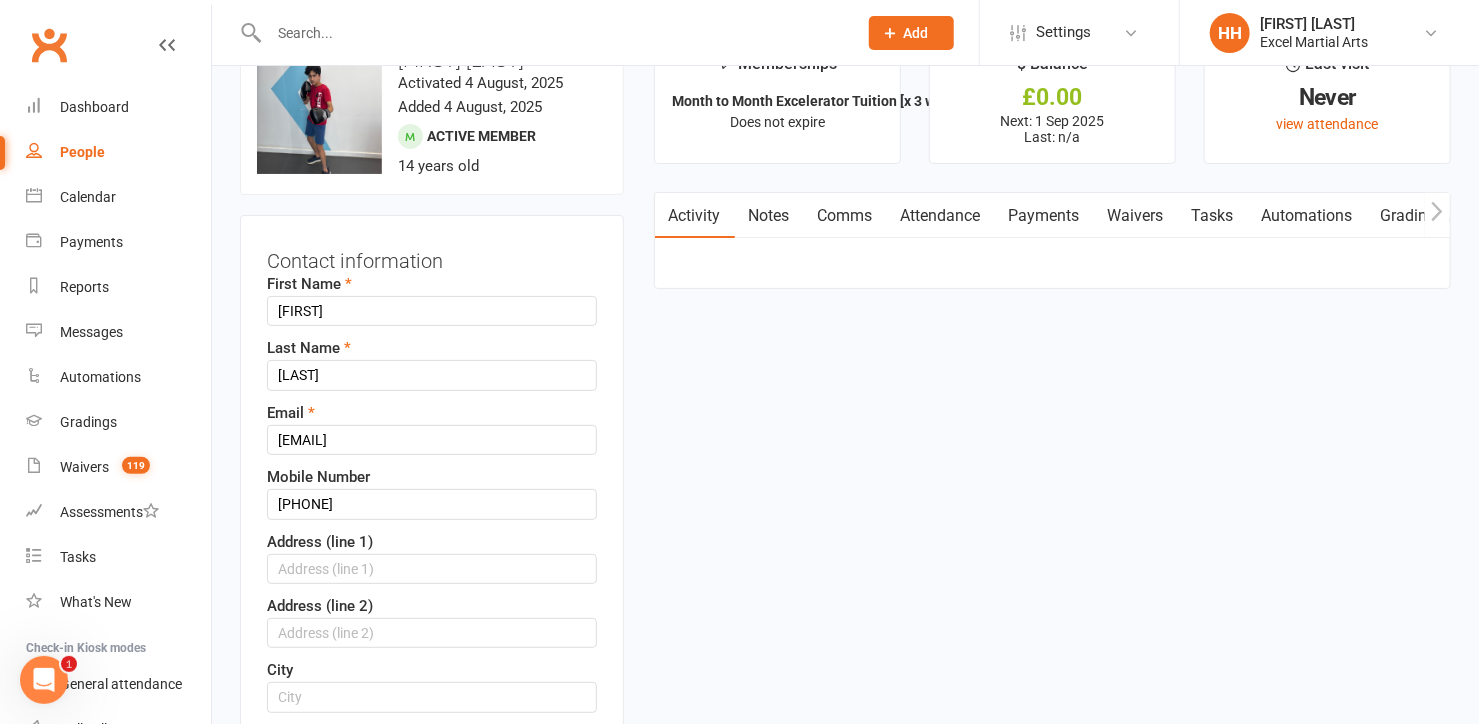scroll, scrollTop: 94, scrollLeft: 0, axis: vertical 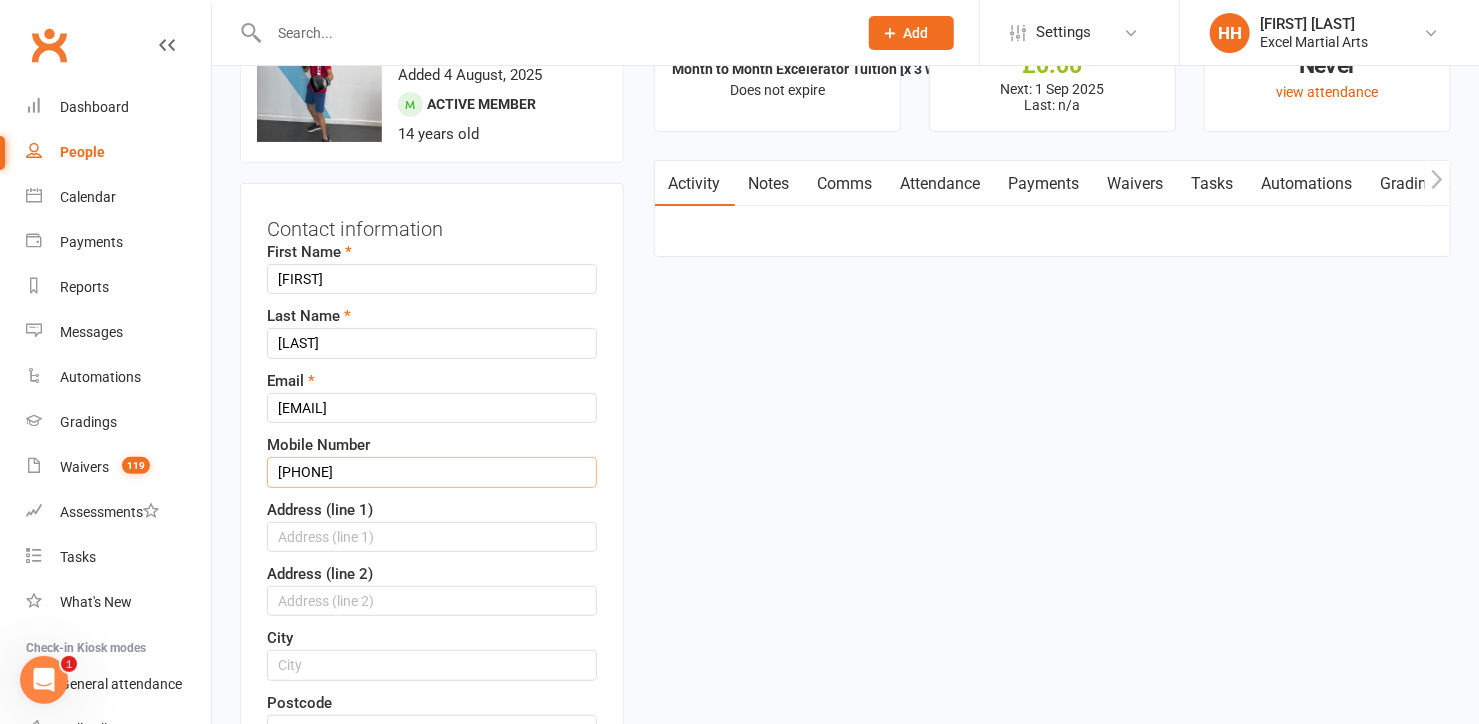 drag, startPoint x: 379, startPoint y: 470, endPoint x: 221, endPoint y: 460, distance: 158.31615 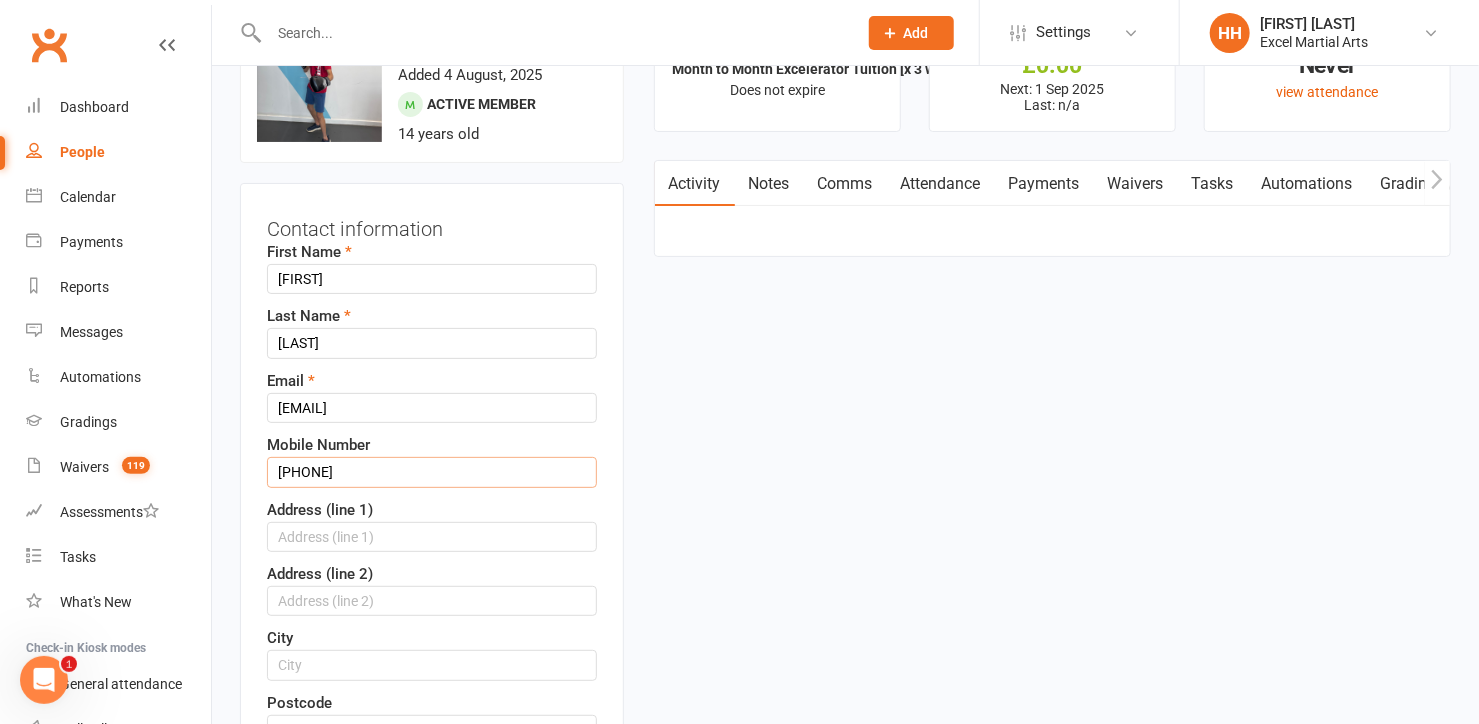 type on "[PHONE]" 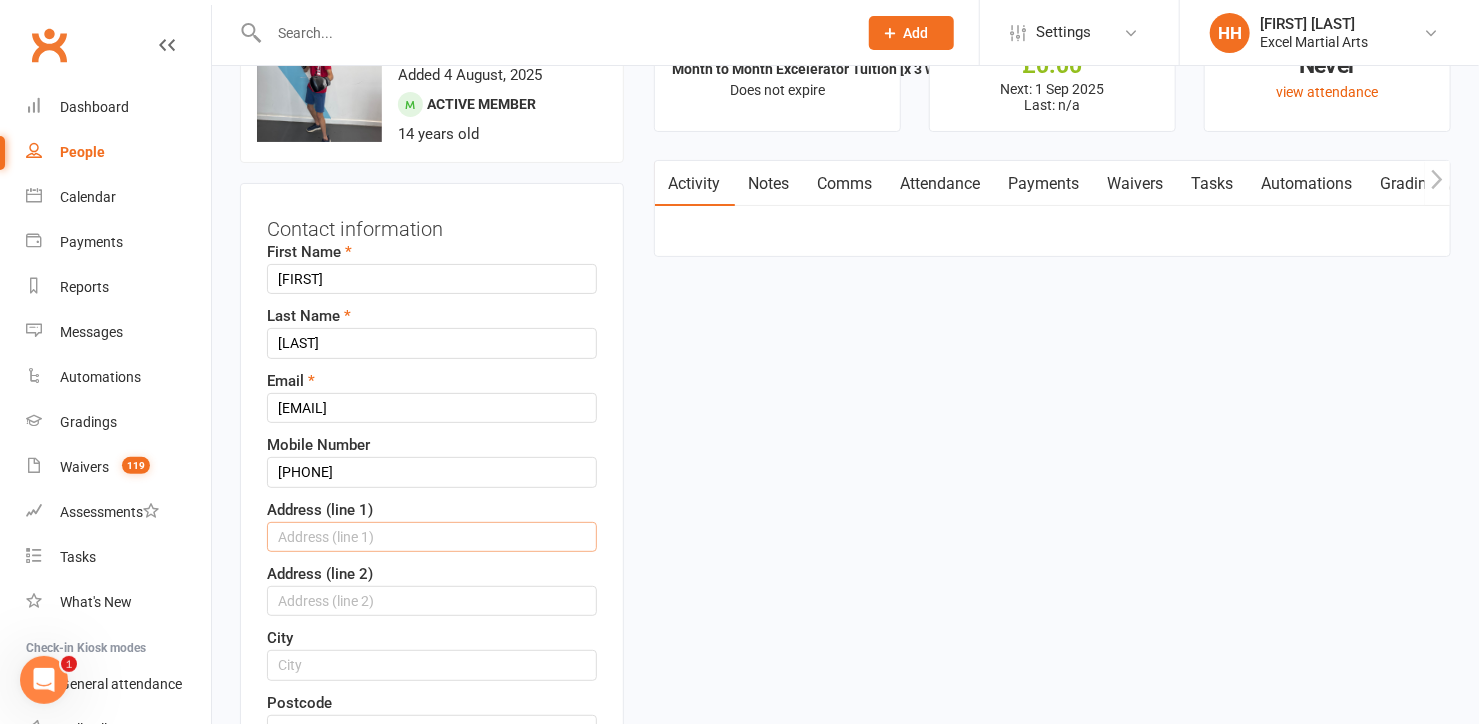 click at bounding box center [432, 537] 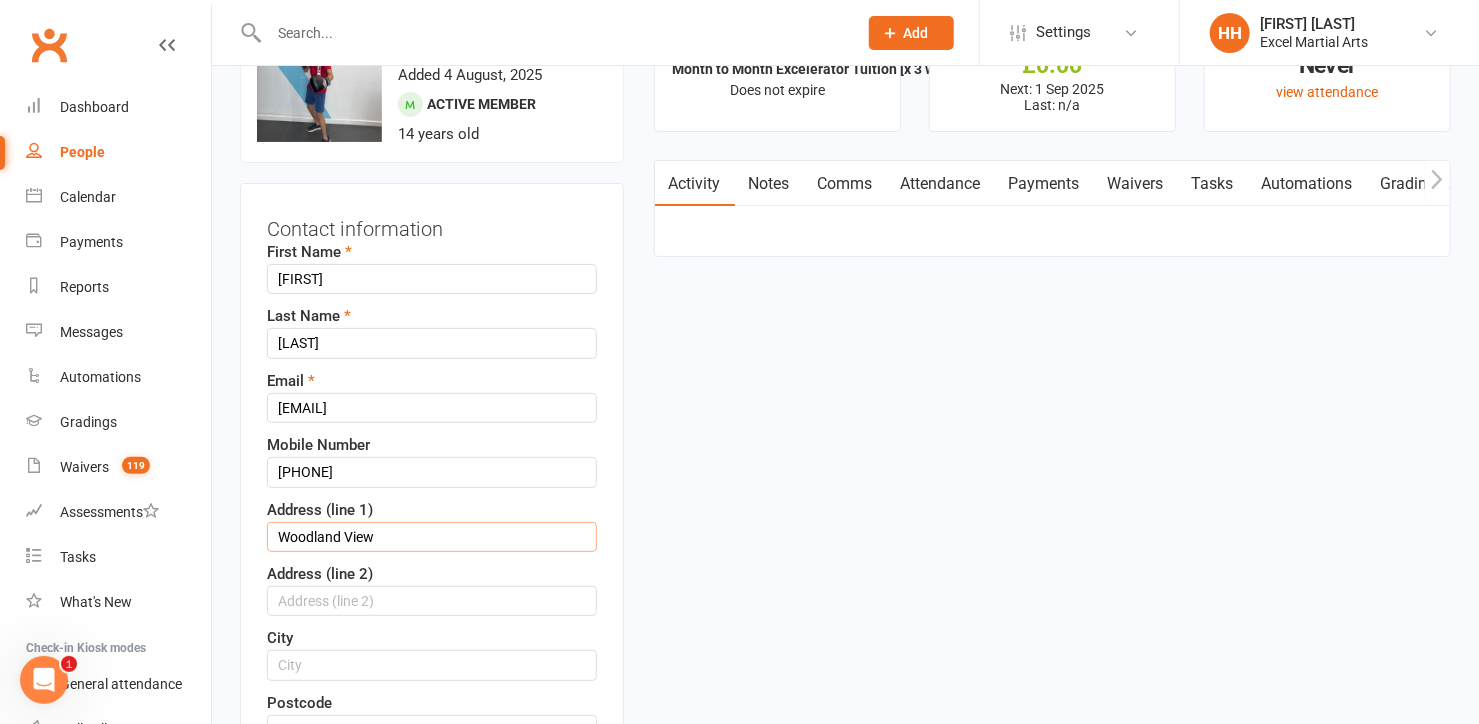 type on "Woodland View" 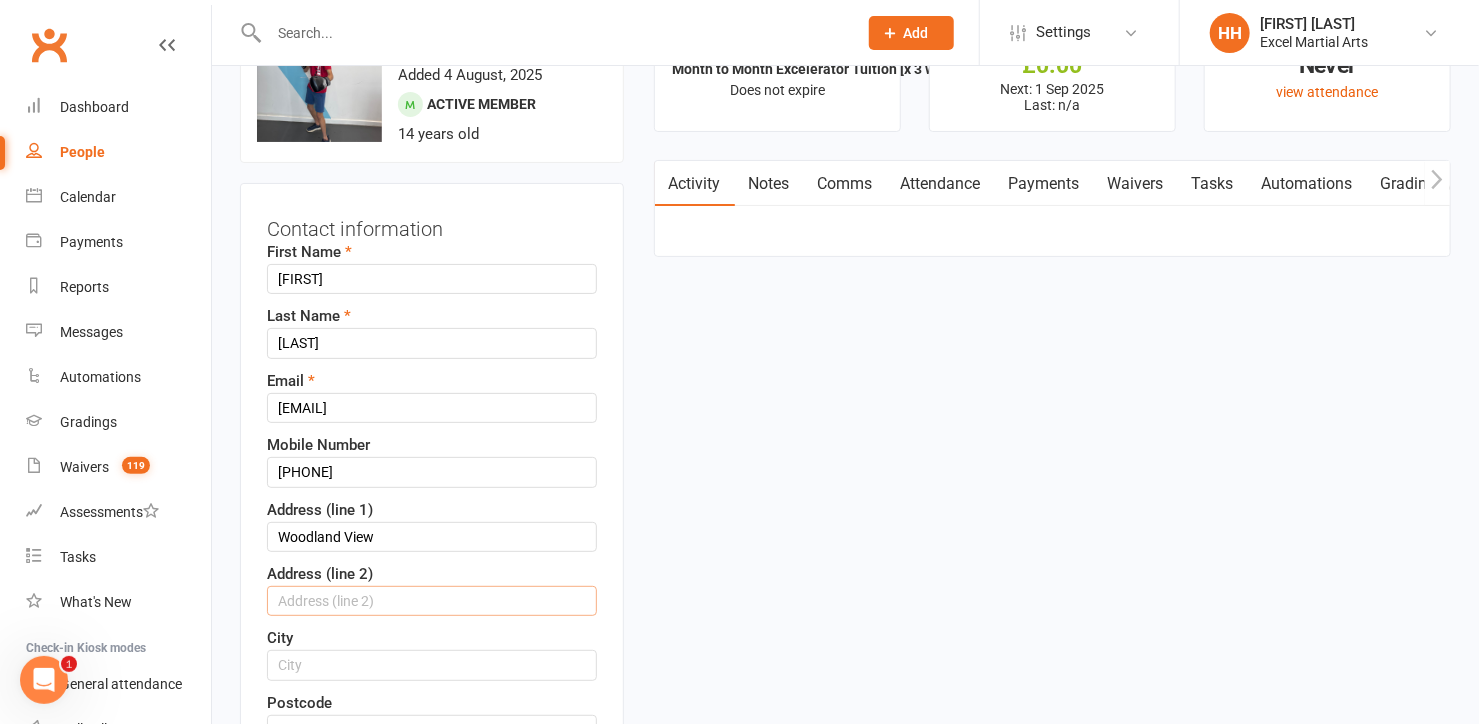 click at bounding box center [432, 601] 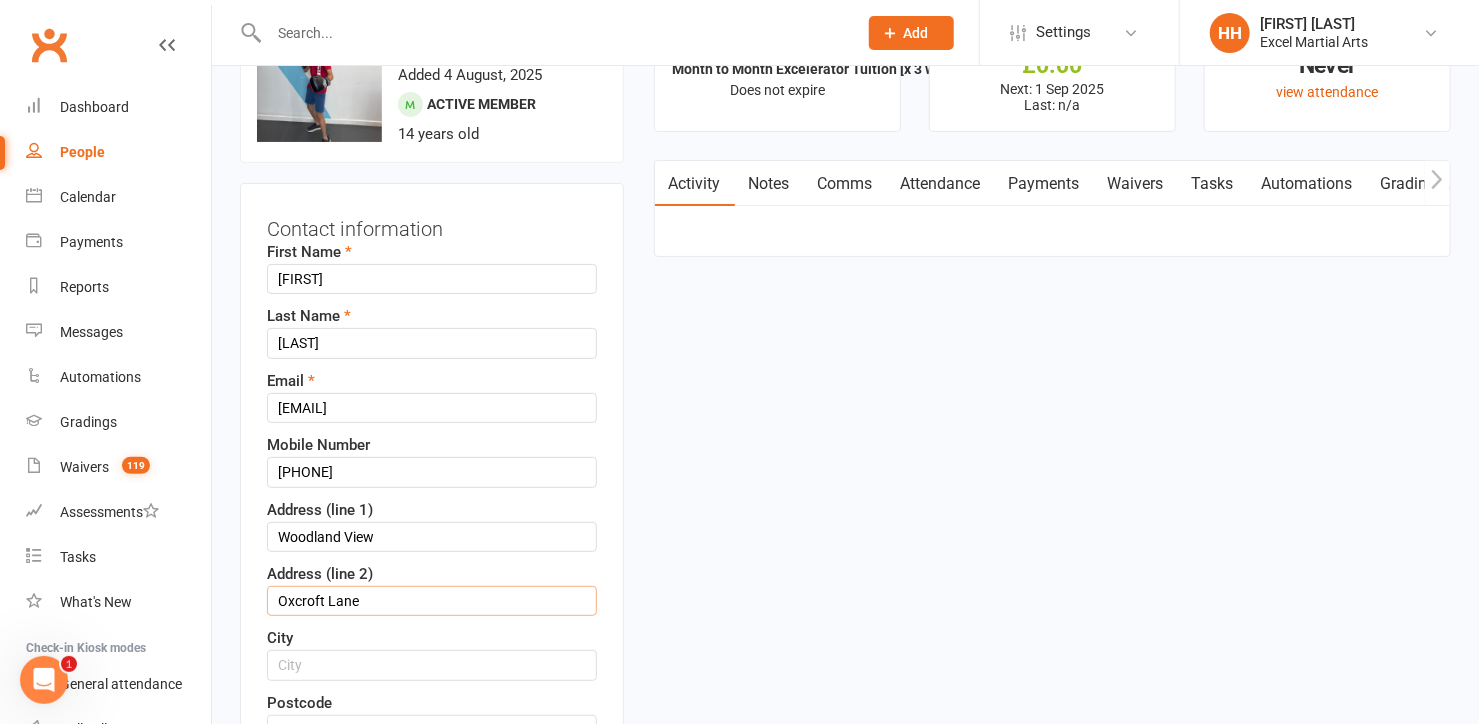 type on "Oxcroft Lane" 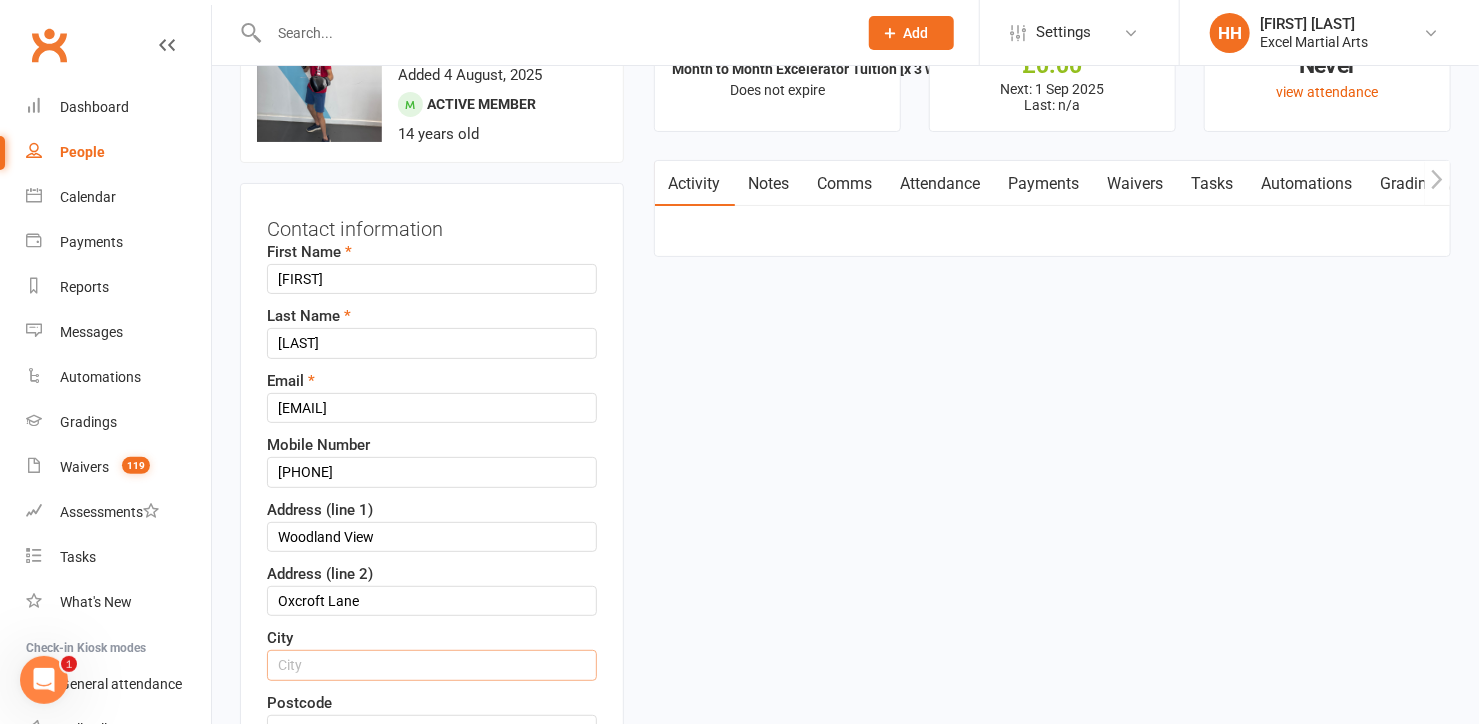 click at bounding box center [432, 665] 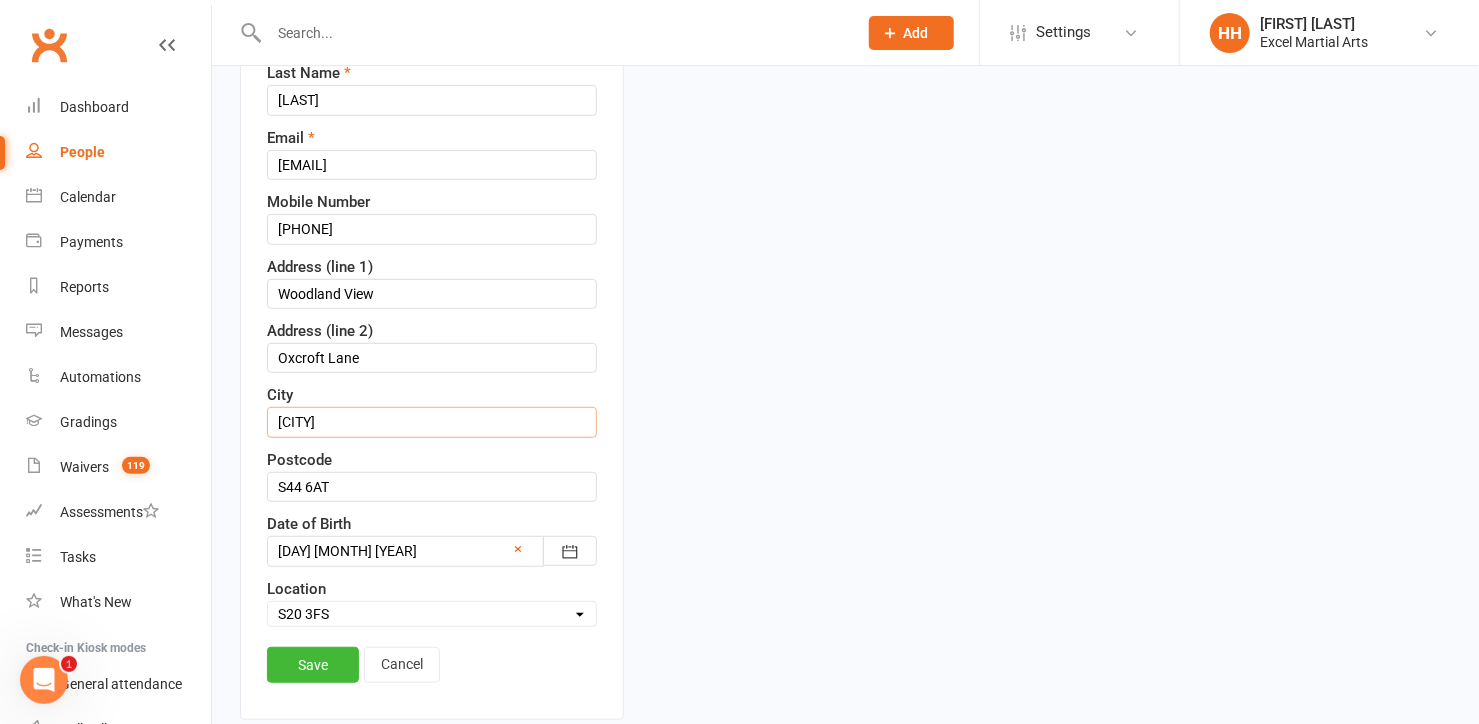 scroll, scrollTop: 366, scrollLeft: 0, axis: vertical 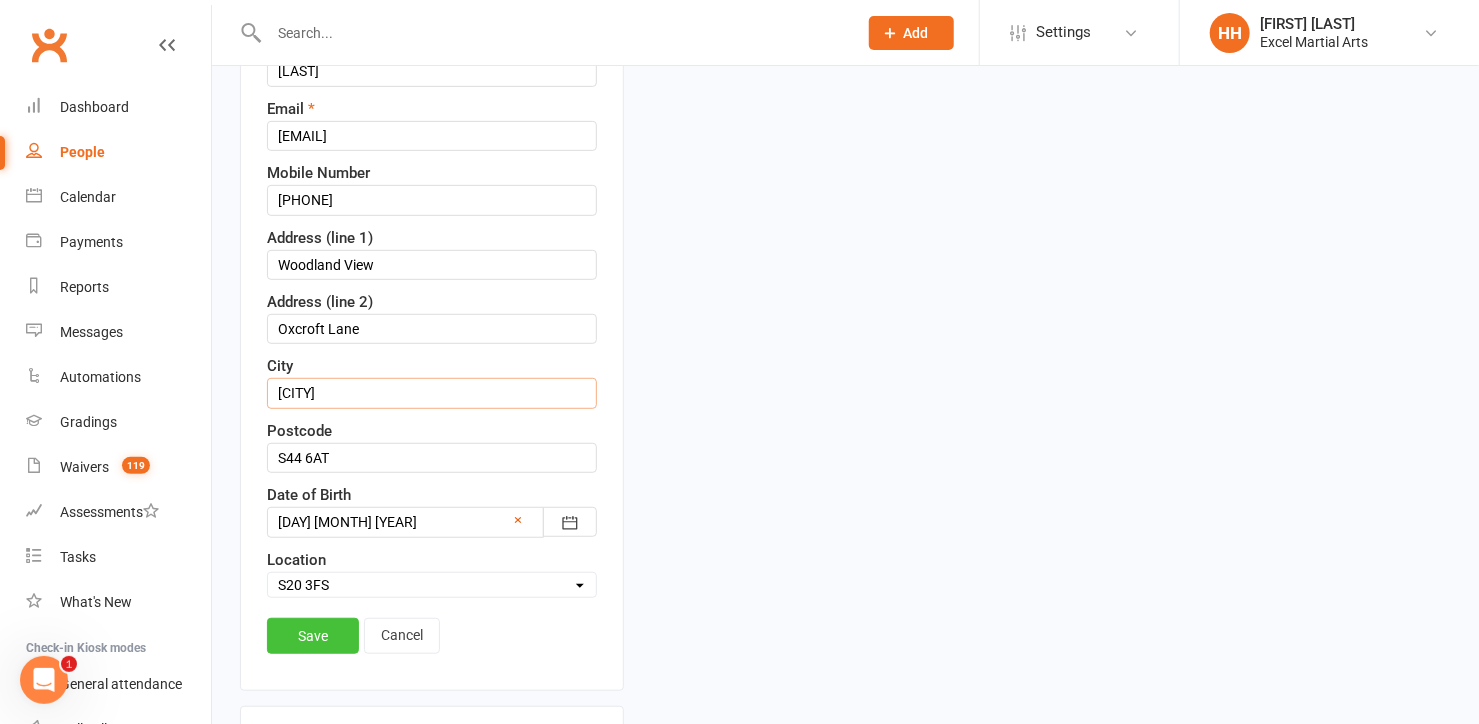type on "[CITY]" 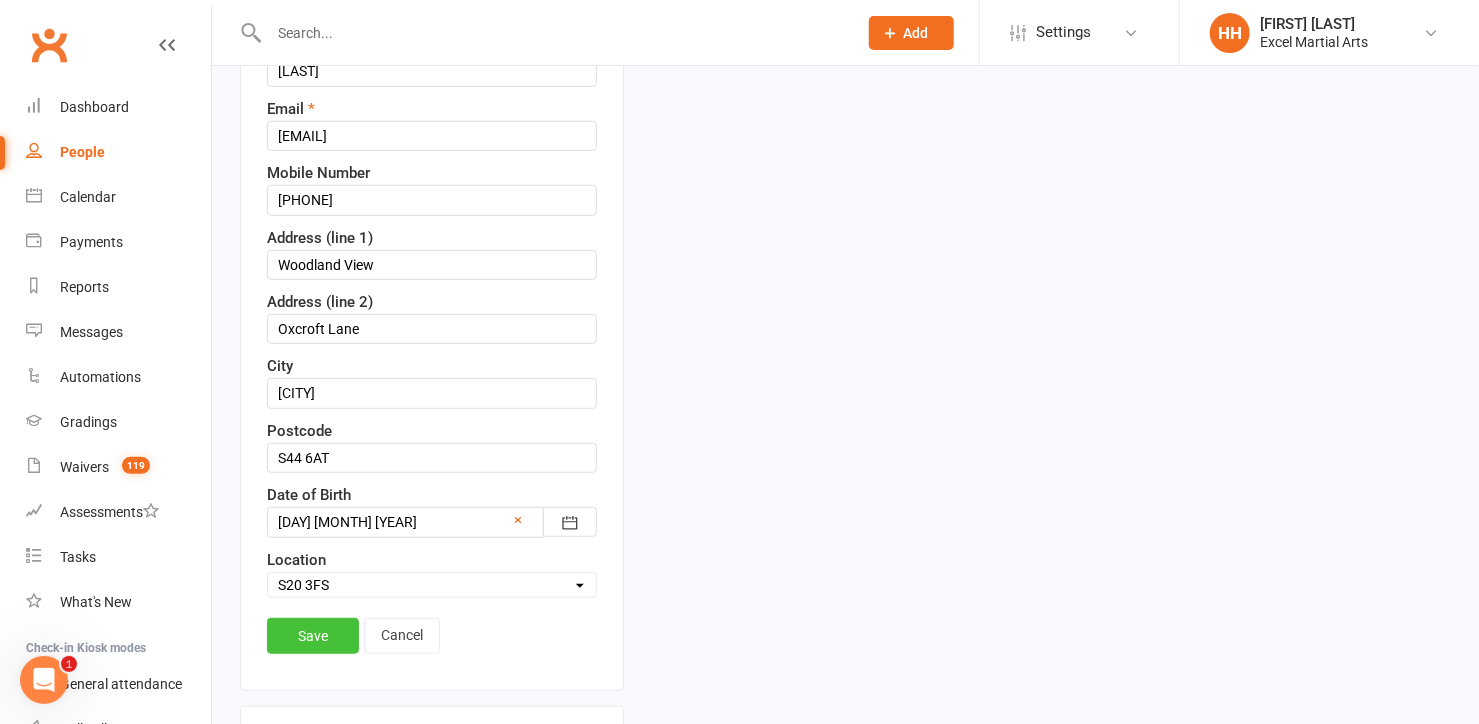 click on "Save" at bounding box center (313, 636) 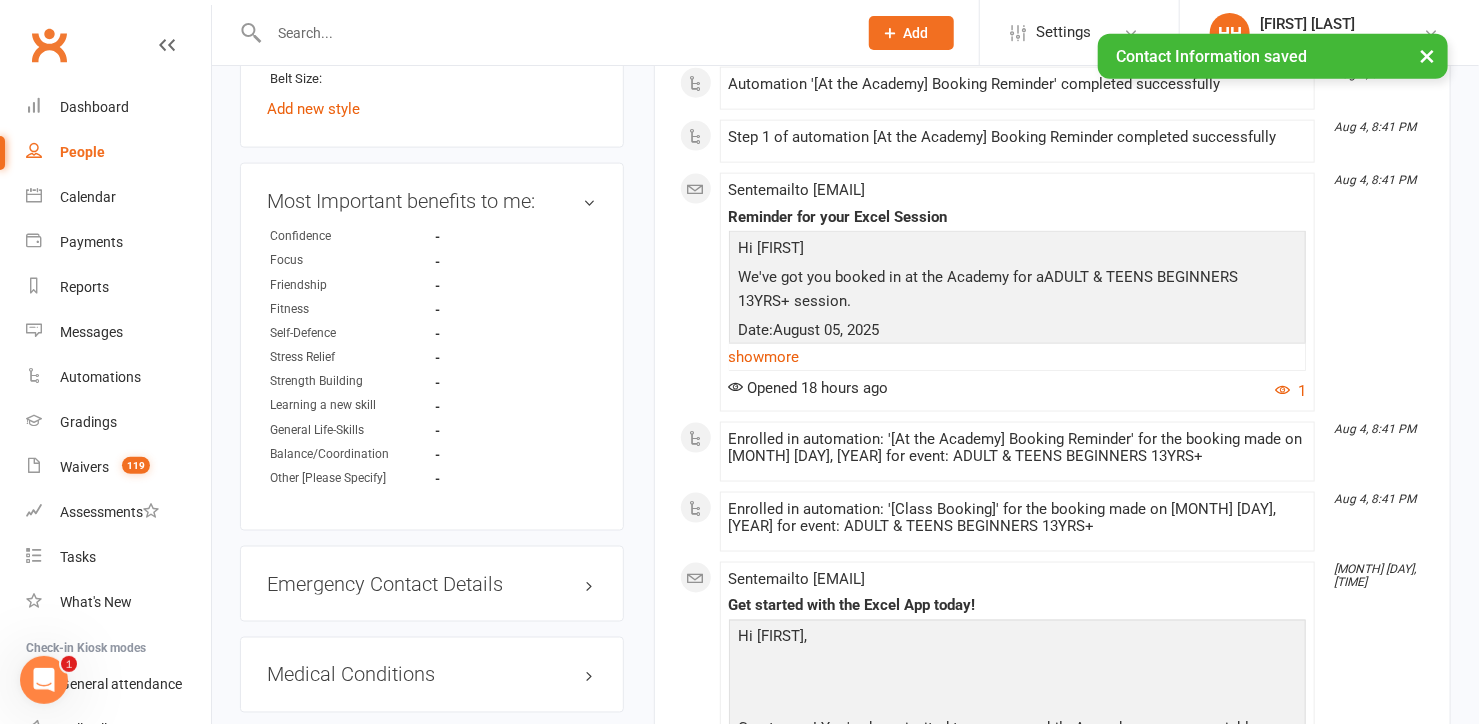 scroll, scrollTop: 1275, scrollLeft: 0, axis: vertical 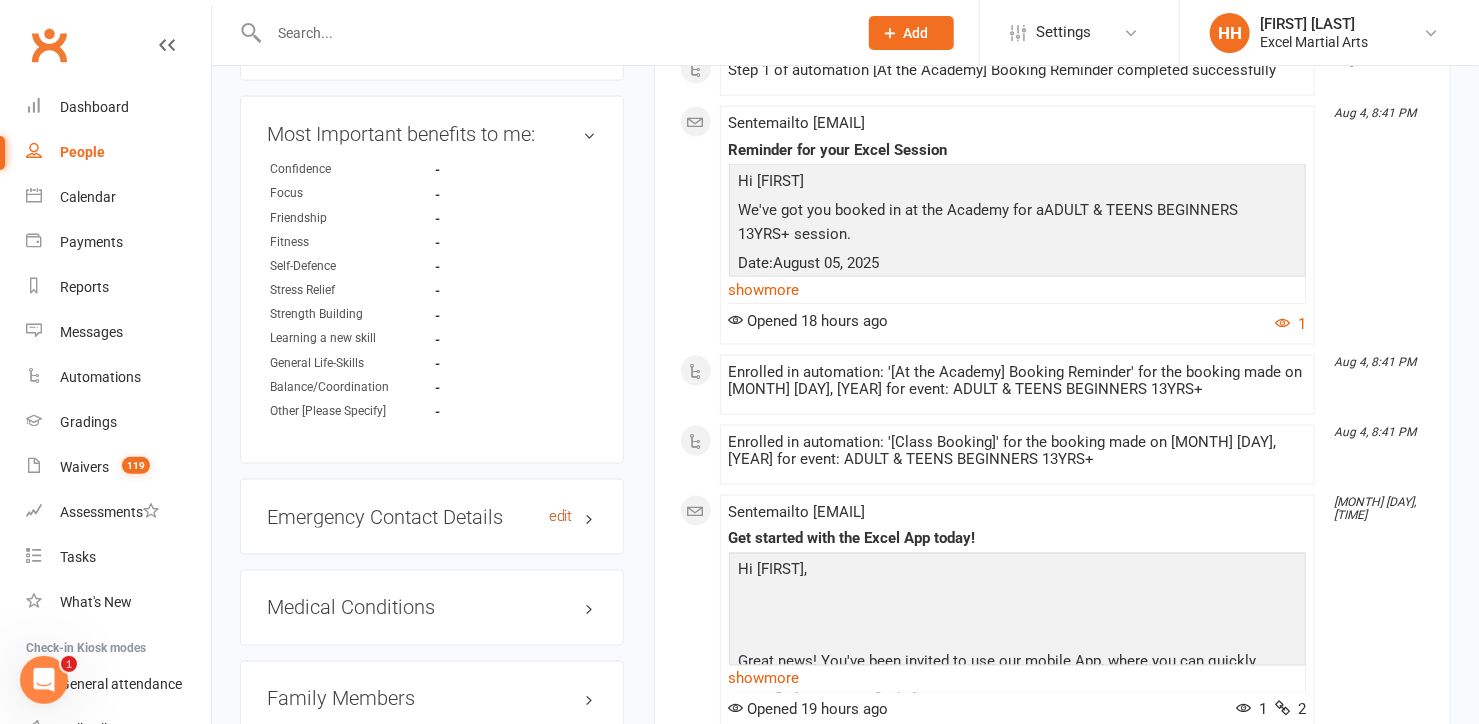 click on "edit" at bounding box center [561, 516] 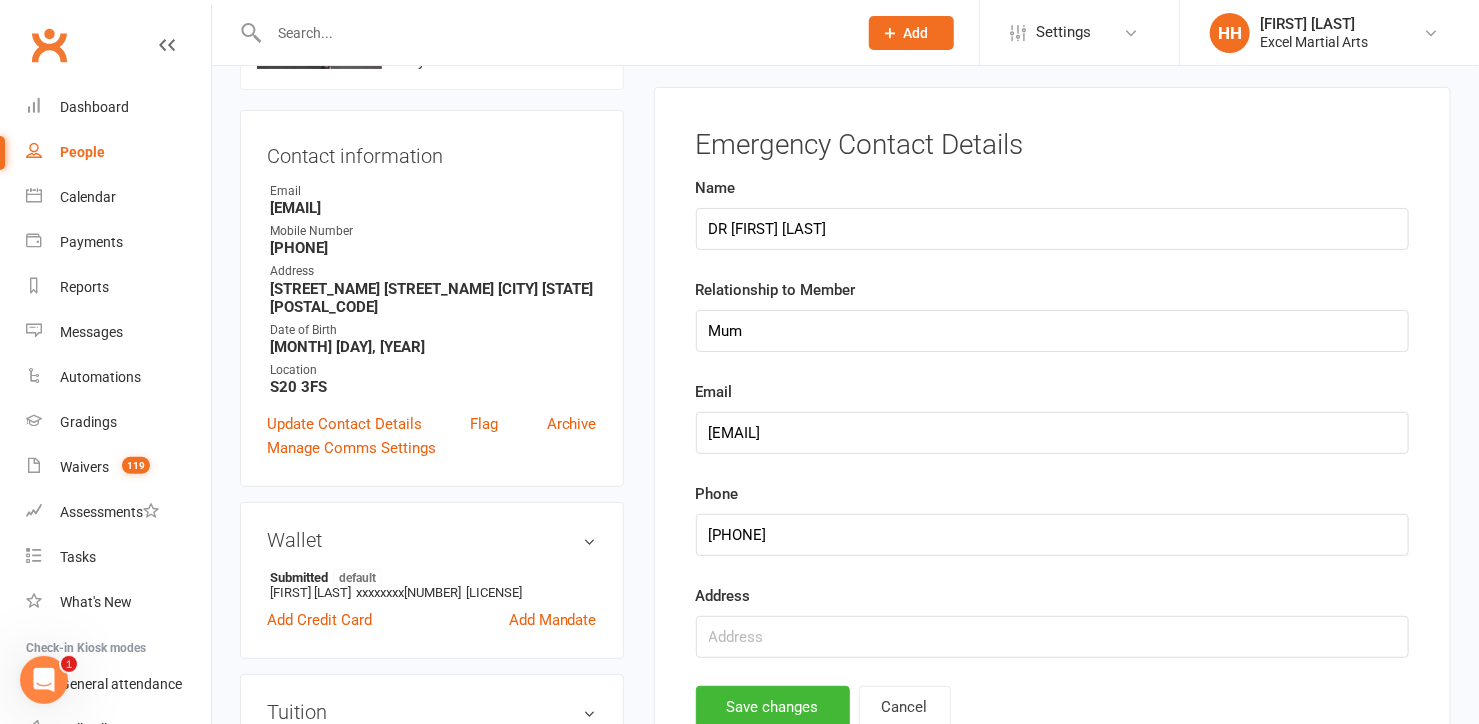 scroll, scrollTop: 153, scrollLeft: 0, axis: vertical 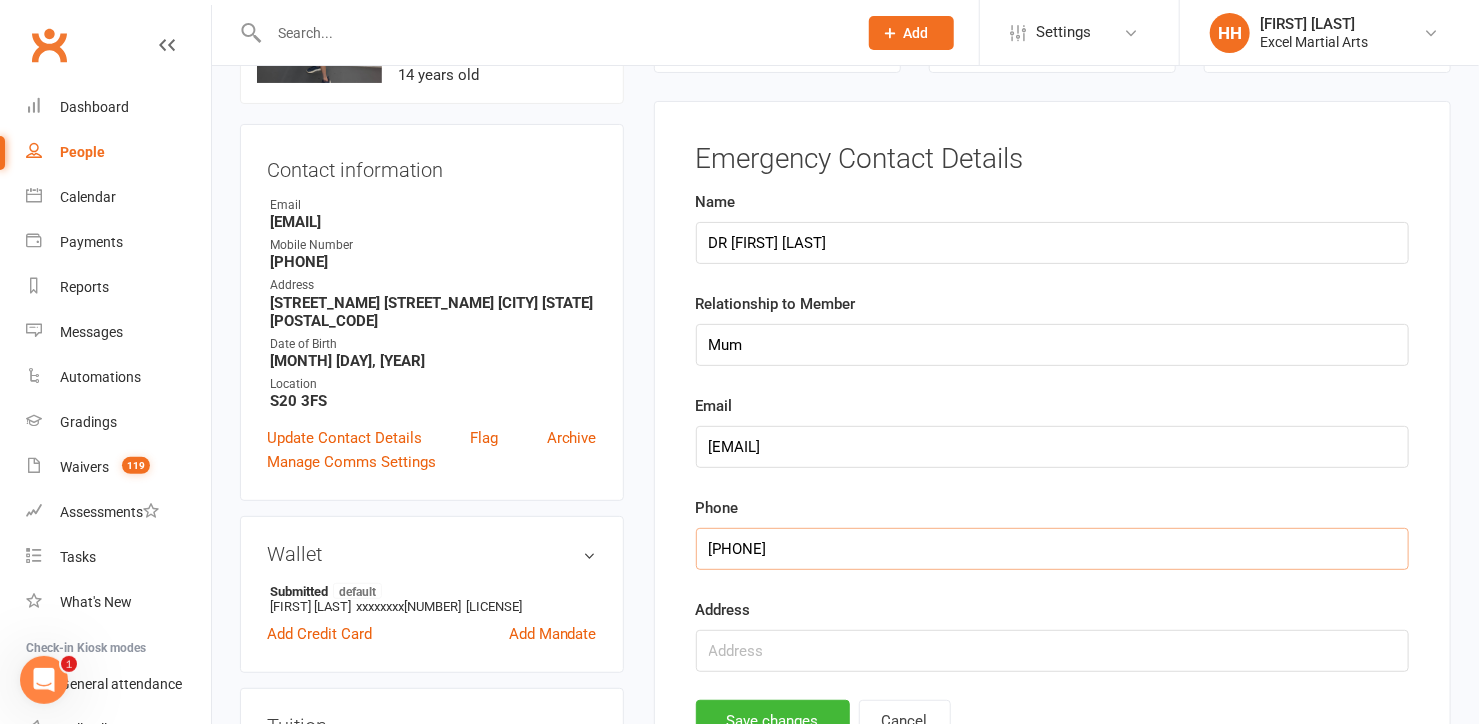 drag, startPoint x: 811, startPoint y: 544, endPoint x: 579, endPoint y: 559, distance: 232.4844 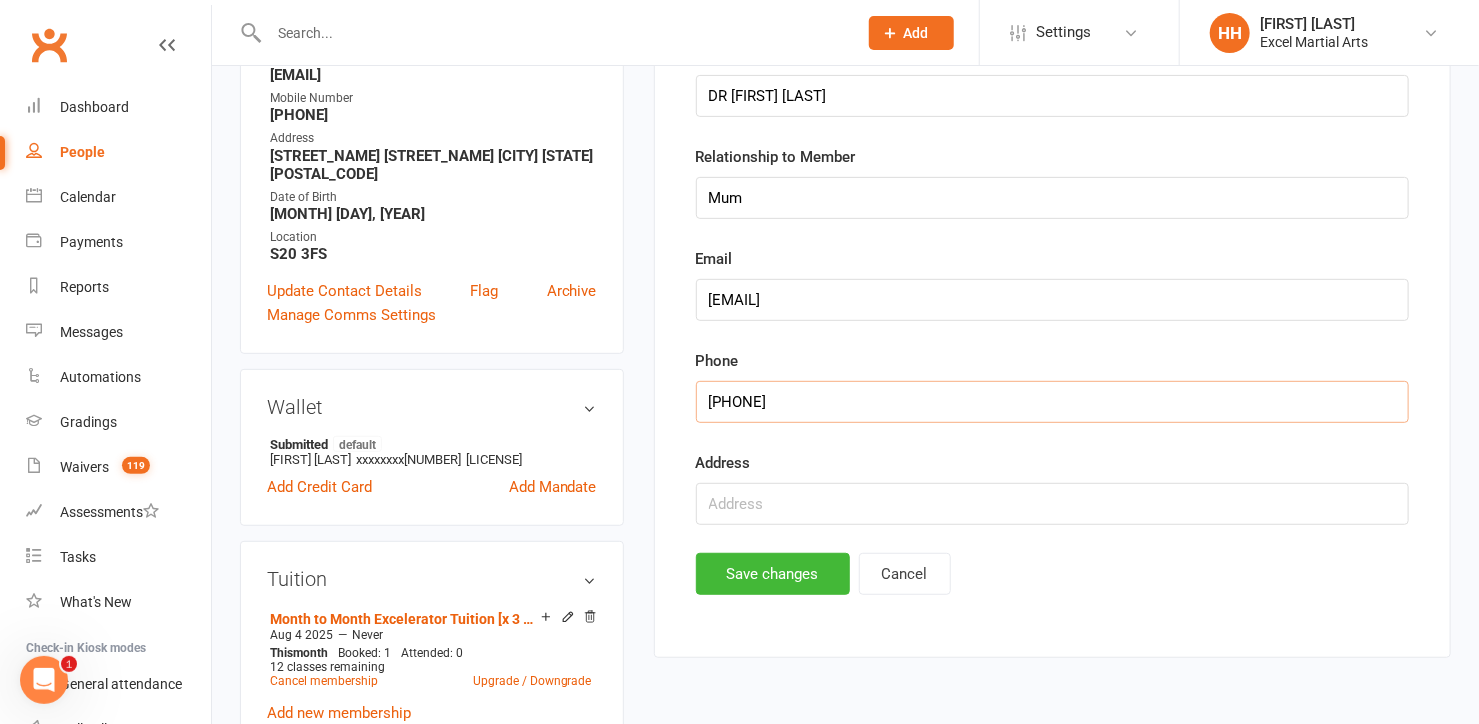 scroll, scrollTop: 516, scrollLeft: 0, axis: vertical 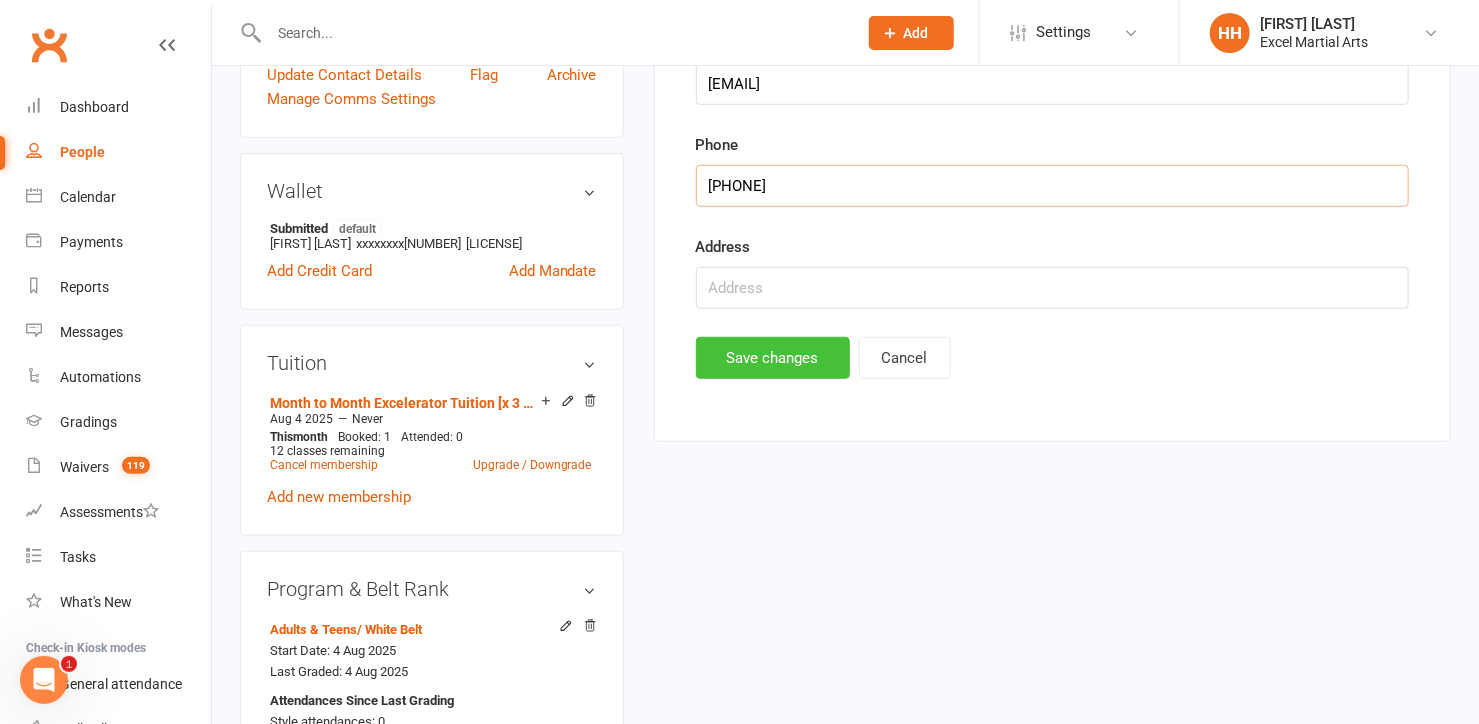 type on "[PHONE]" 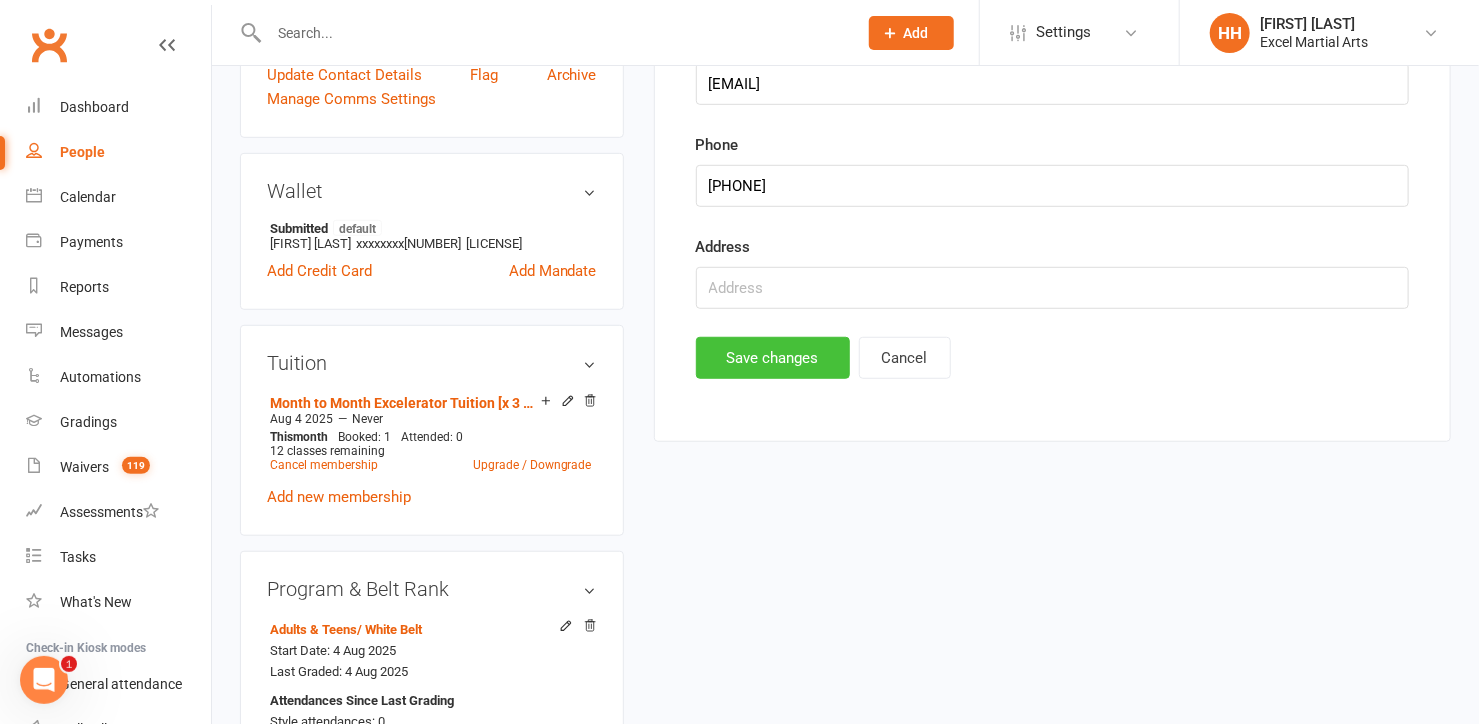 click on "Save changes" at bounding box center [773, 358] 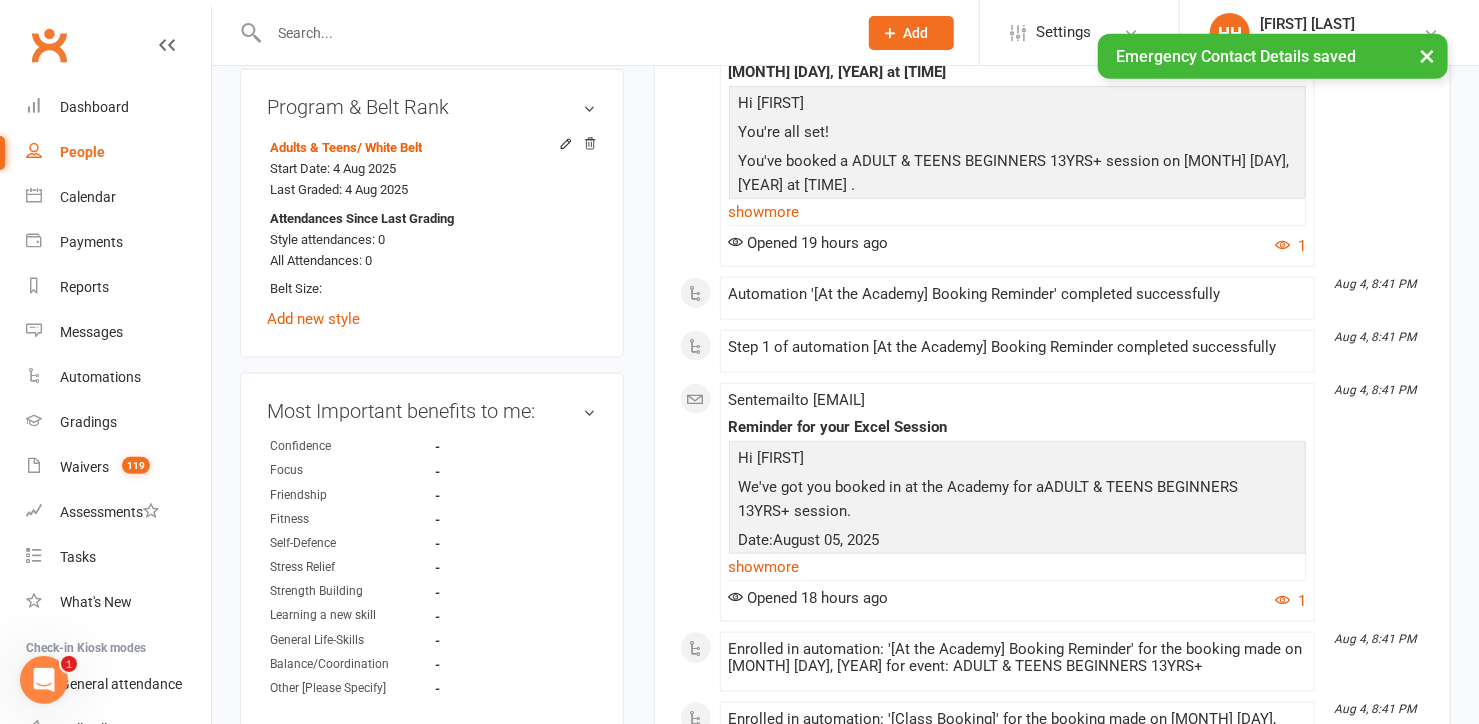 scroll, scrollTop: 1062, scrollLeft: 0, axis: vertical 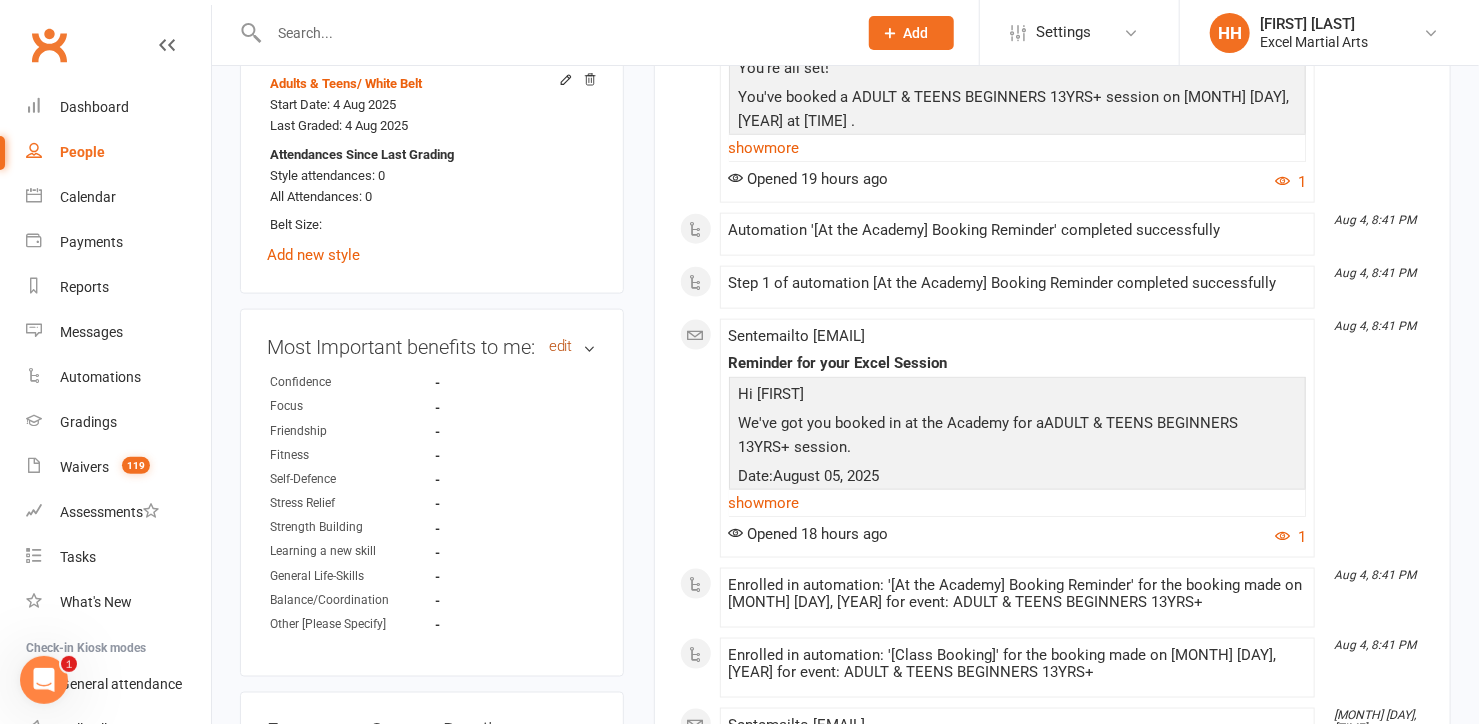 click on "edit" at bounding box center (561, 346) 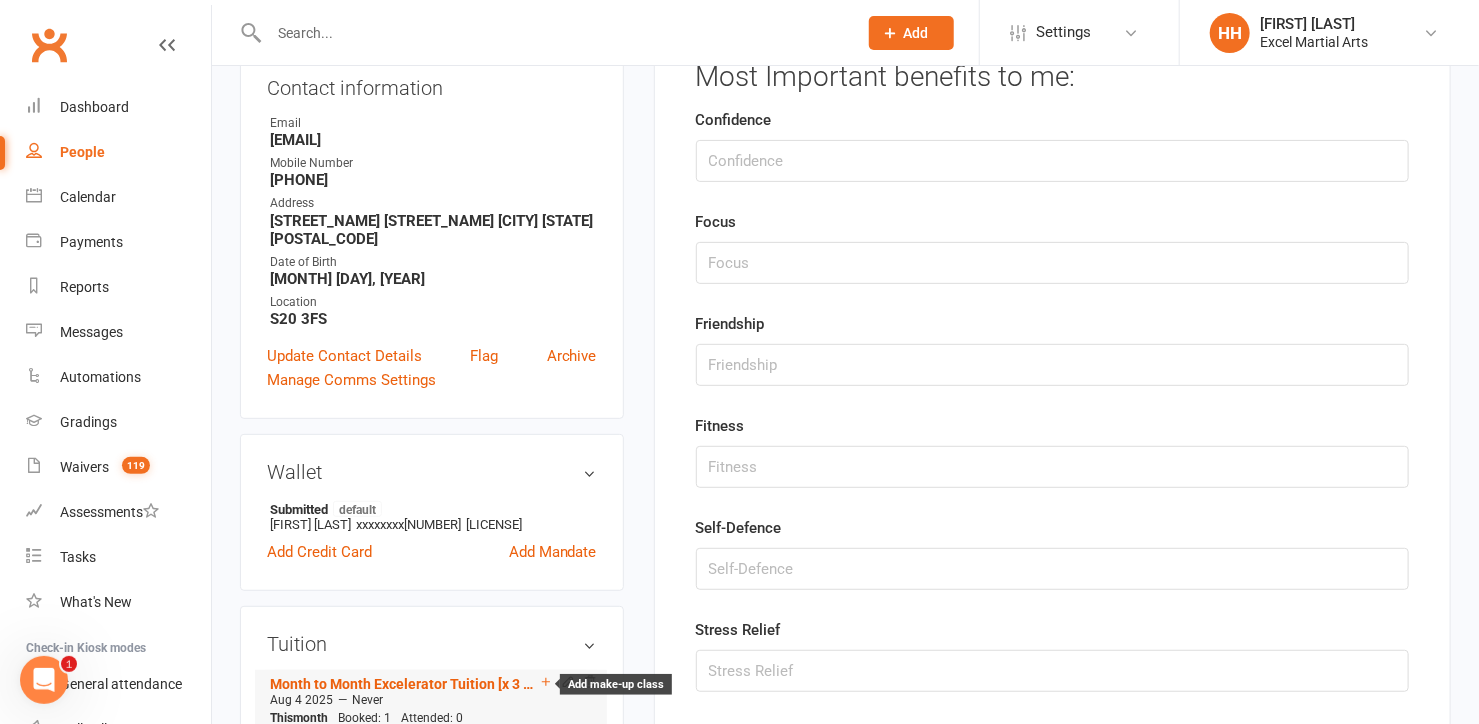 scroll, scrollTop: 153, scrollLeft: 0, axis: vertical 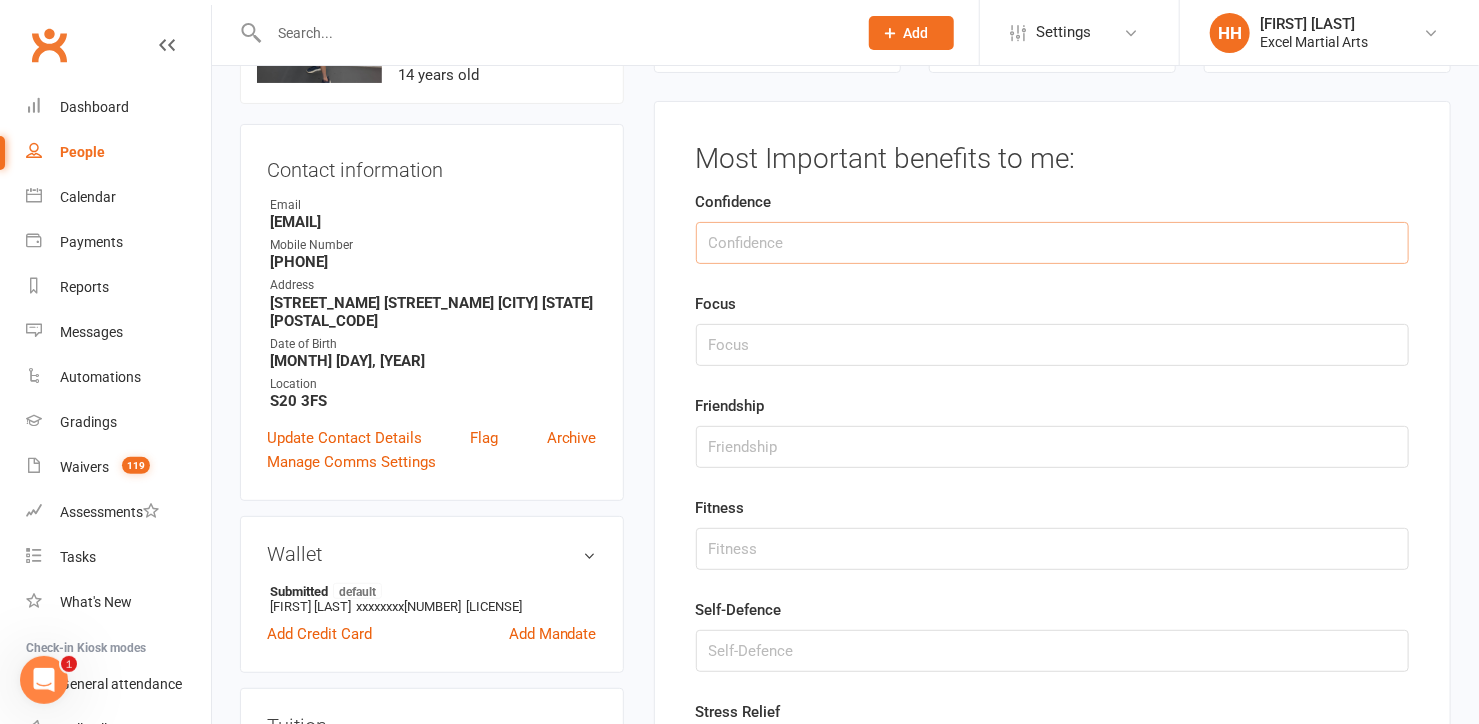 click at bounding box center [1052, 243] 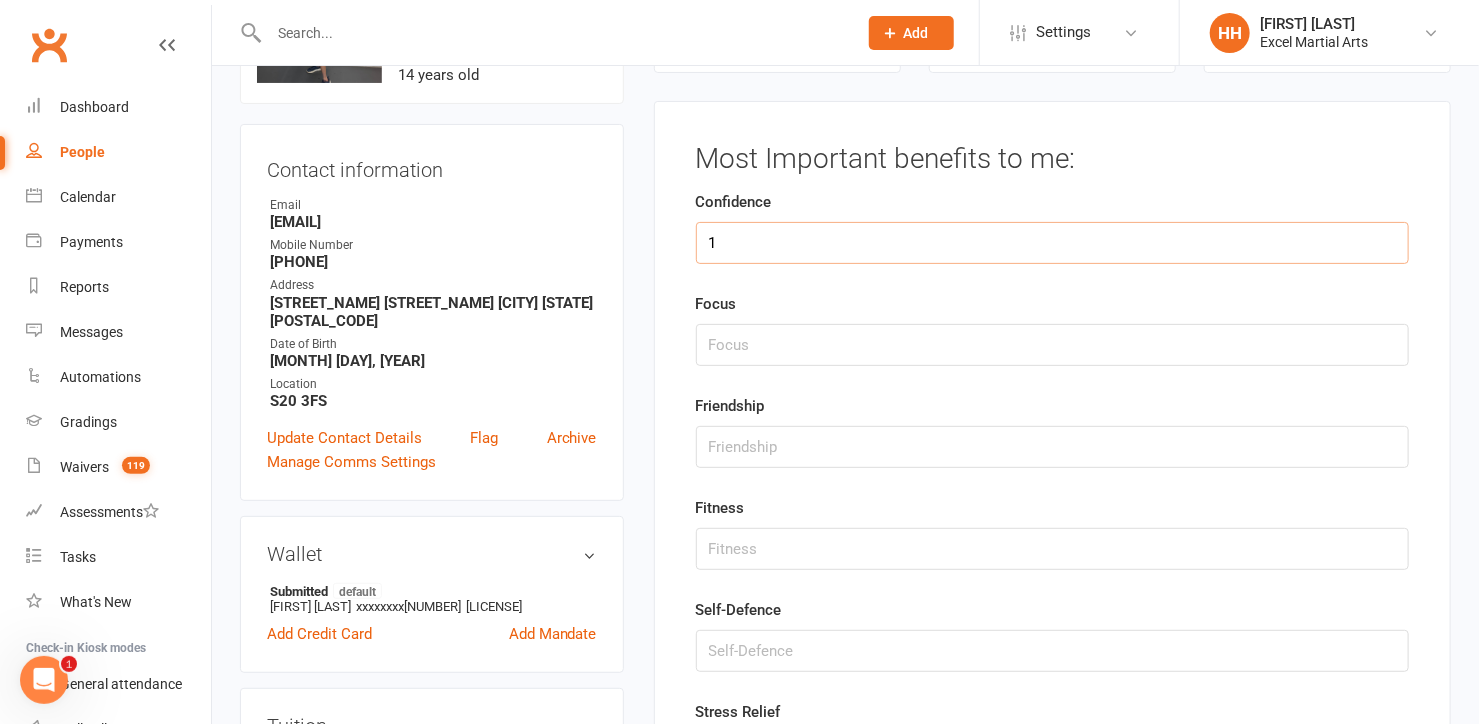 type on "1" 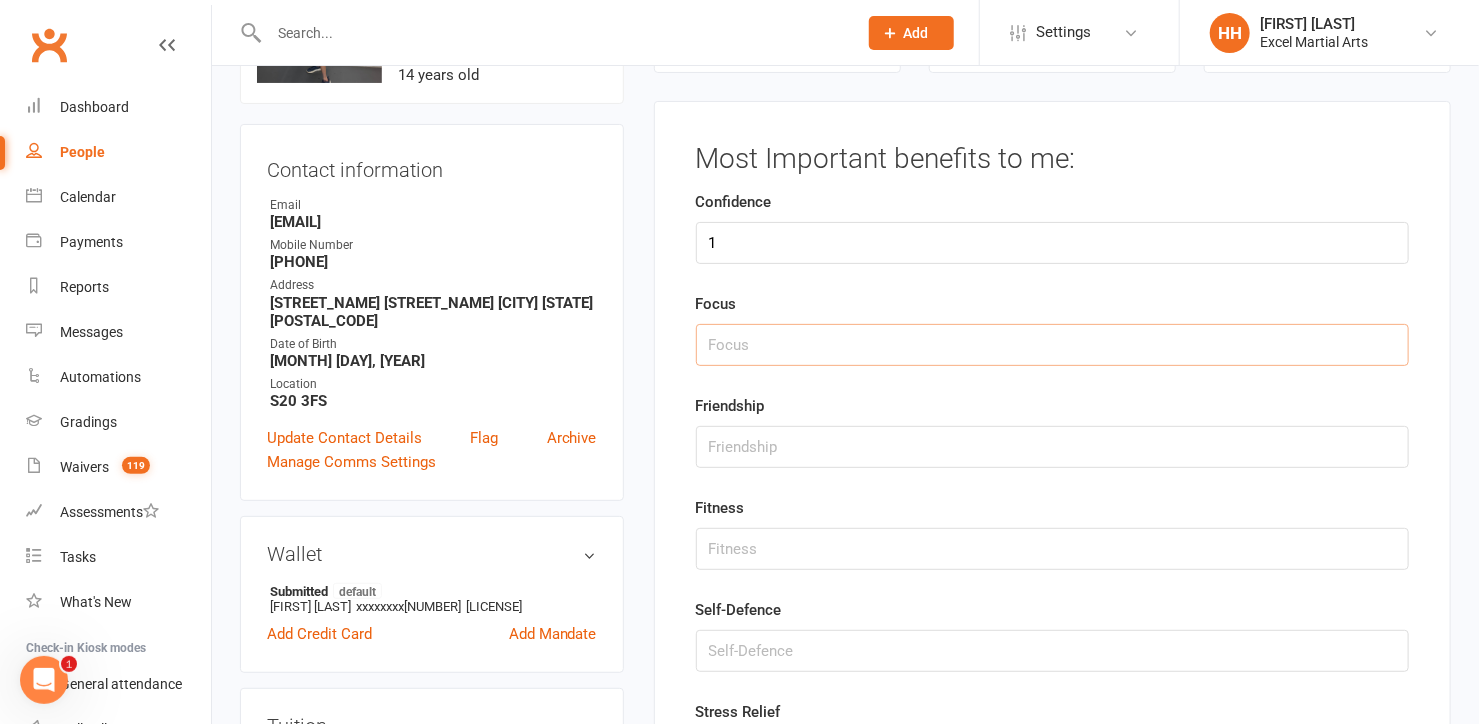 click at bounding box center (1052, 345) 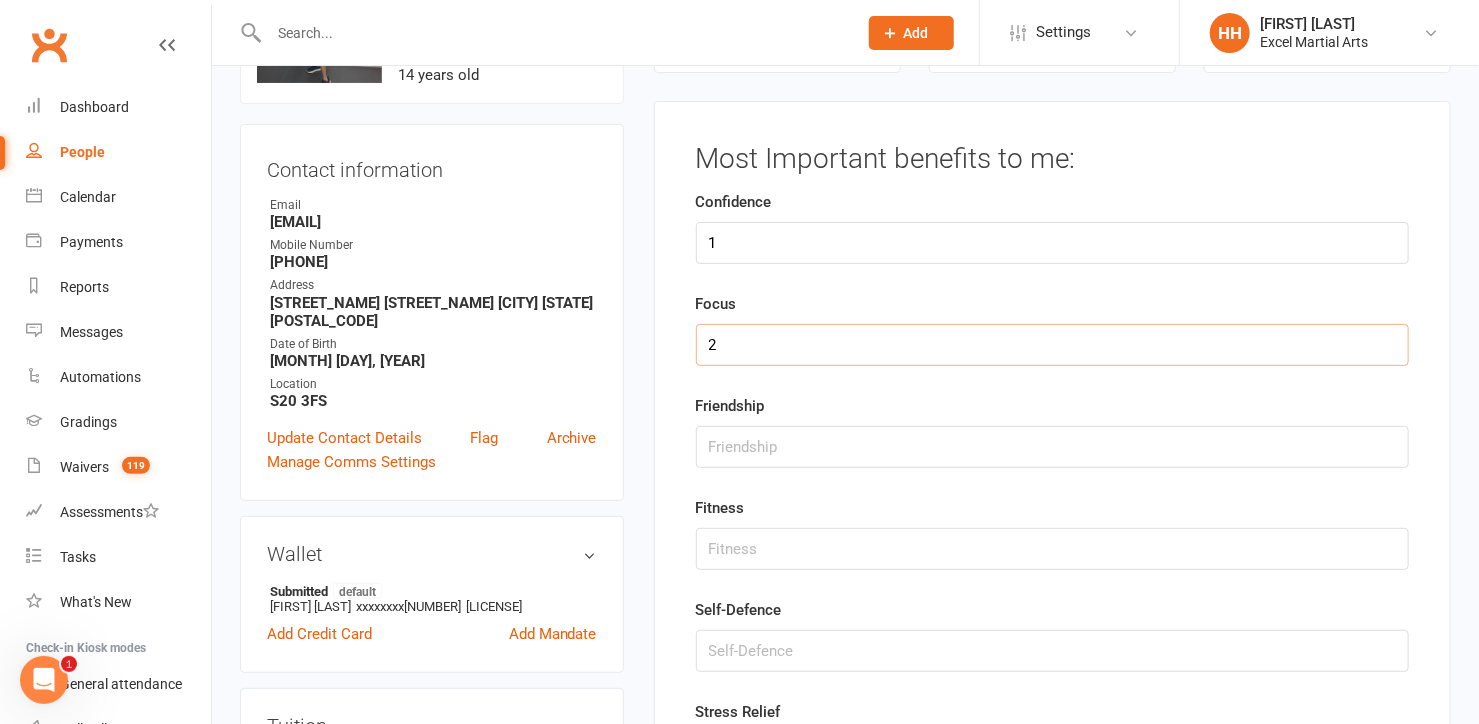 type on "2" 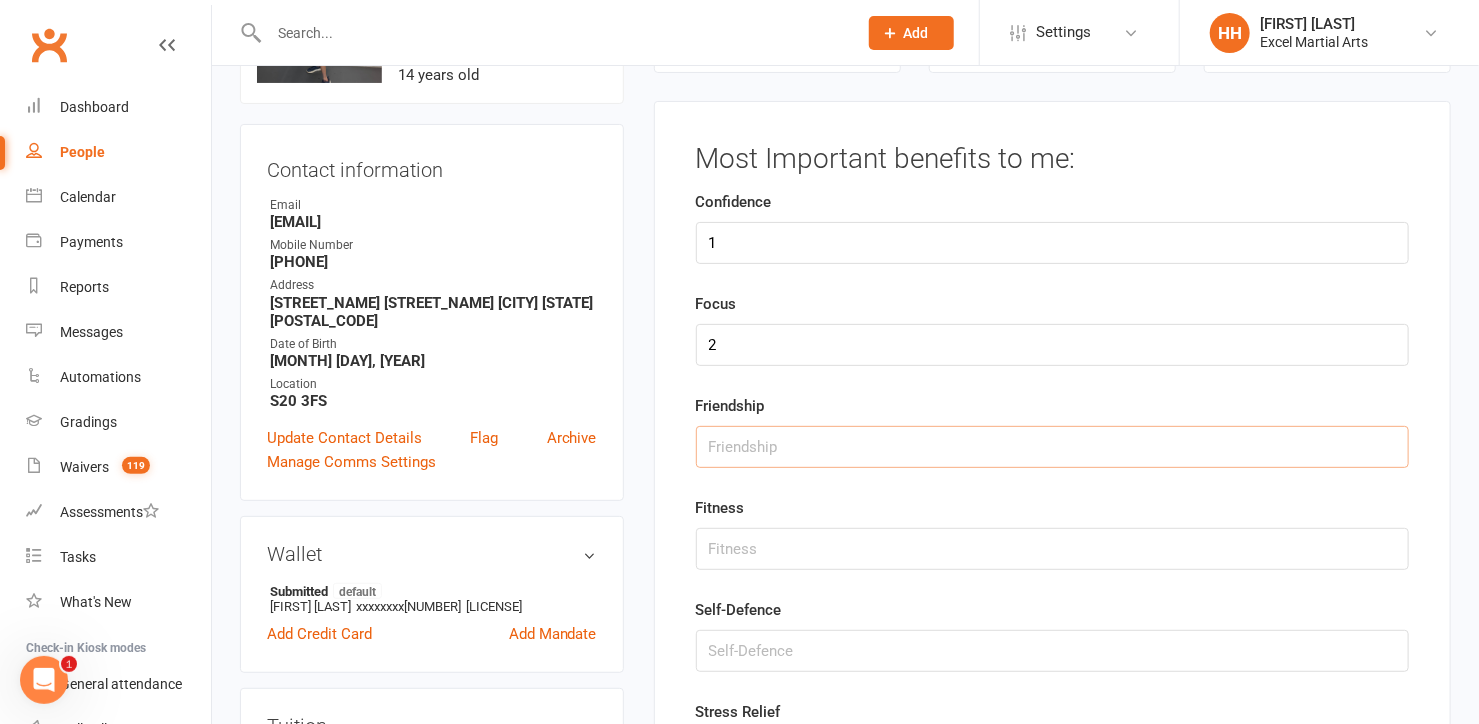 click at bounding box center (1052, 447) 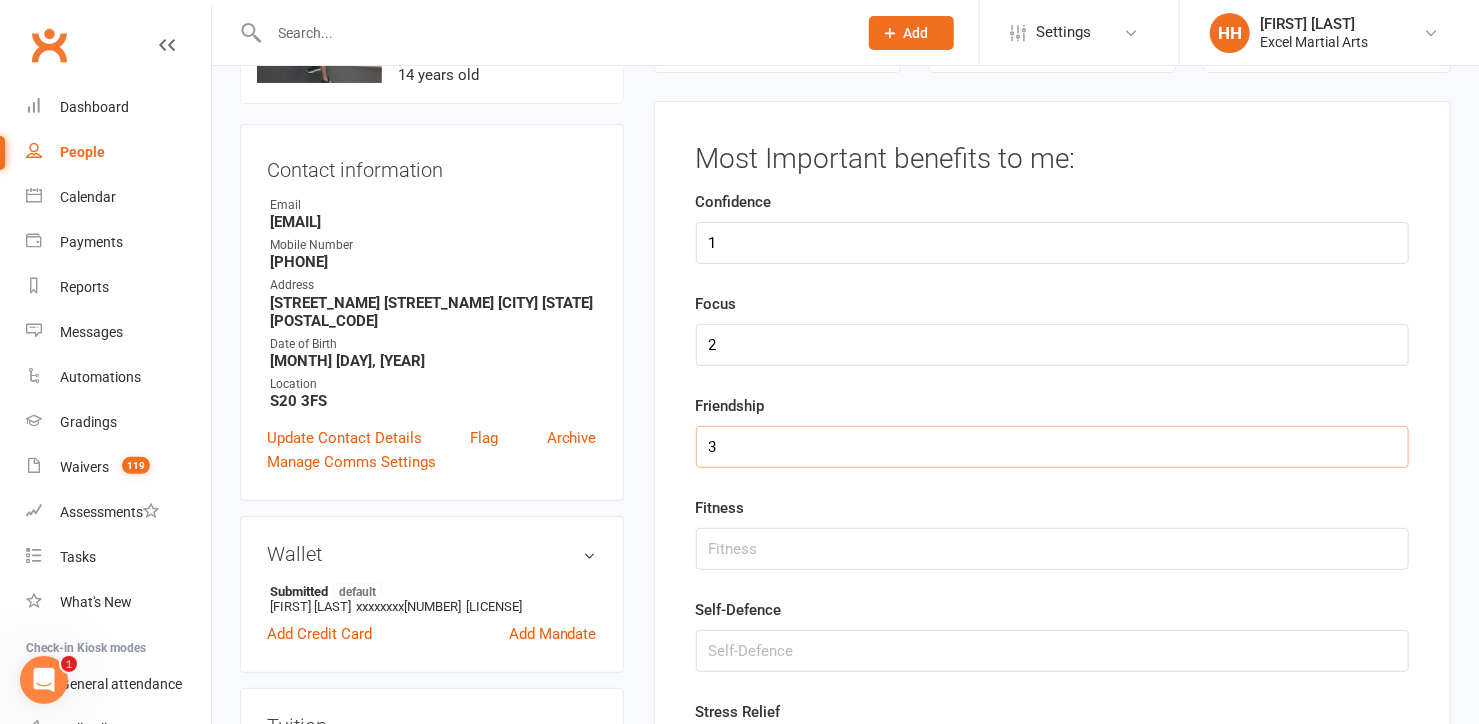 type on "3" 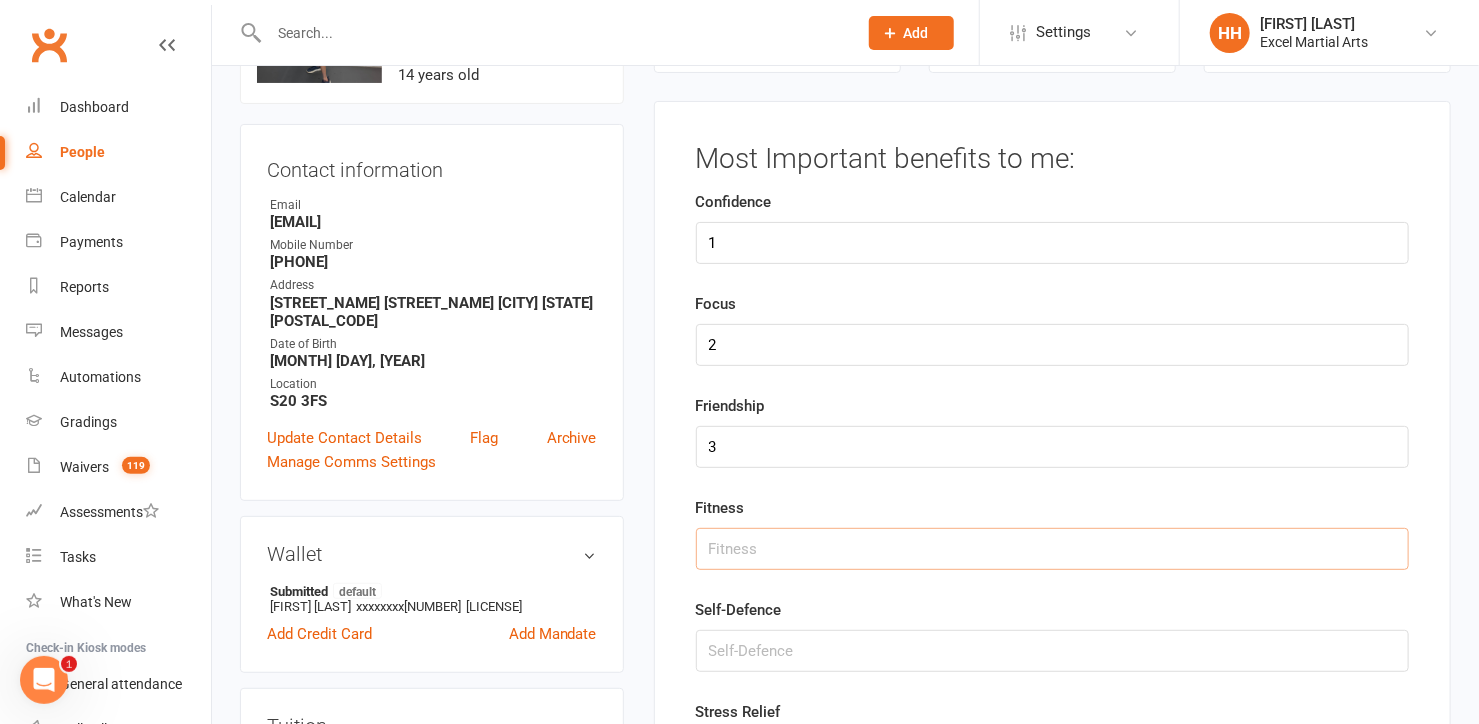 click at bounding box center (1052, 549) 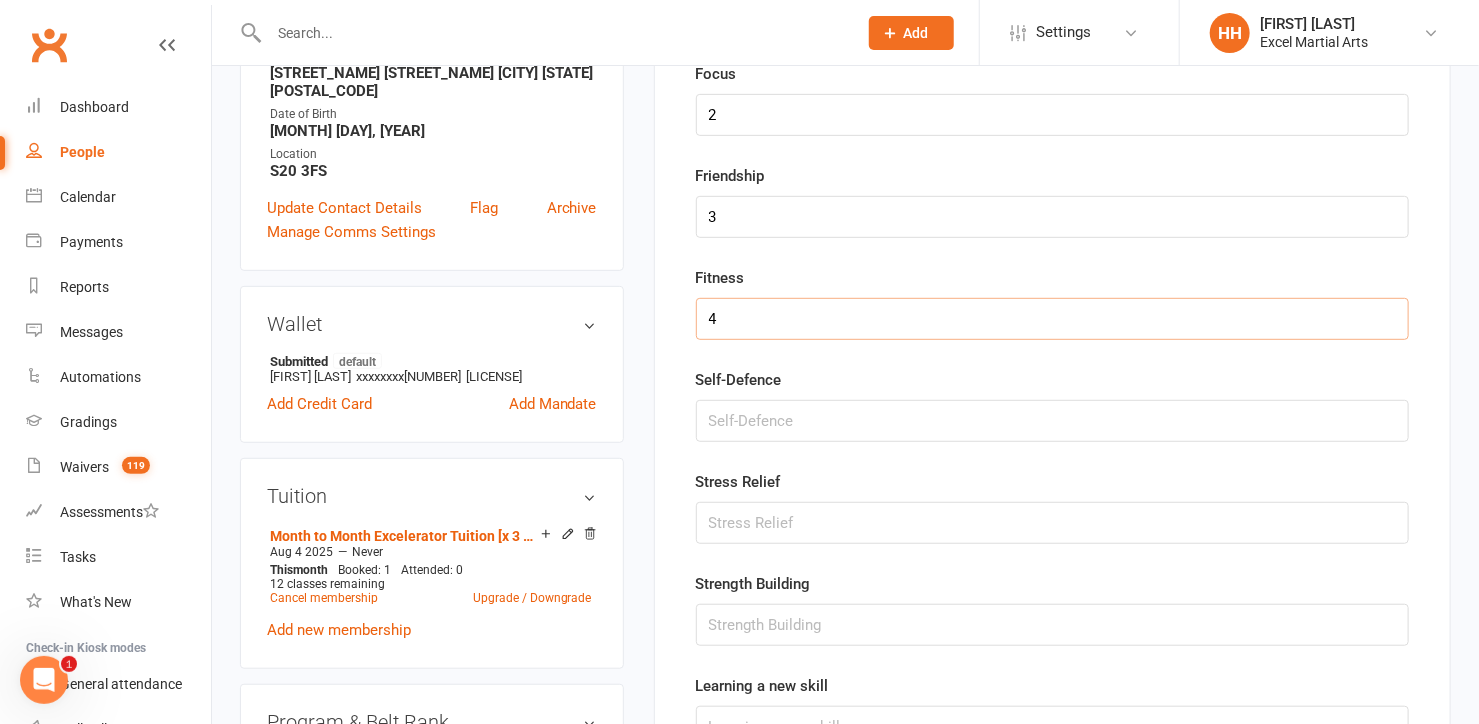 scroll, scrollTop: 425, scrollLeft: 0, axis: vertical 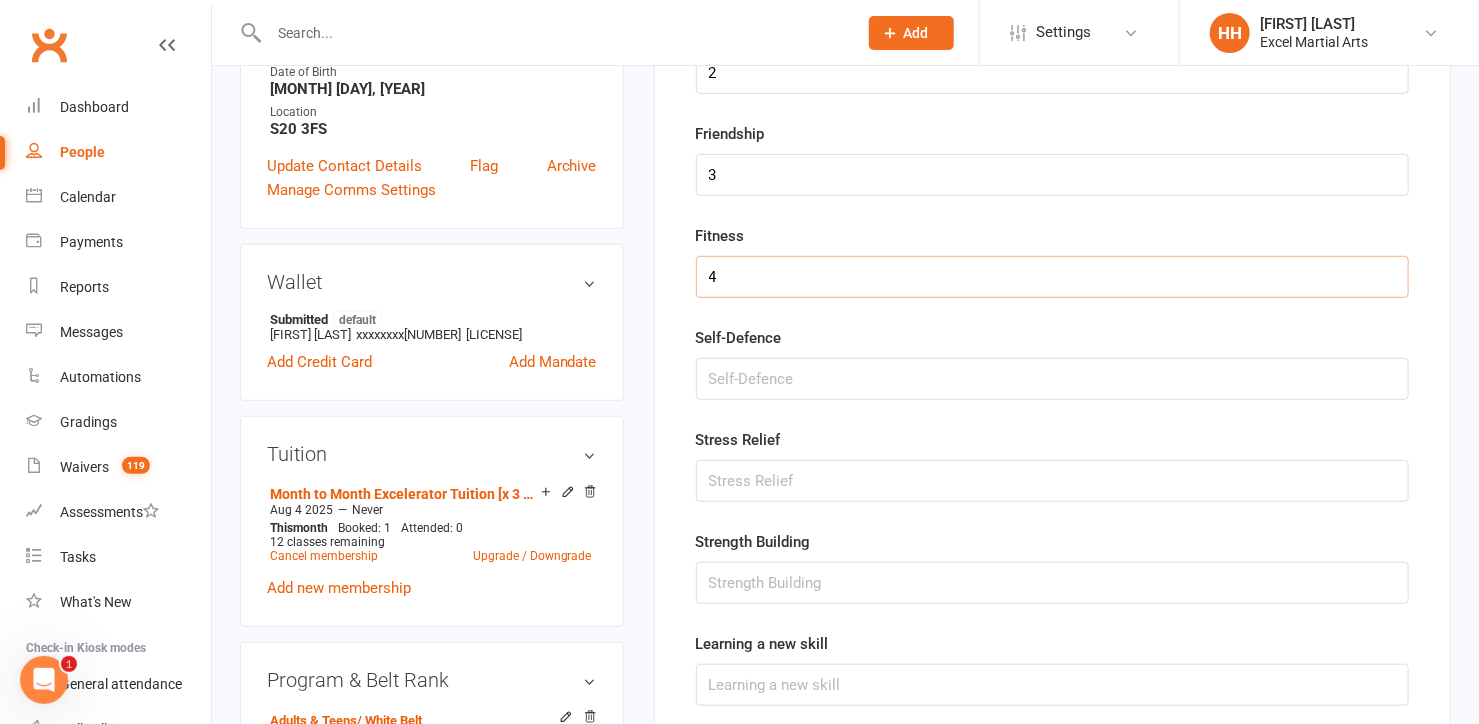 type on "4" 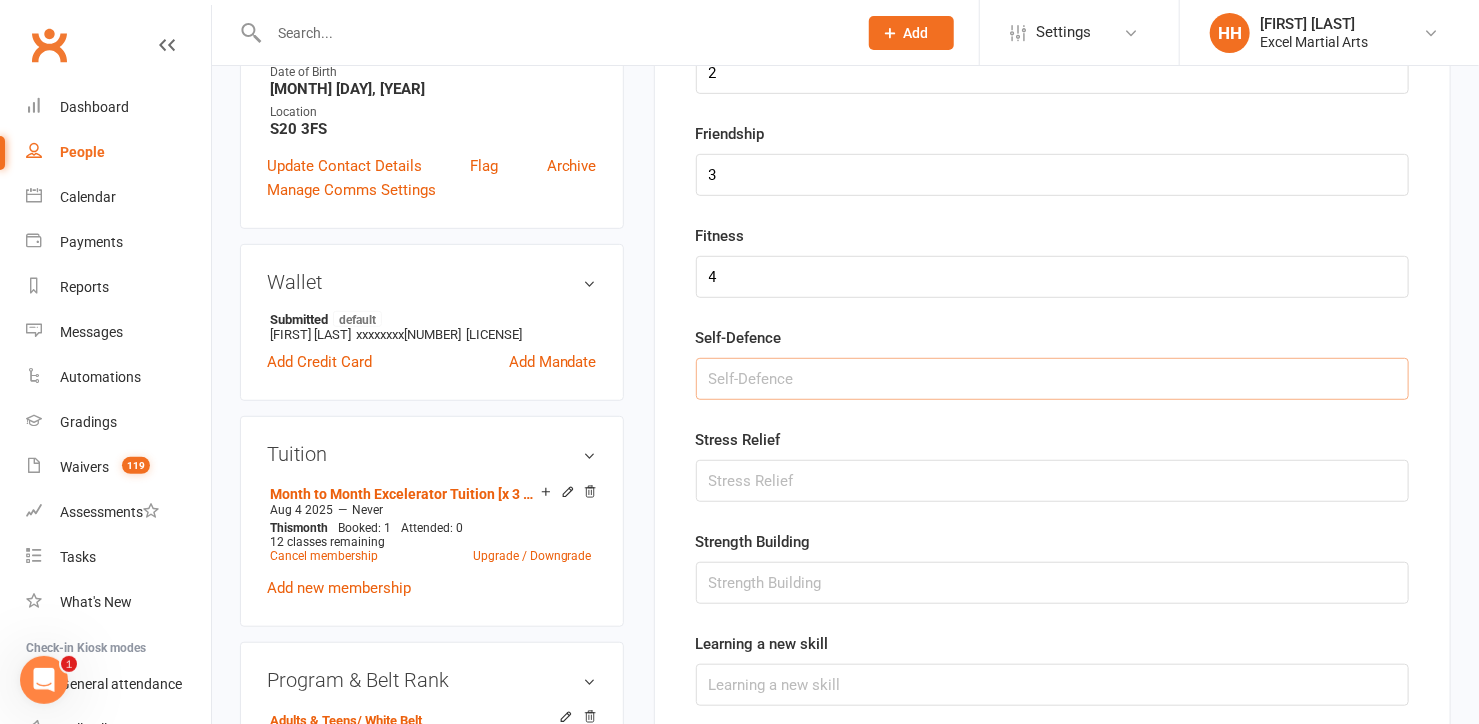 click at bounding box center [1052, 379] 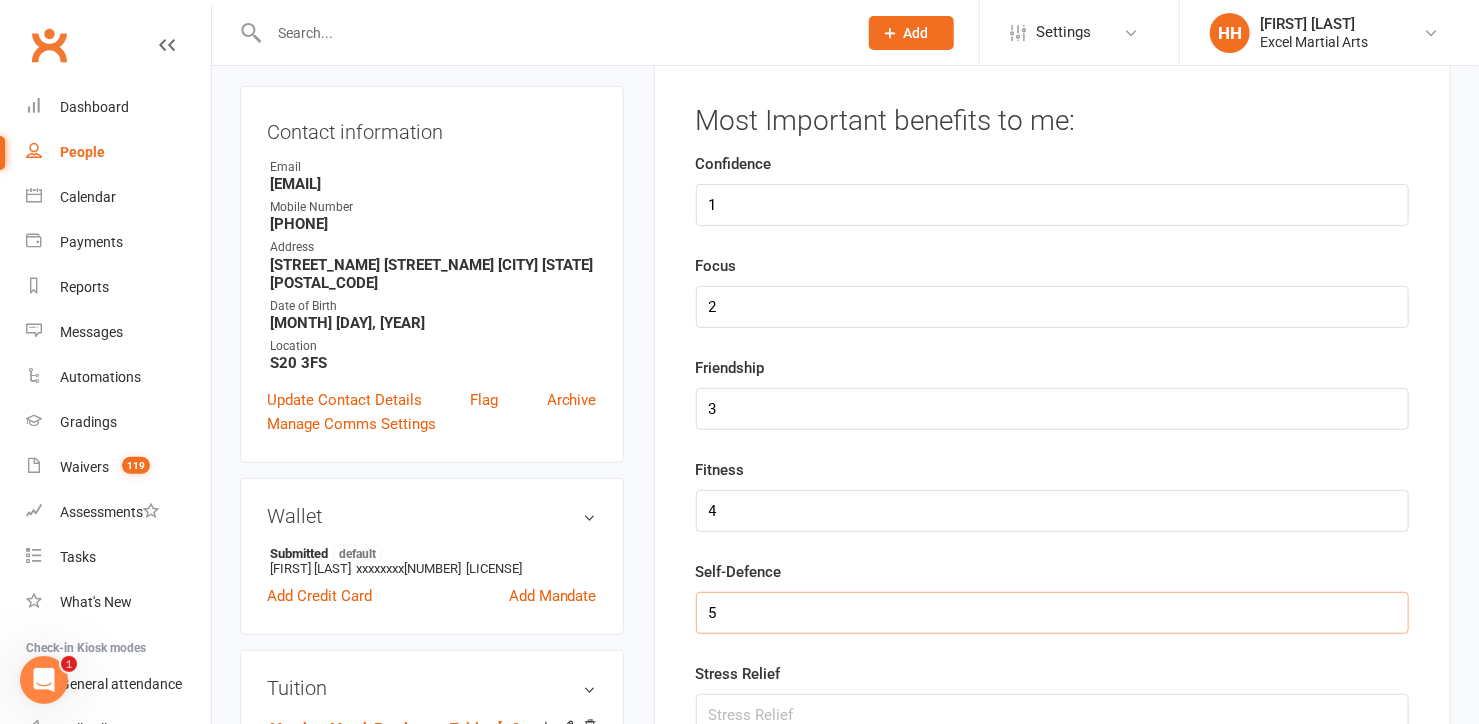 scroll, scrollTop: 153, scrollLeft: 0, axis: vertical 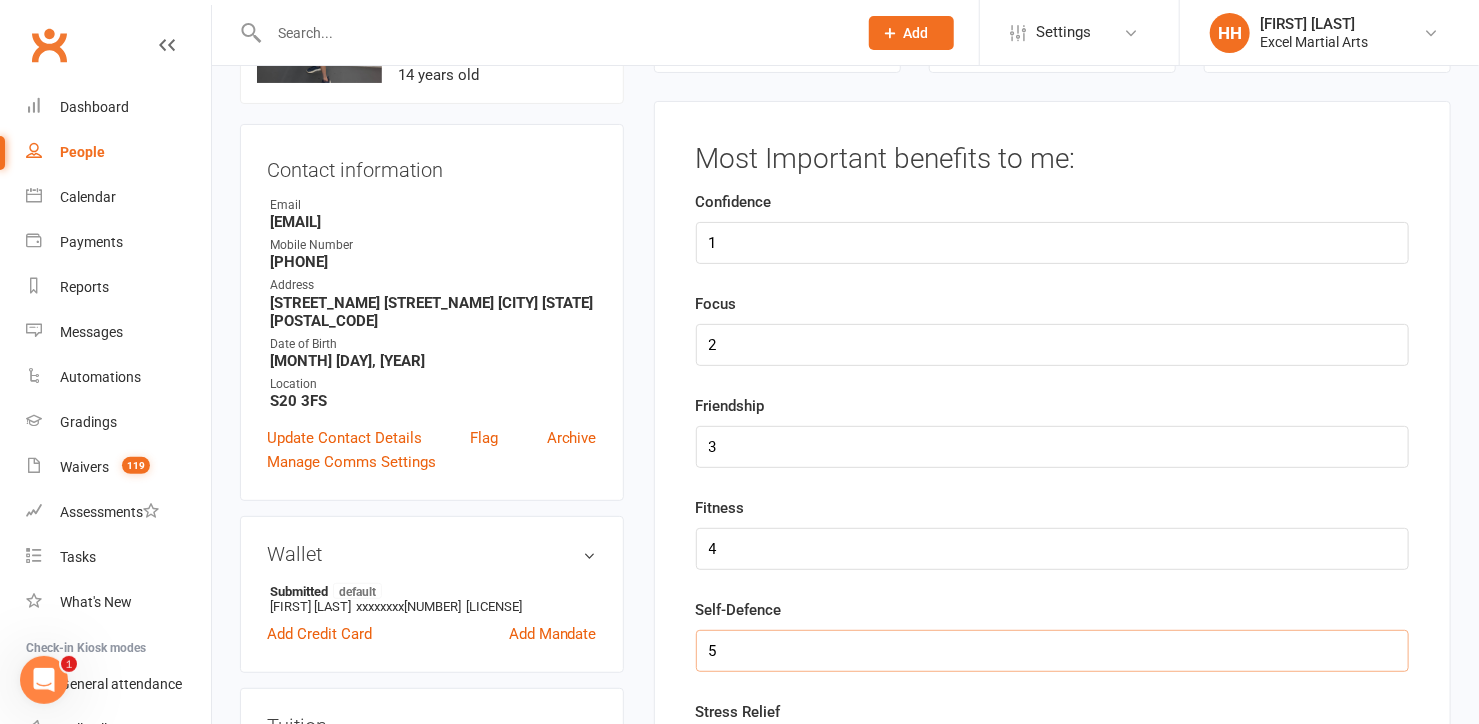 type on "5" 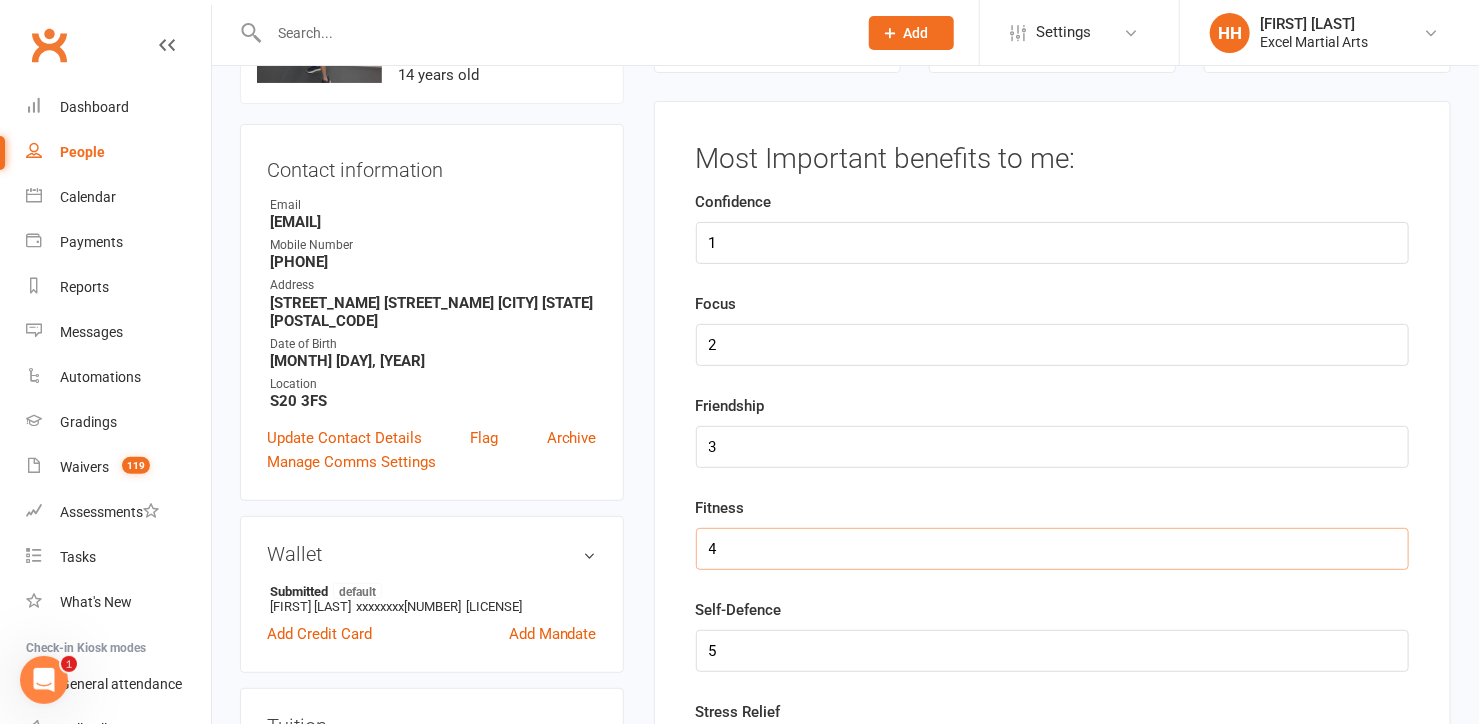 drag, startPoint x: 731, startPoint y: 546, endPoint x: 645, endPoint y: 555, distance: 86.46965 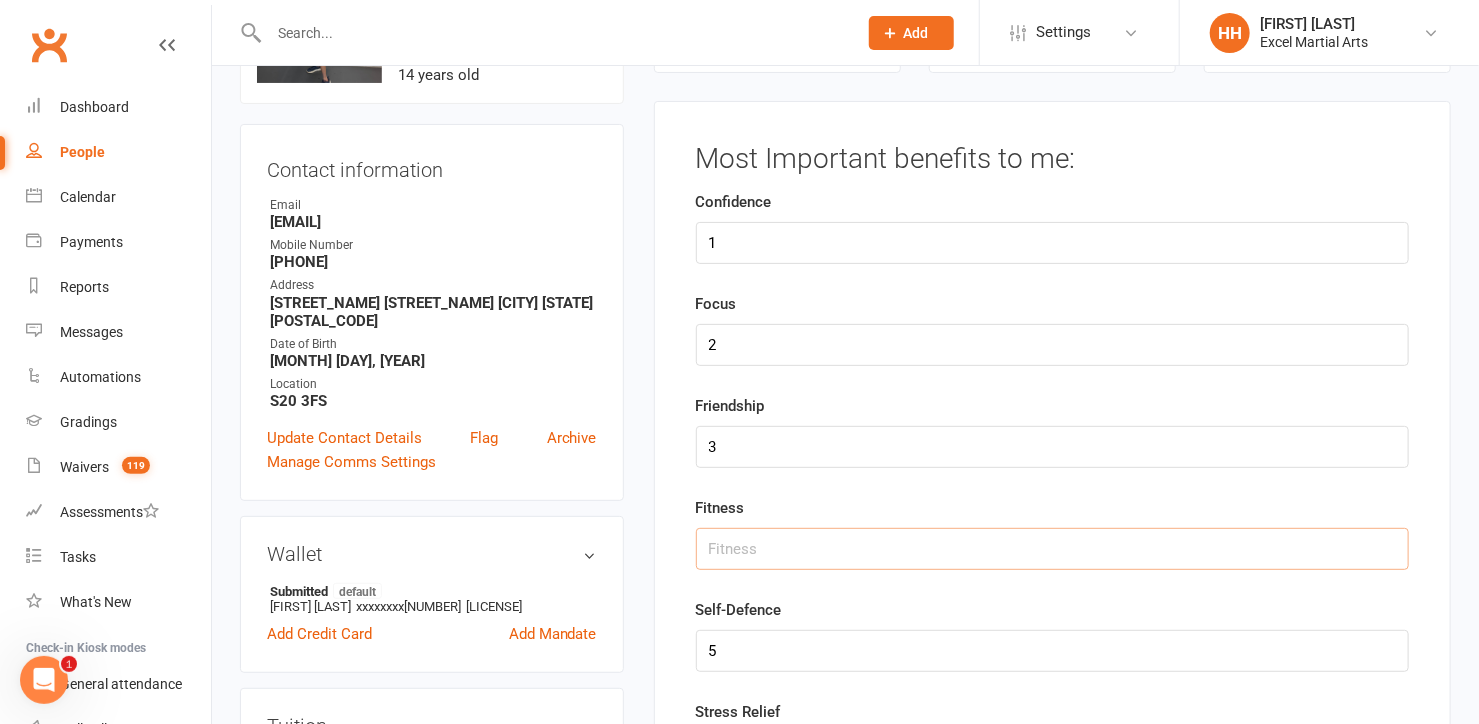 type 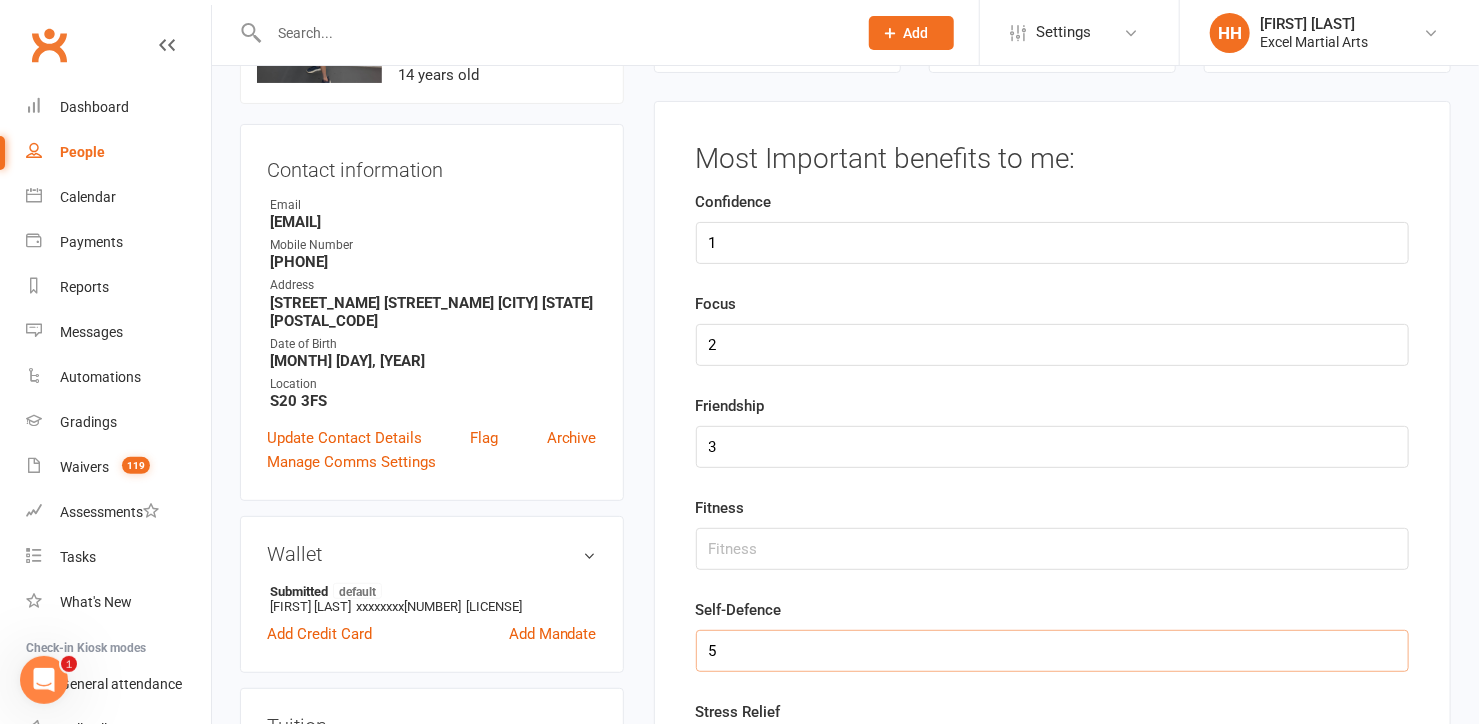 drag, startPoint x: 730, startPoint y: 649, endPoint x: 668, endPoint y: 654, distance: 62.201286 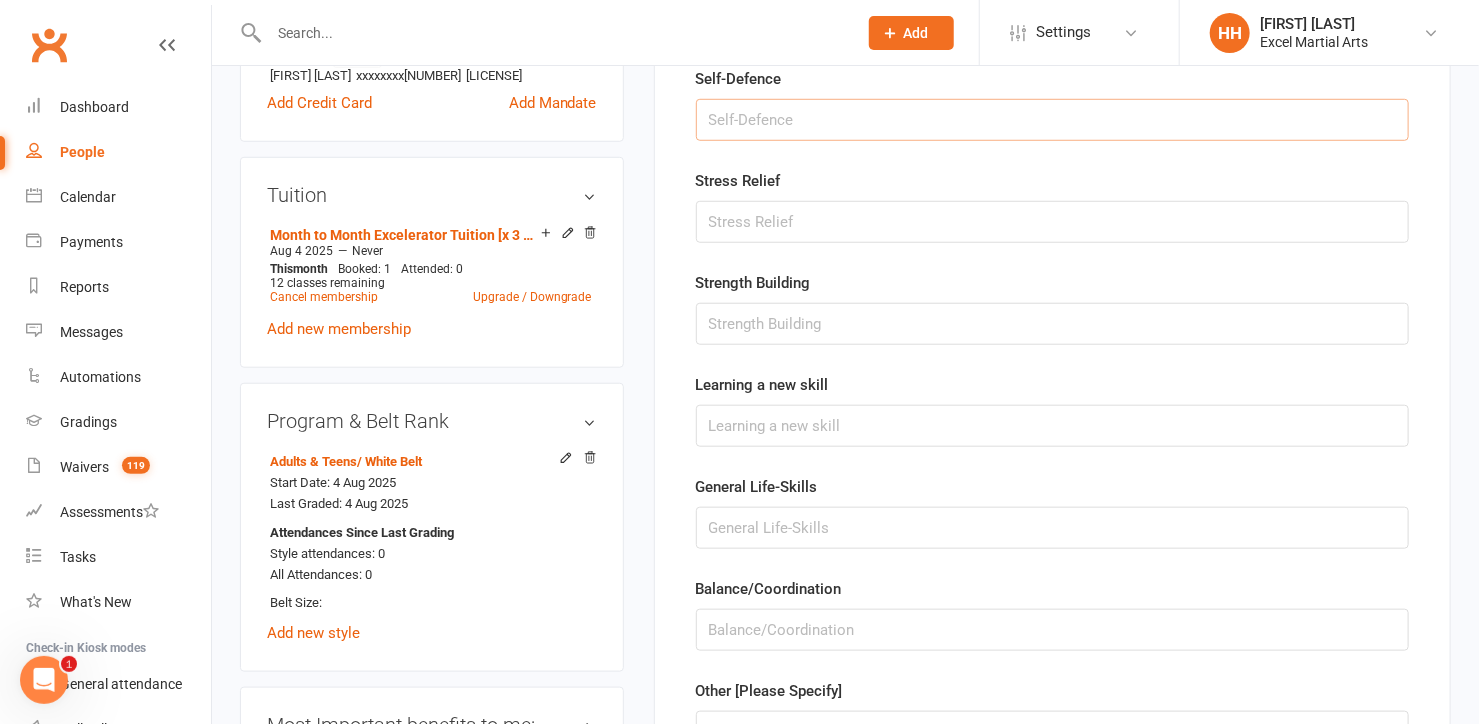 scroll, scrollTop: 789, scrollLeft: 0, axis: vertical 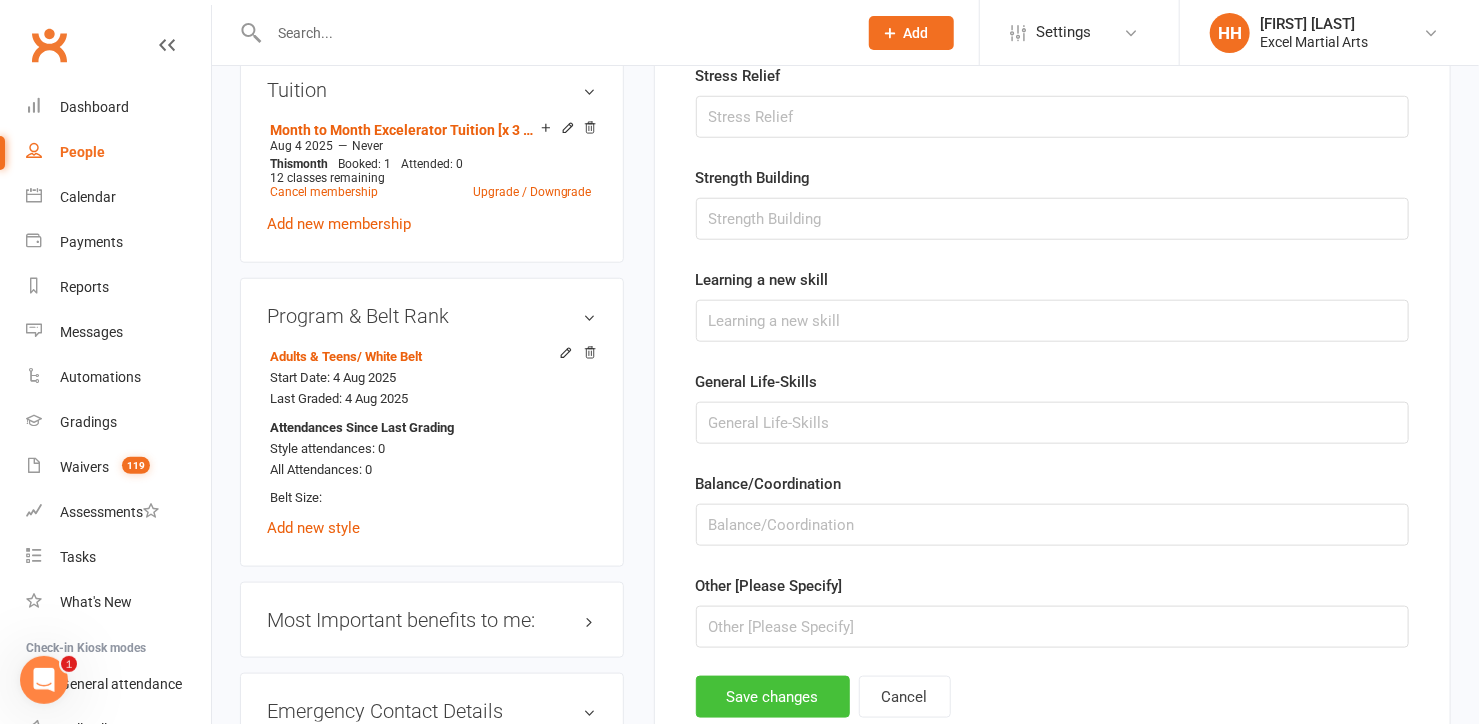 type 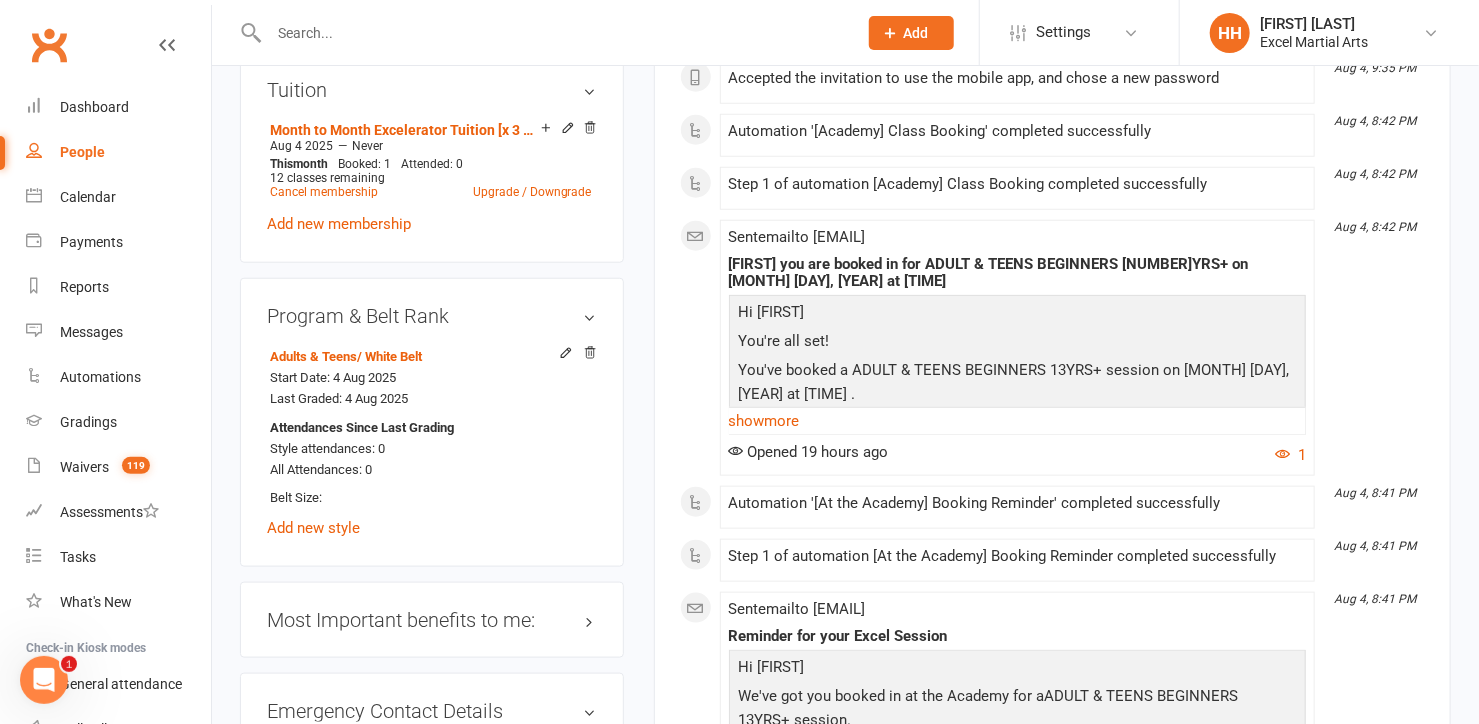 click at bounding box center (553, 33) 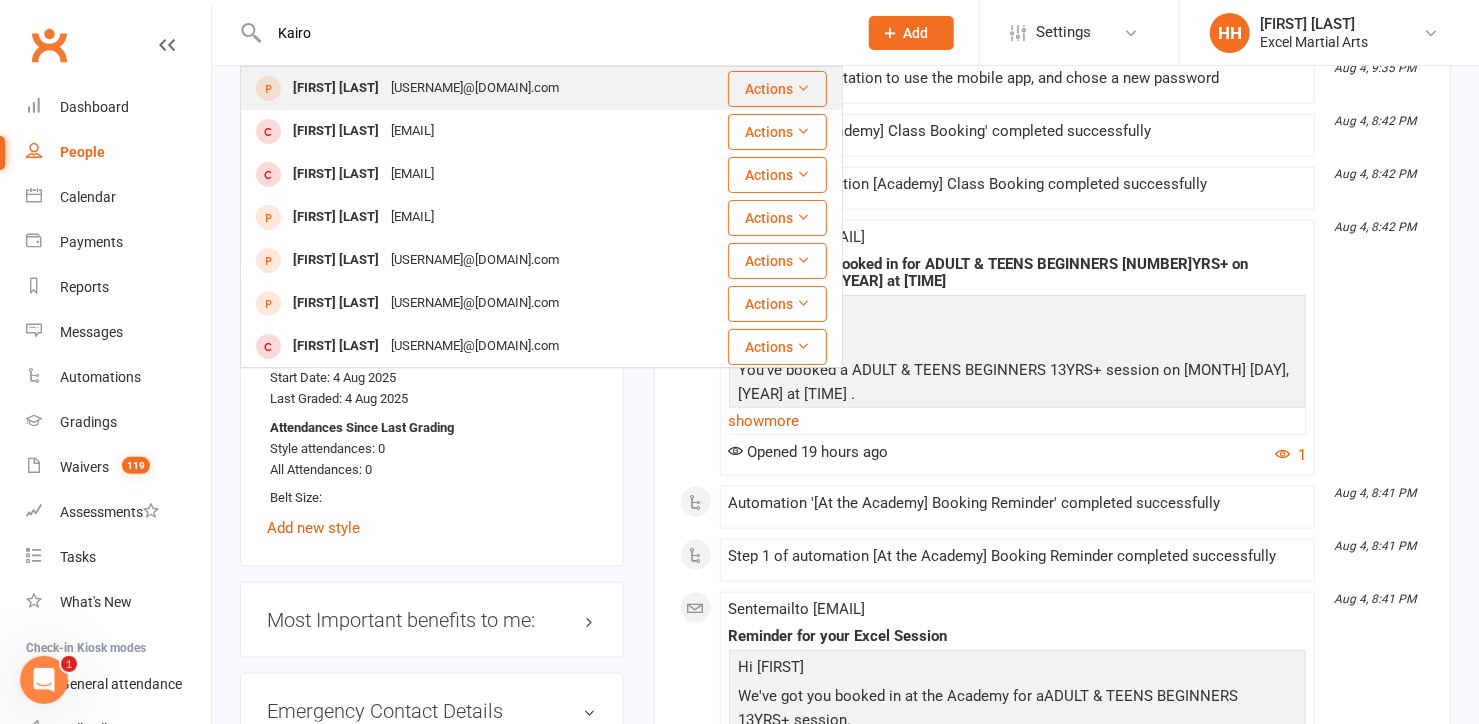 type on "Kairo" 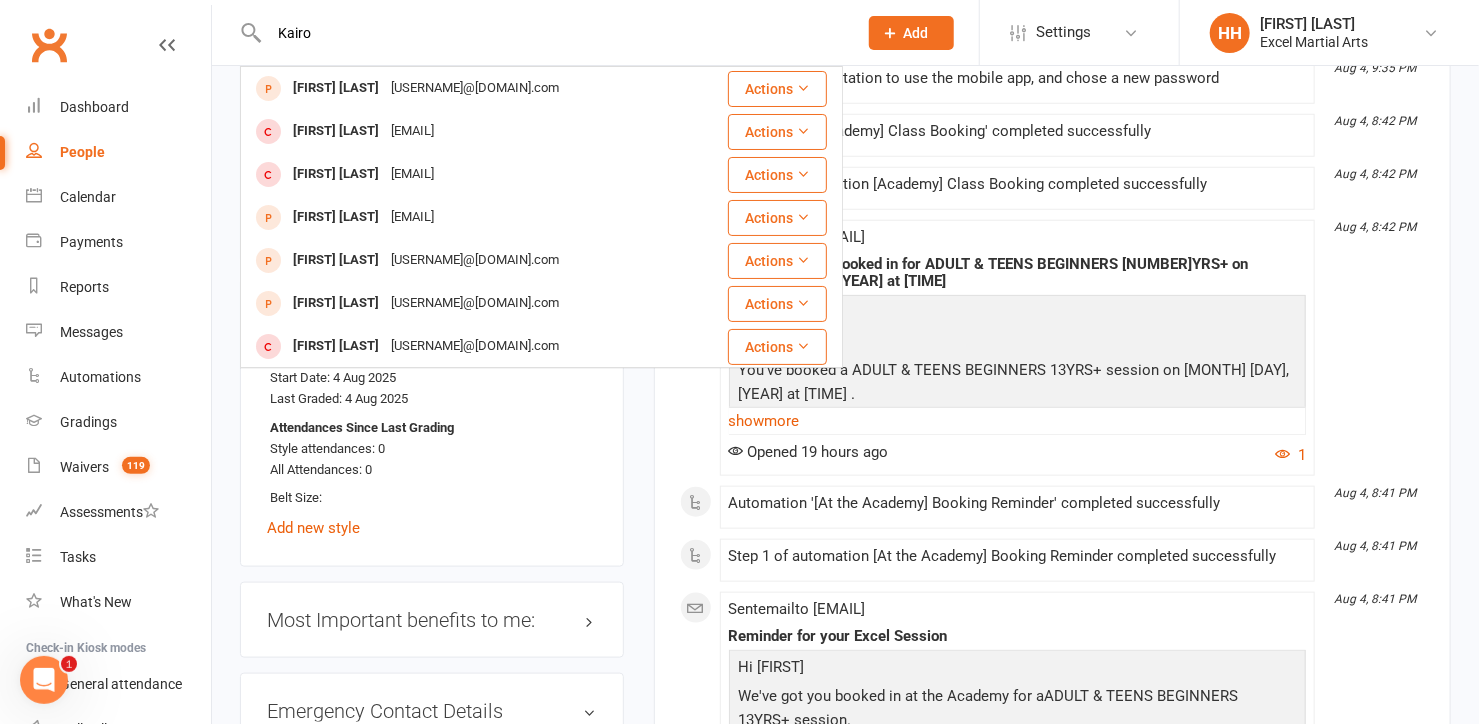 type 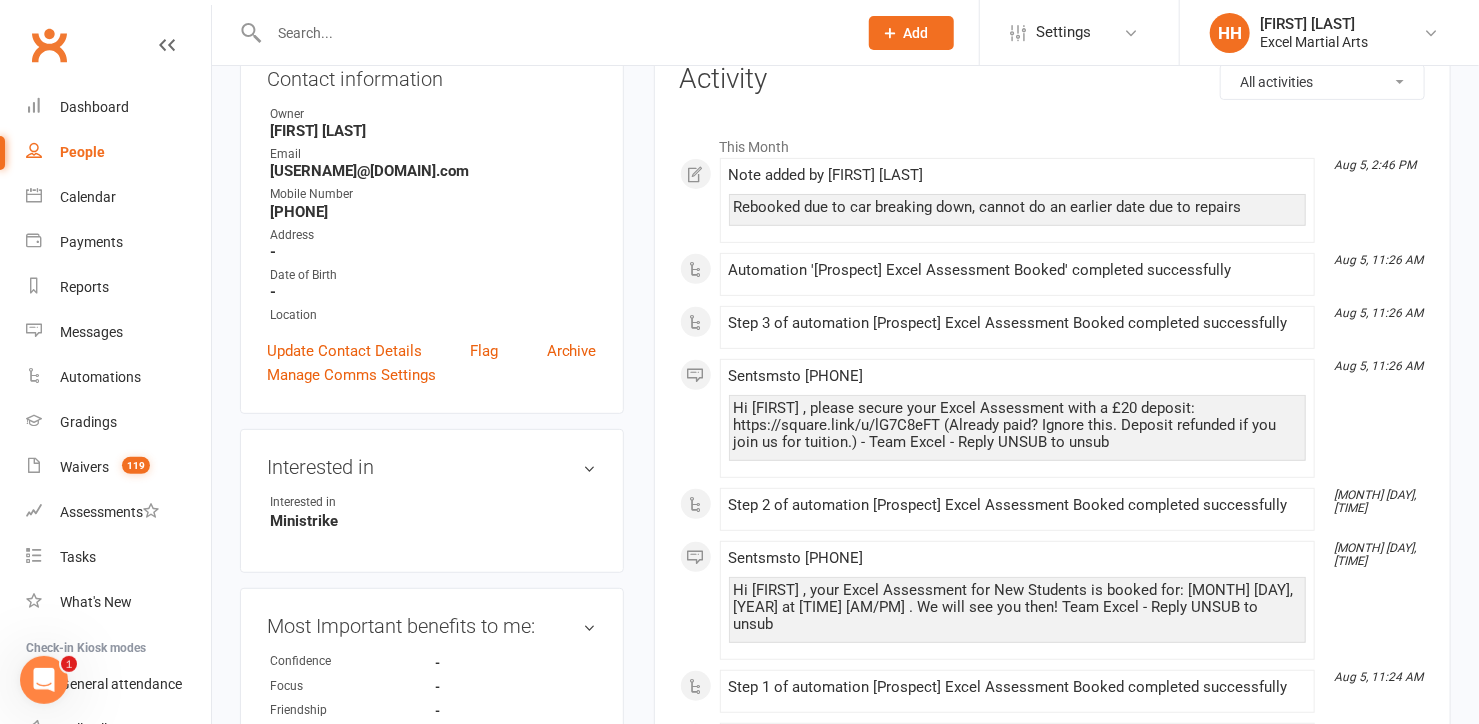 scroll, scrollTop: 272, scrollLeft: 0, axis: vertical 